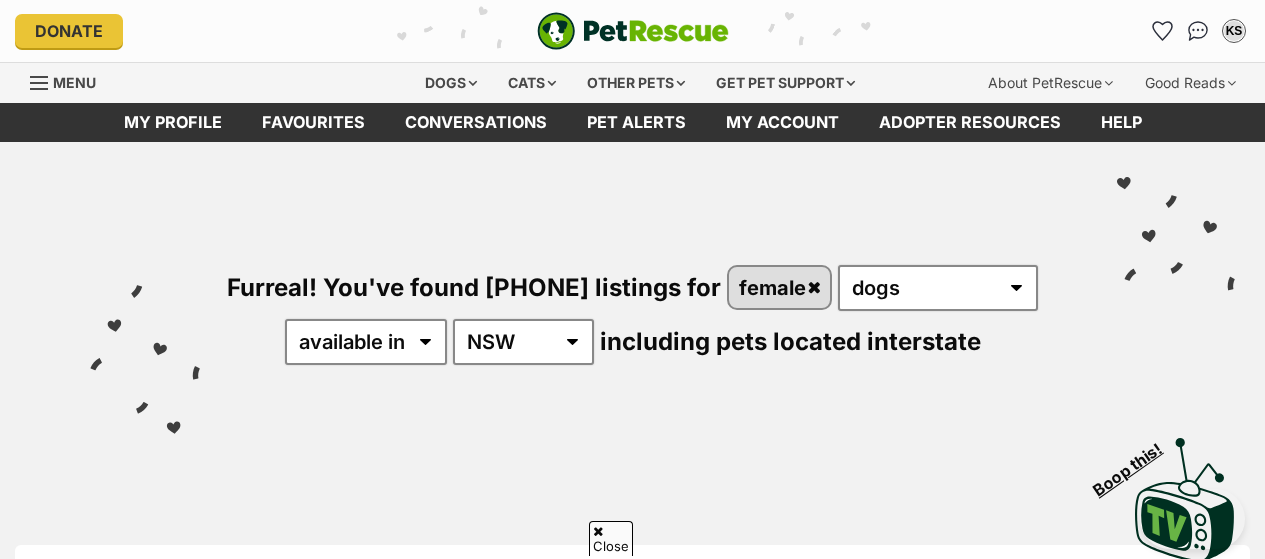 scroll, scrollTop: 3800, scrollLeft: 0, axis: vertical 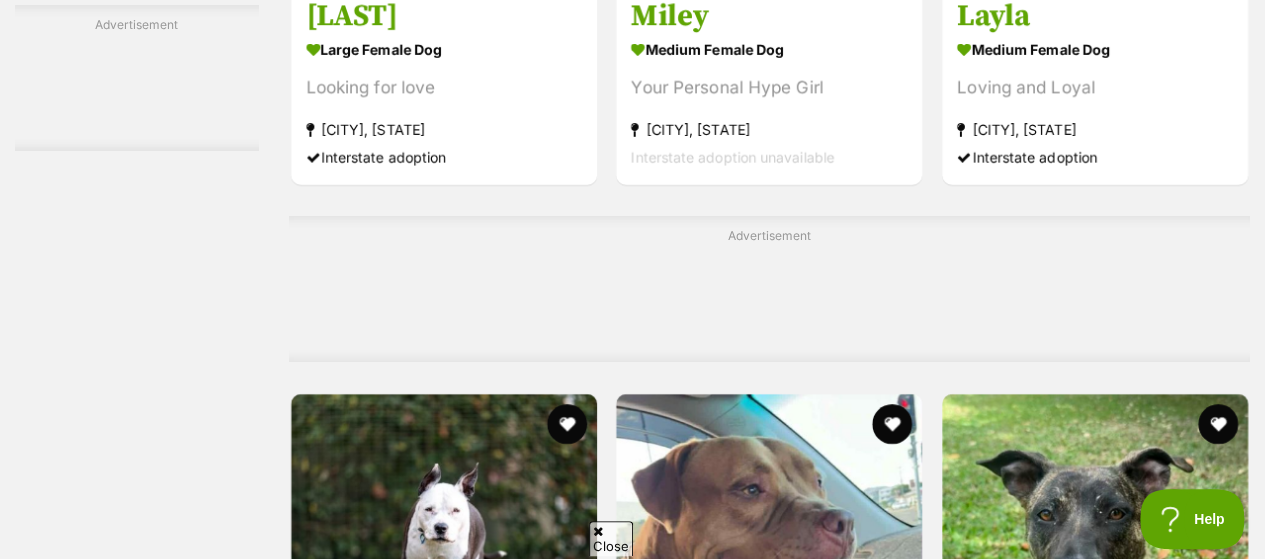 click at bounding box center [1095, 1071] 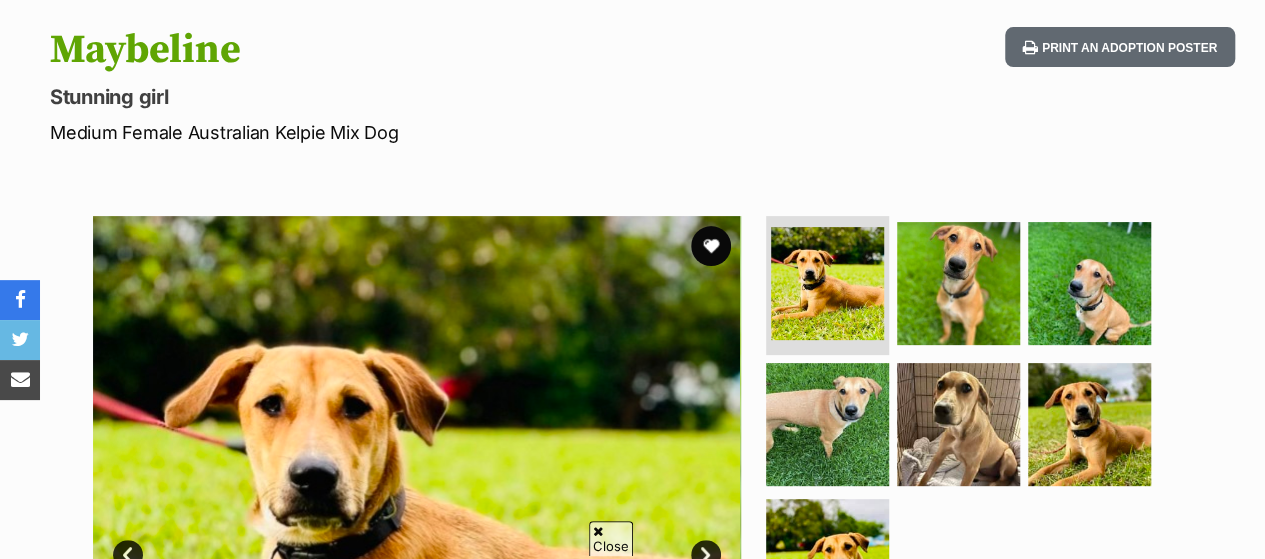 scroll, scrollTop: 300, scrollLeft: 0, axis: vertical 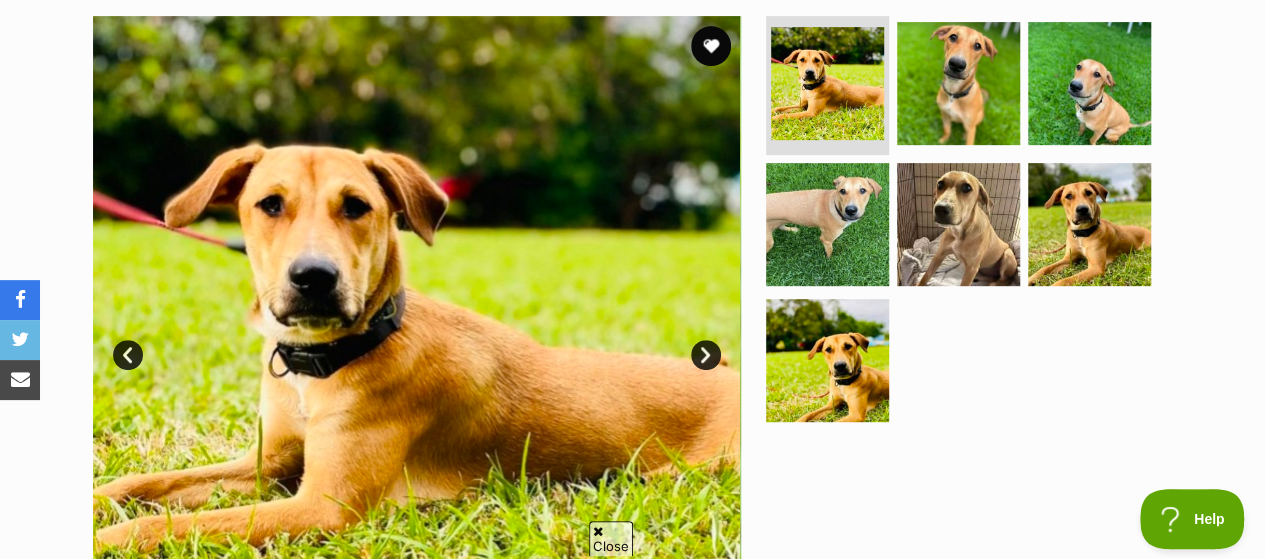 click on "Next" at bounding box center (706, 355) 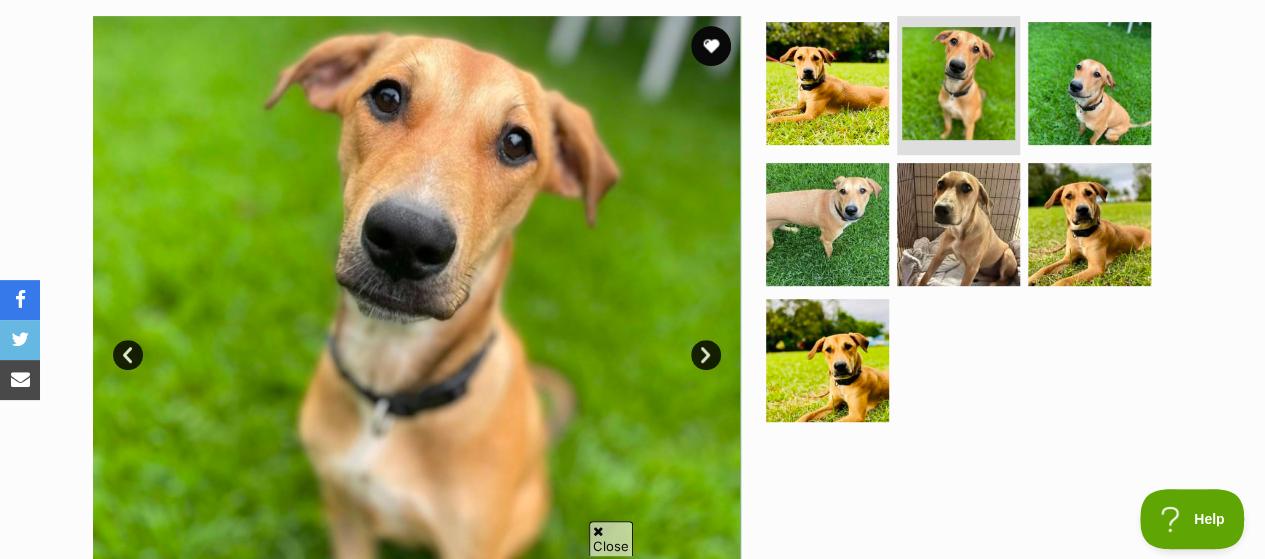 click on "Next" at bounding box center [706, 355] 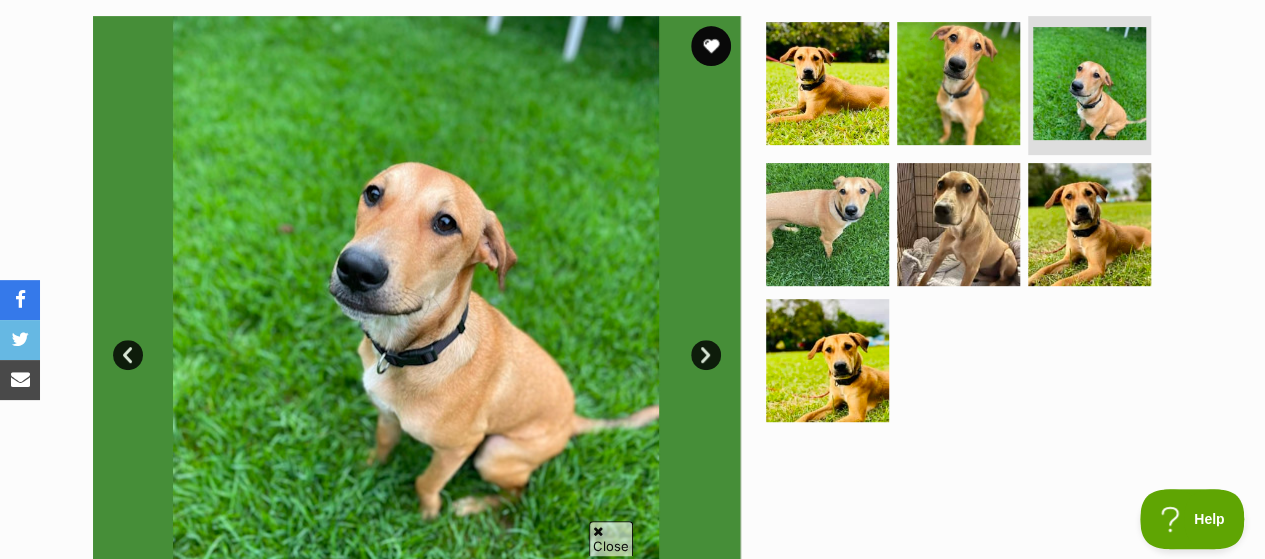 click on "Next" at bounding box center (706, 355) 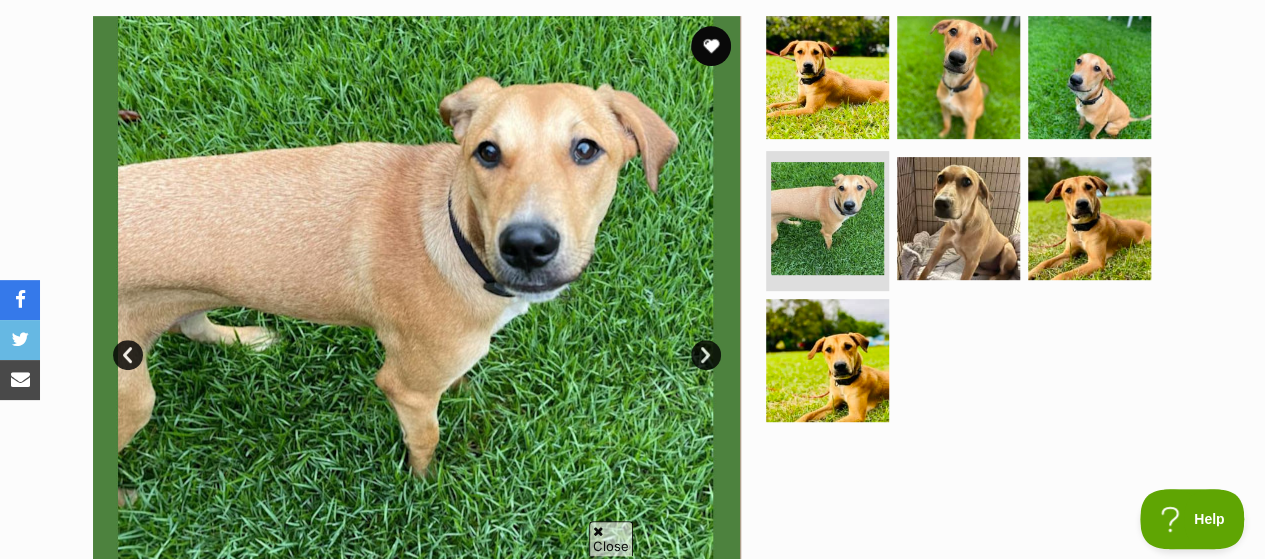 click on "Next" at bounding box center (706, 355) 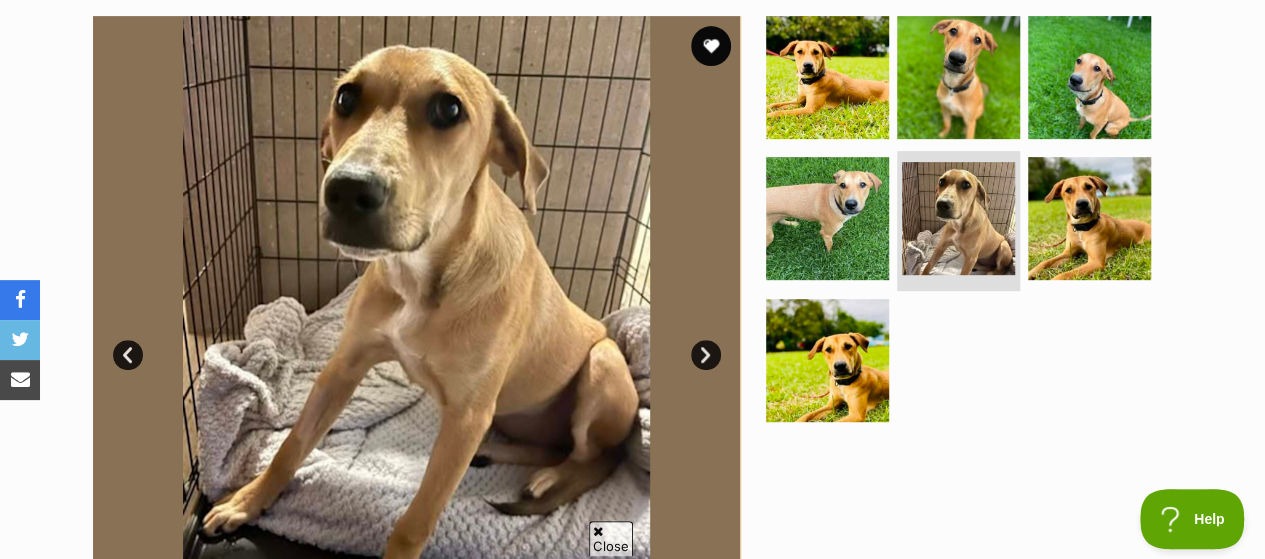 click on "Next" at bounding box center [706, 355] 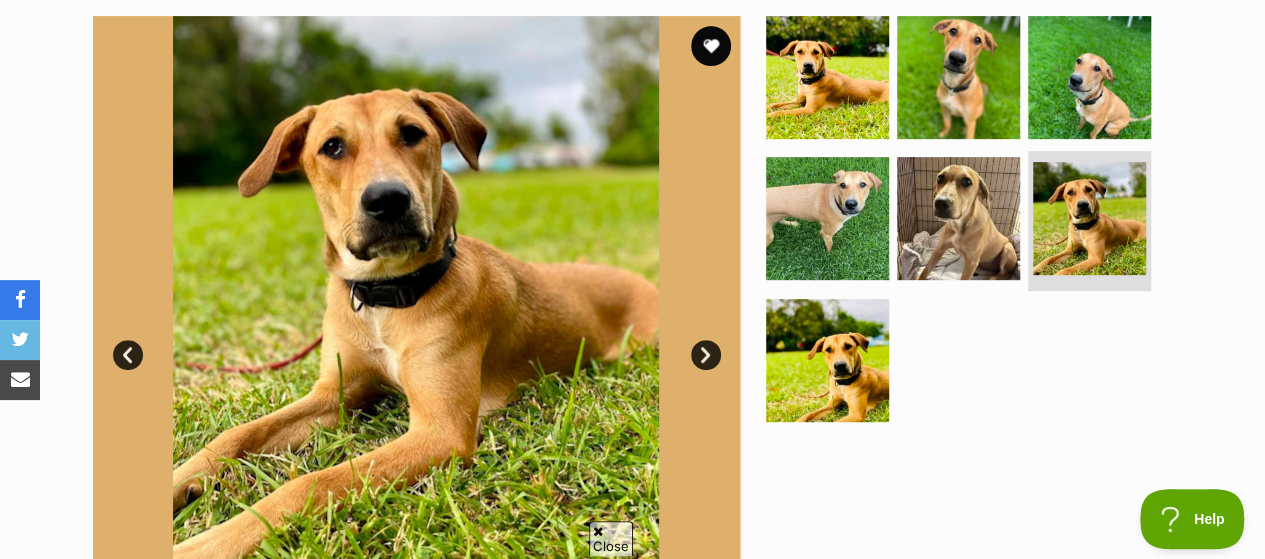 click on "Next" at bounding box center (706, 355) 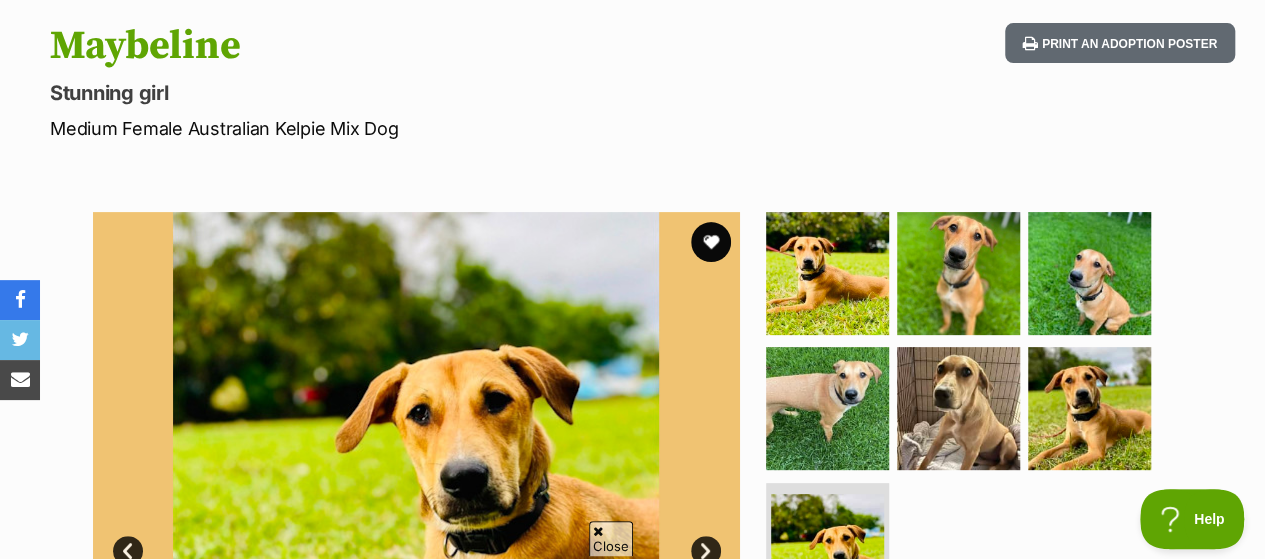 scroll, scrollTop: 200, scrollLeft: 0, axis: vertical 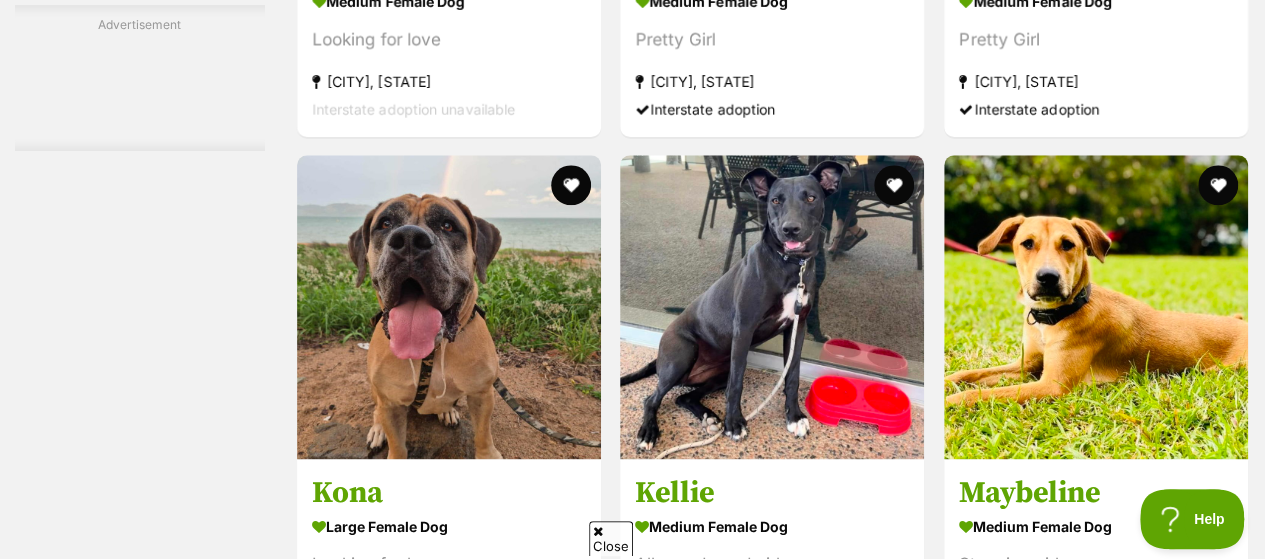 click at bounding box center [1096, 1020] 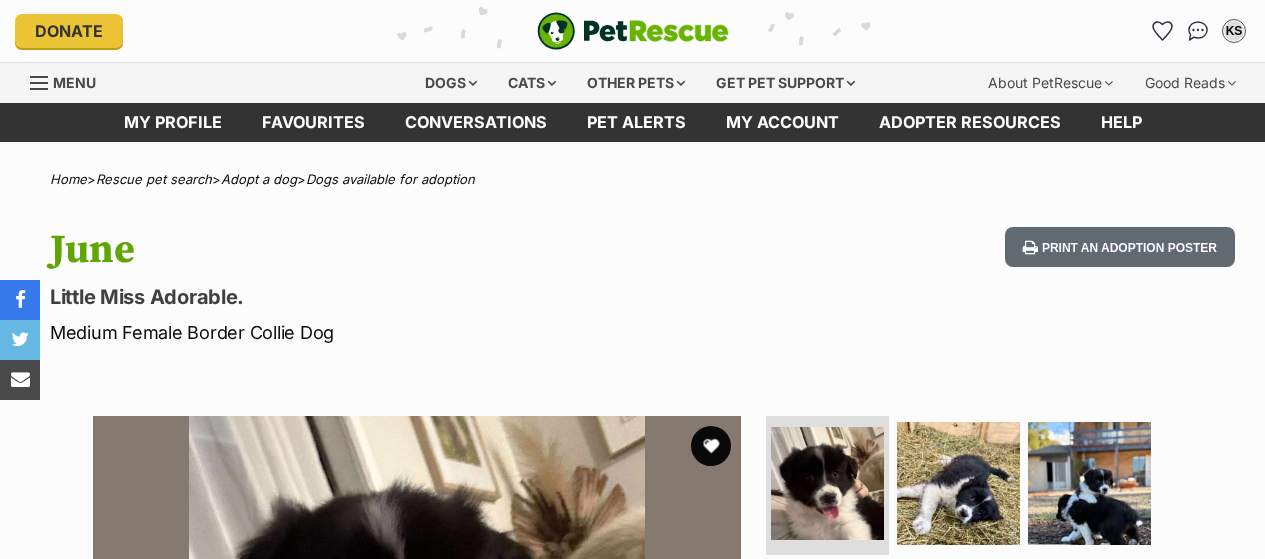 scroll, scrollTop: 0, scrollLeft: 0, axis: both 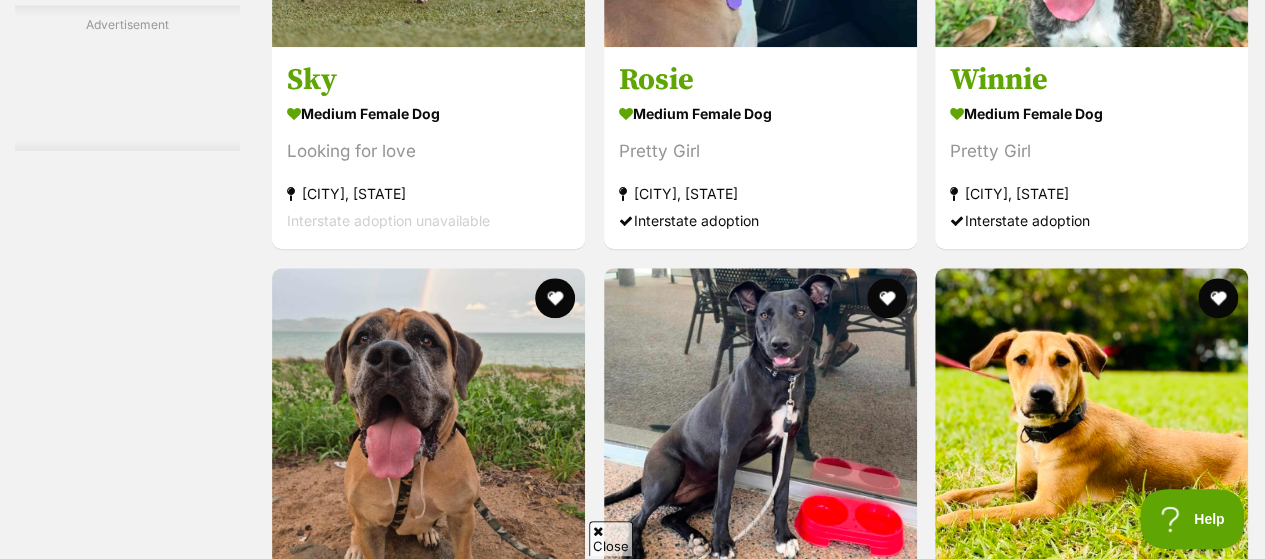 click at bounding box center (1091, 1682) 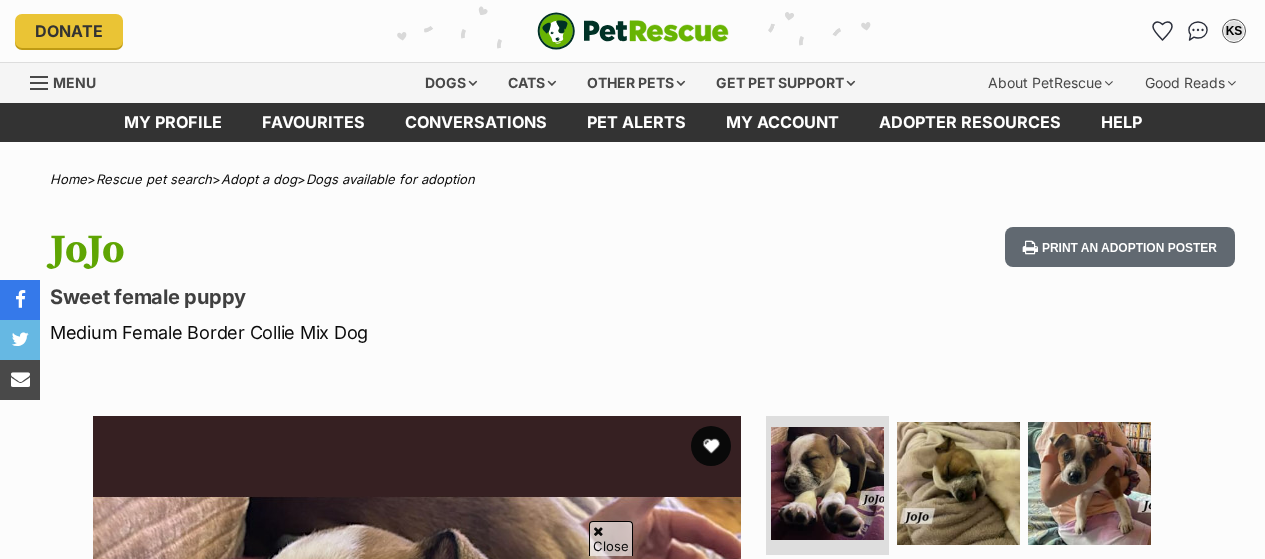 scroll, scrollTop: 300, scrollLeft: 0, axis: vertical 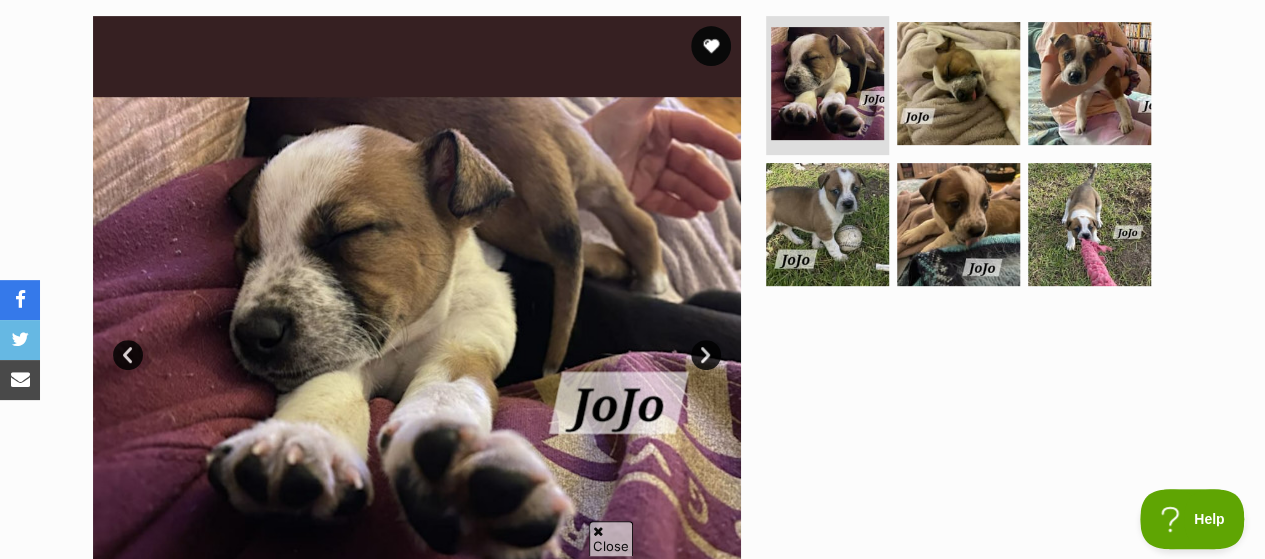 click on "Next" at bounding box center (706, 355) 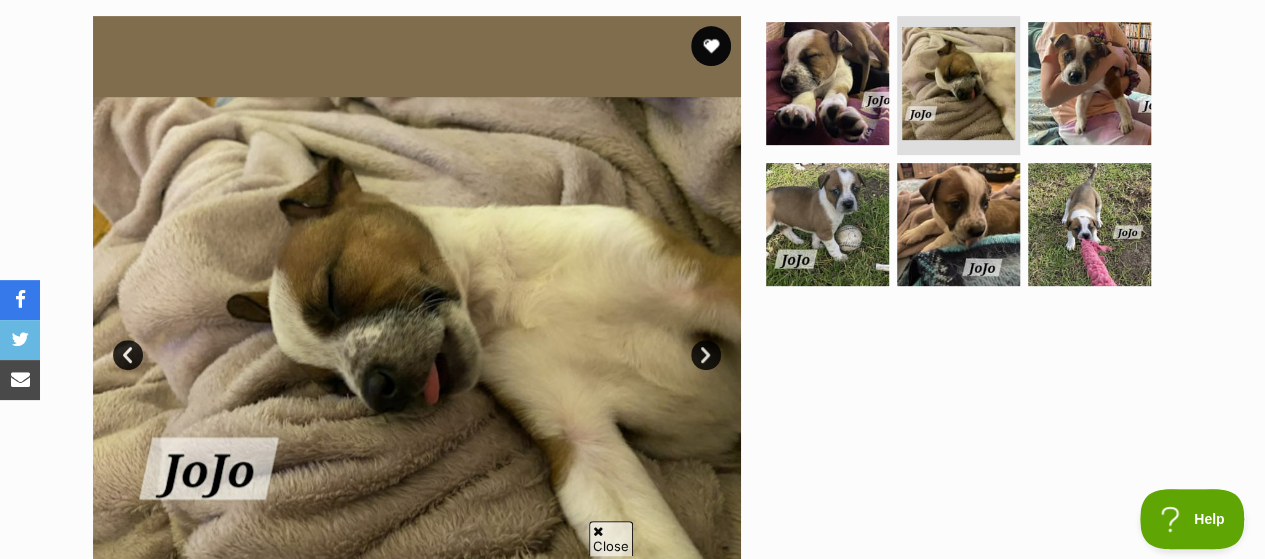 click on "Next" at bounding box center [706, 355] 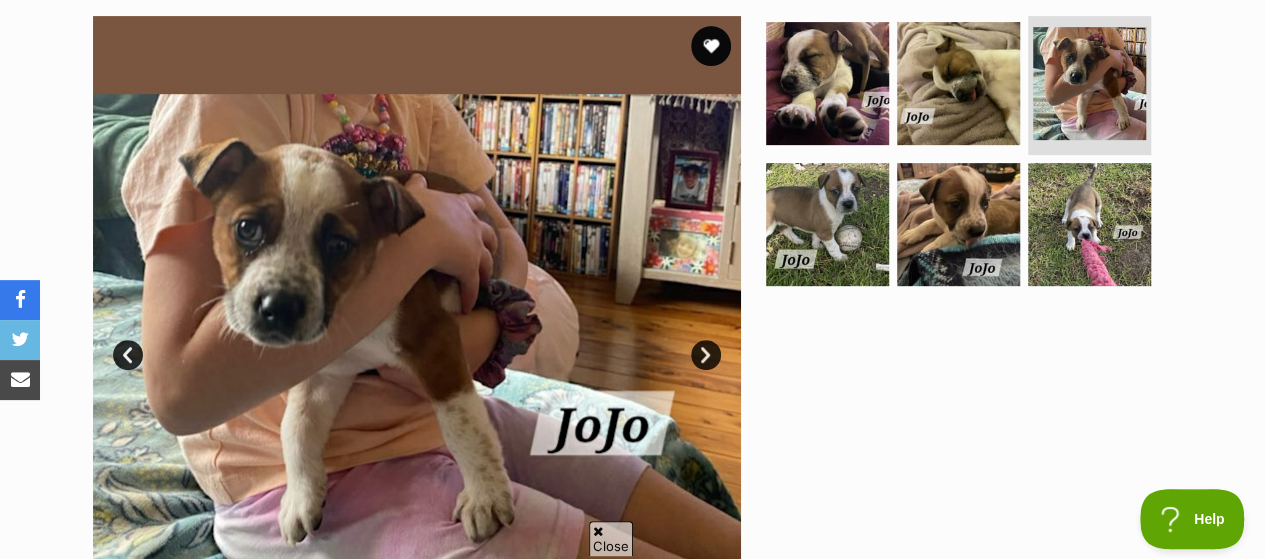 click on "Next" at bounding box center (706, 355) 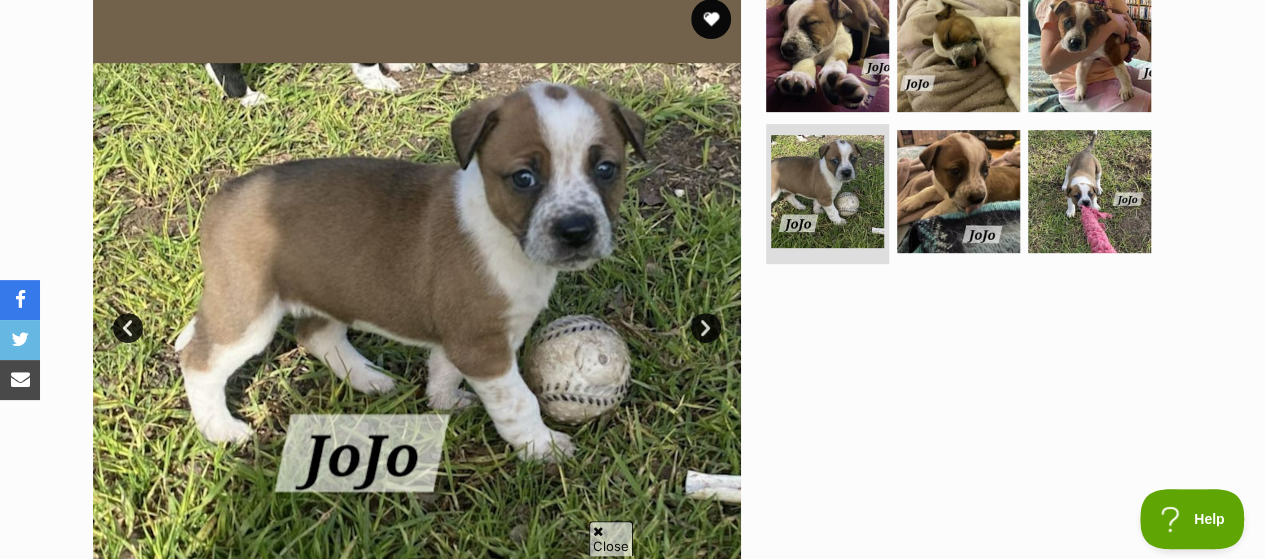 scroll, scrollTop: 400, scrollLeft: 0, axis: vertical 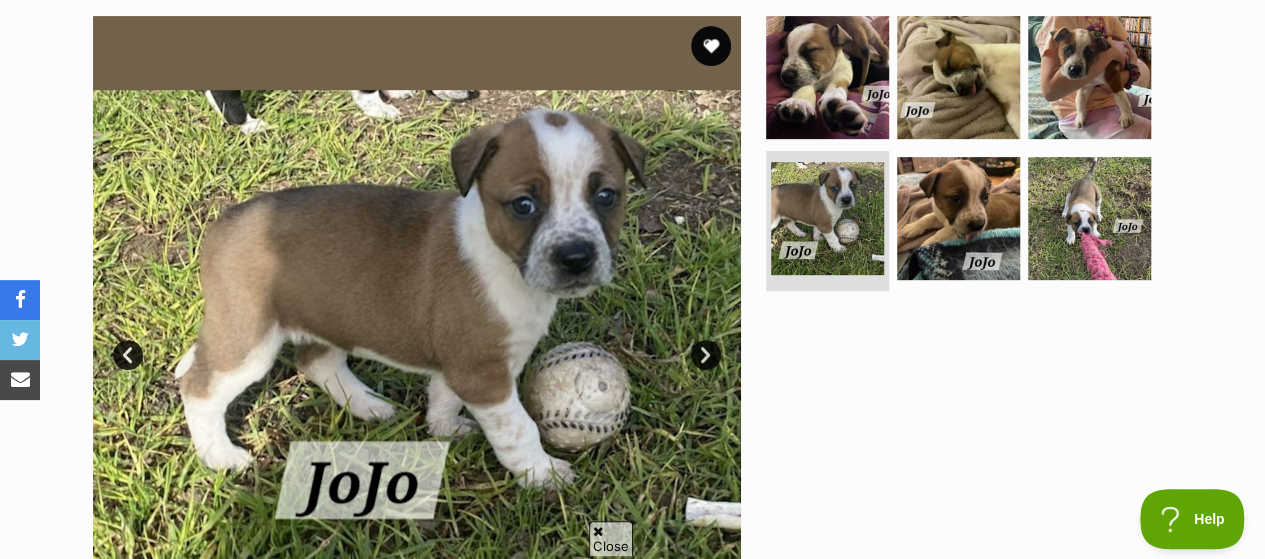 click on "Next" at bounding box center (706, 355) 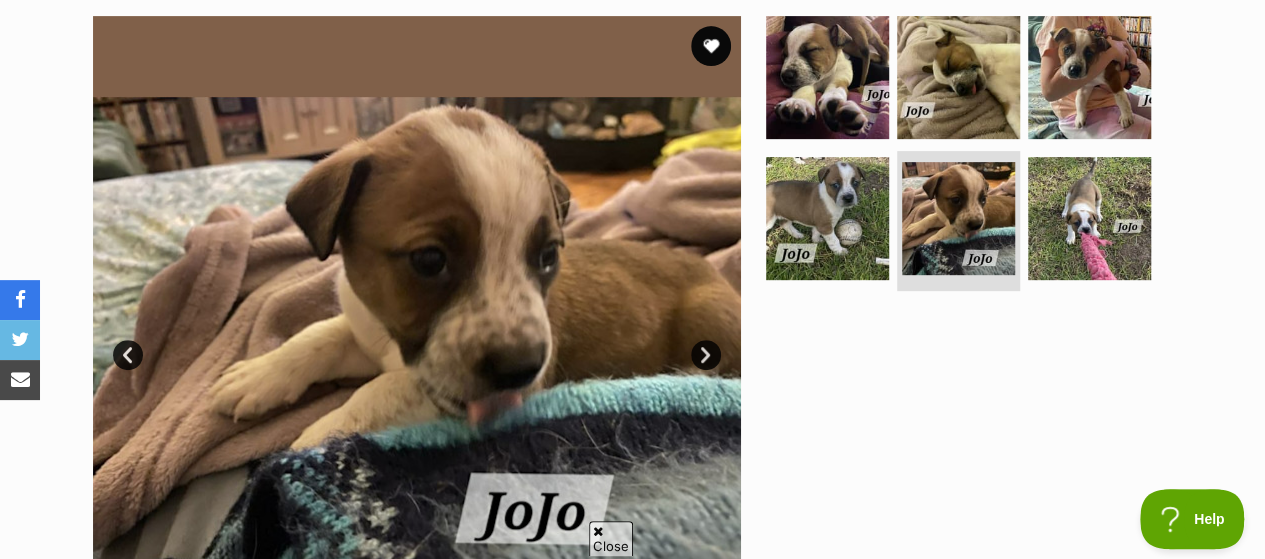 click on "Next" at bounding box center (706, 355) 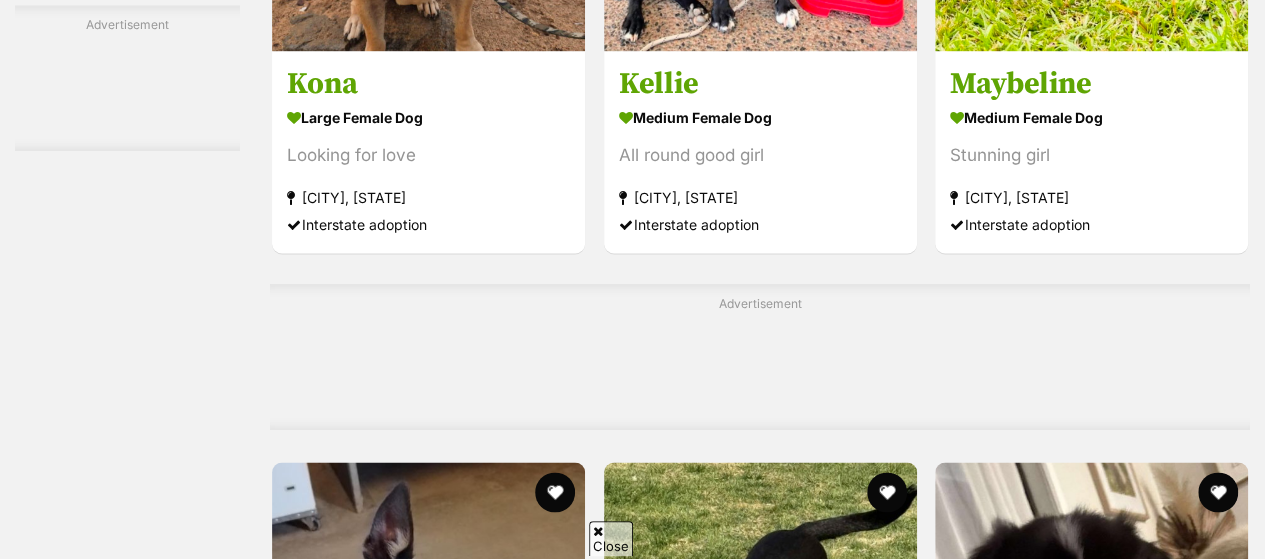 scroll, scrollTop: 5300, scrollLeft: 0, axis: vertical 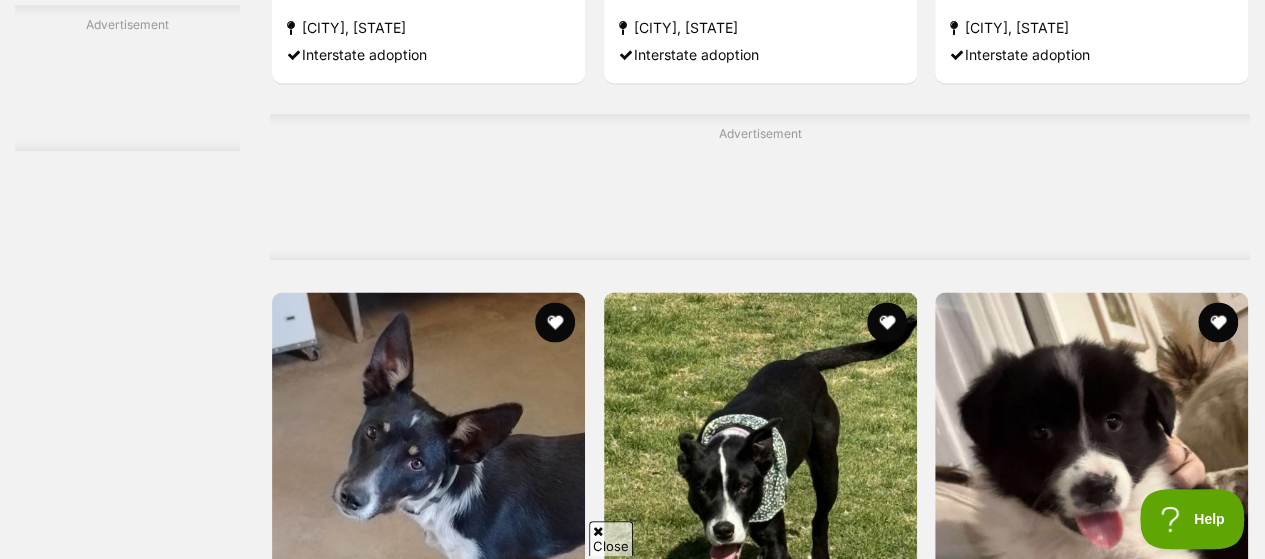 click at bounding box center [1091, 1703] 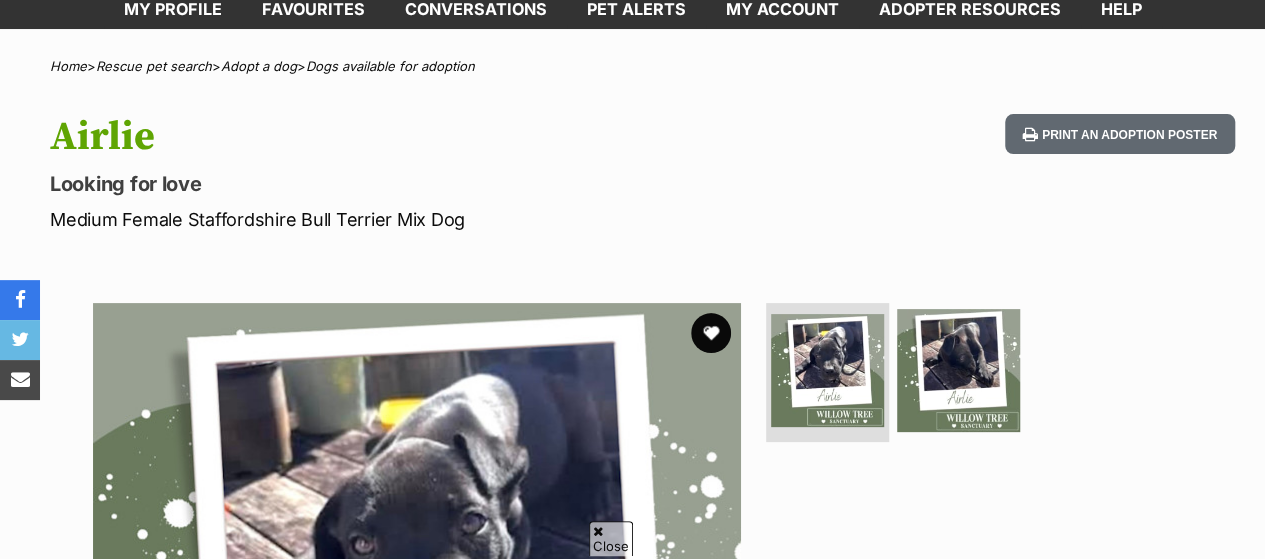scroll, scrollTop: 164, scrollLeft: 0, axis: vertical 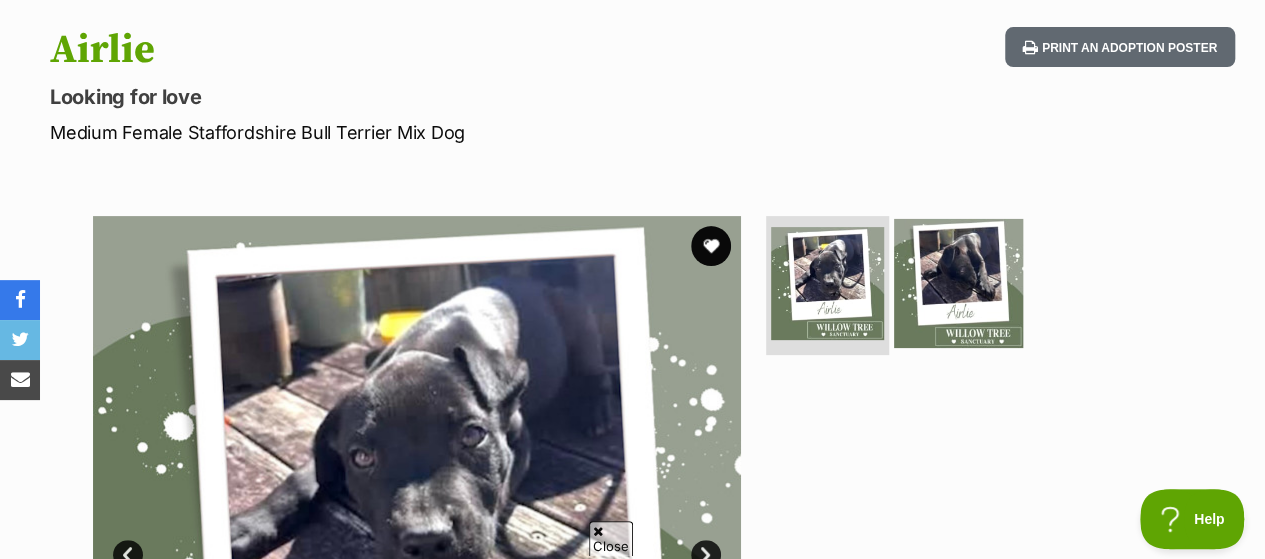click at bounding box center (958, 282) 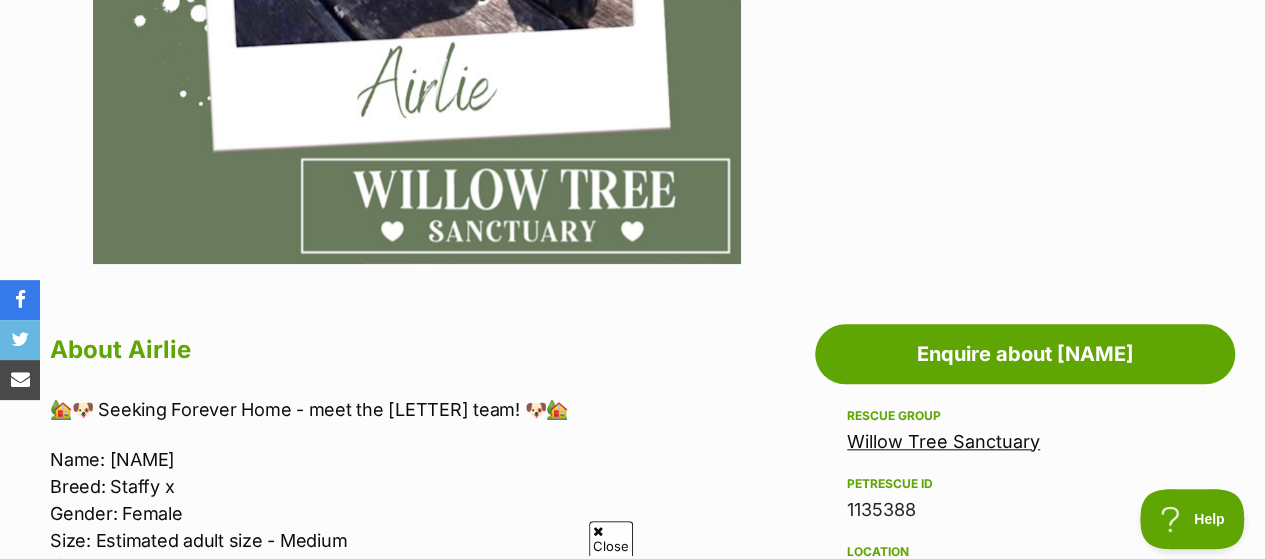 scroll, scrollTop: 1000, scrollLeft: 0, axis: vertical 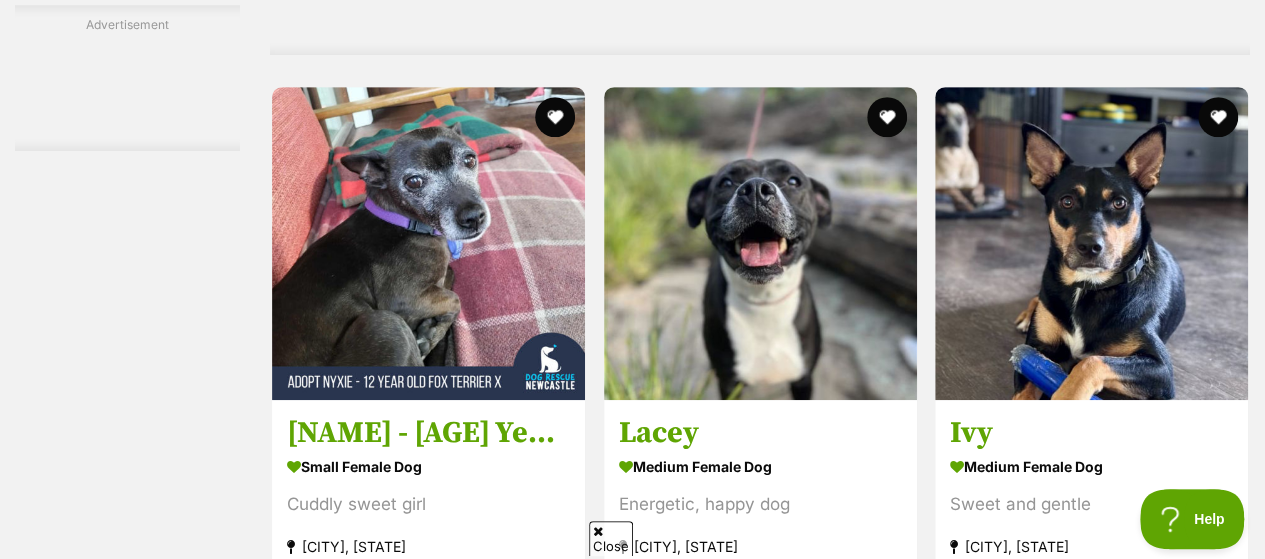 click at bounding box center [864, 1180] 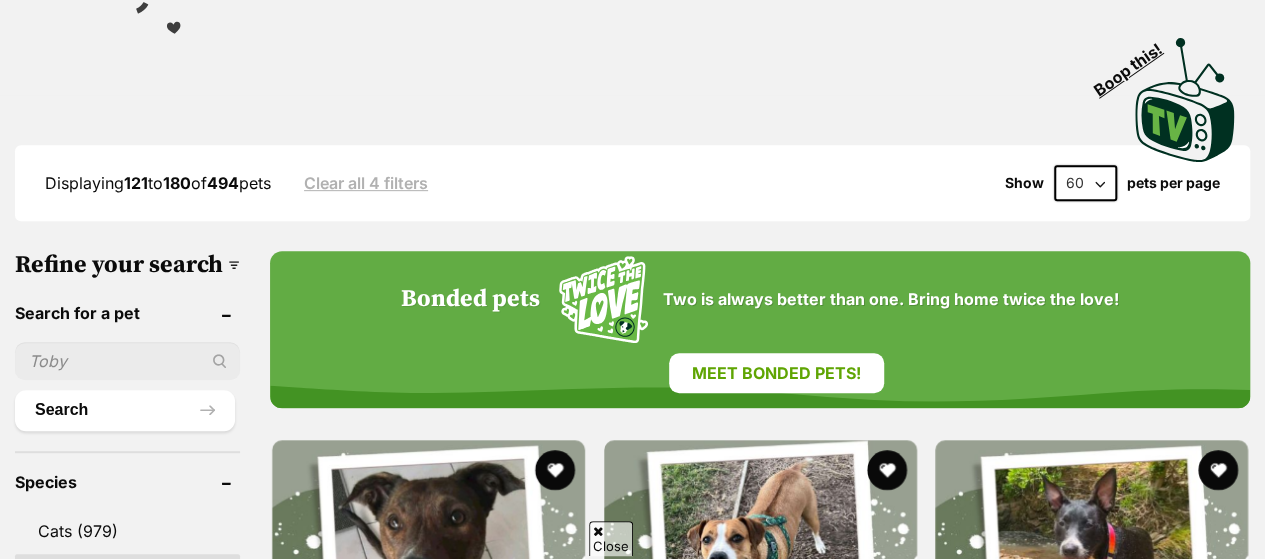 scroll, scrollTop: 400, scrollLeft: 0, axis: vertical 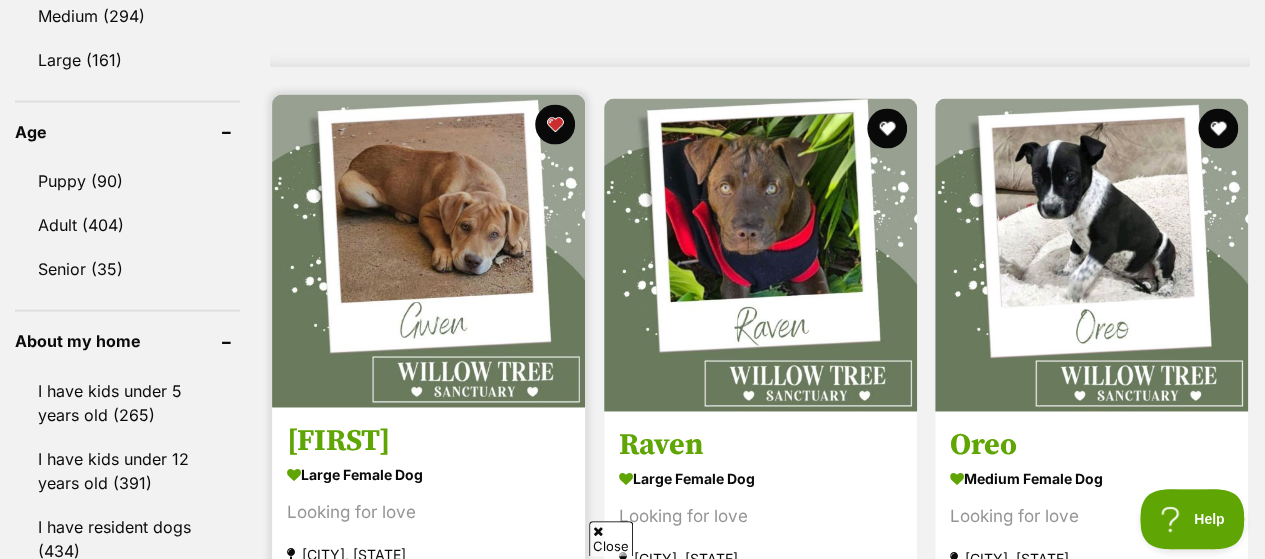 click at bounding box center [428, 251] 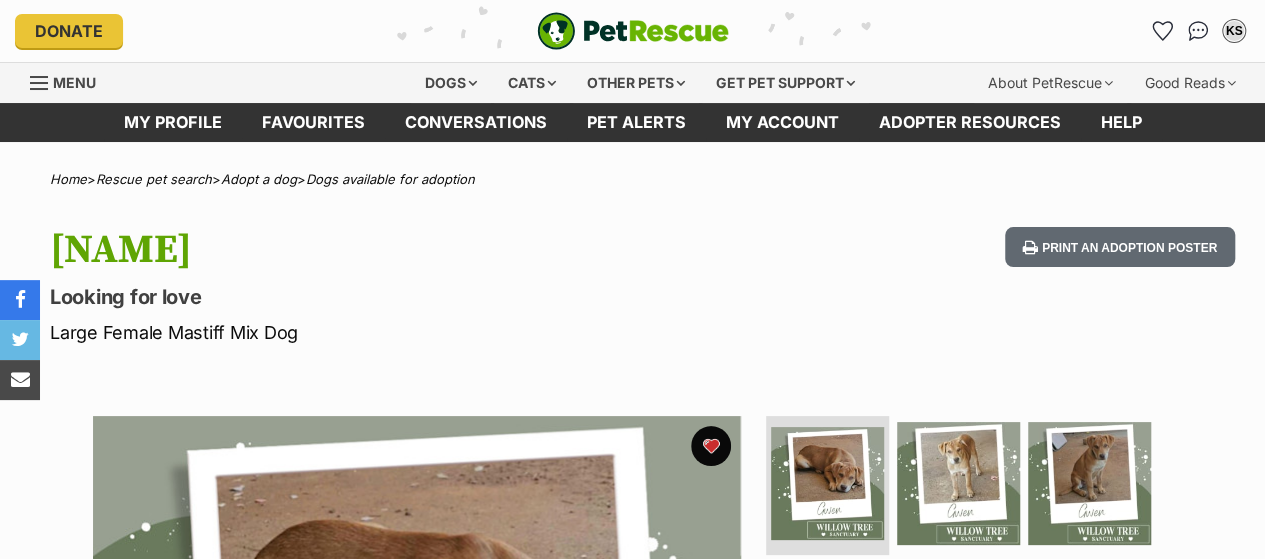 scroll, scrollTop: 29, scrollLeft: 0, axis: vertical 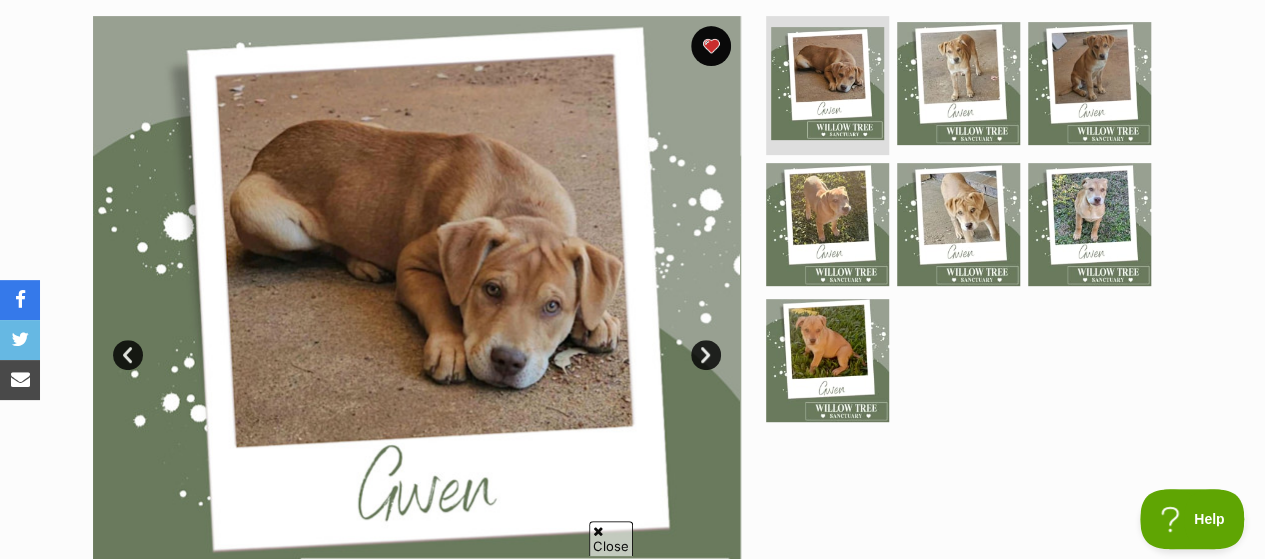 click on "Next" at bounding box center (706, 355) 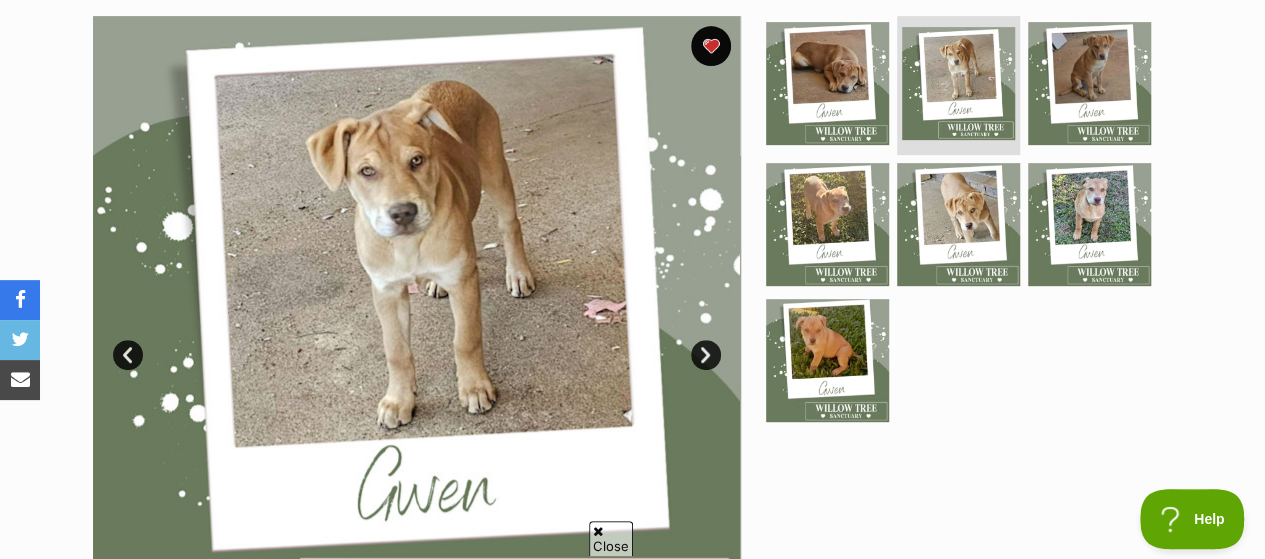 click on "Next" at bounding box center (706, 355) 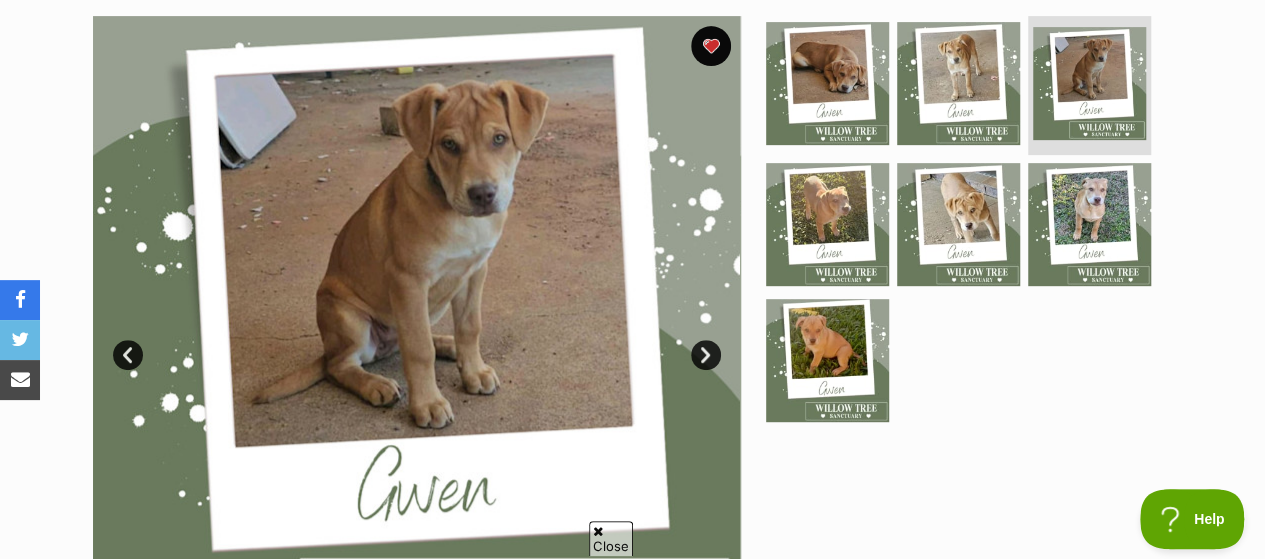 click on "Next" at bounding box center [706, 355] 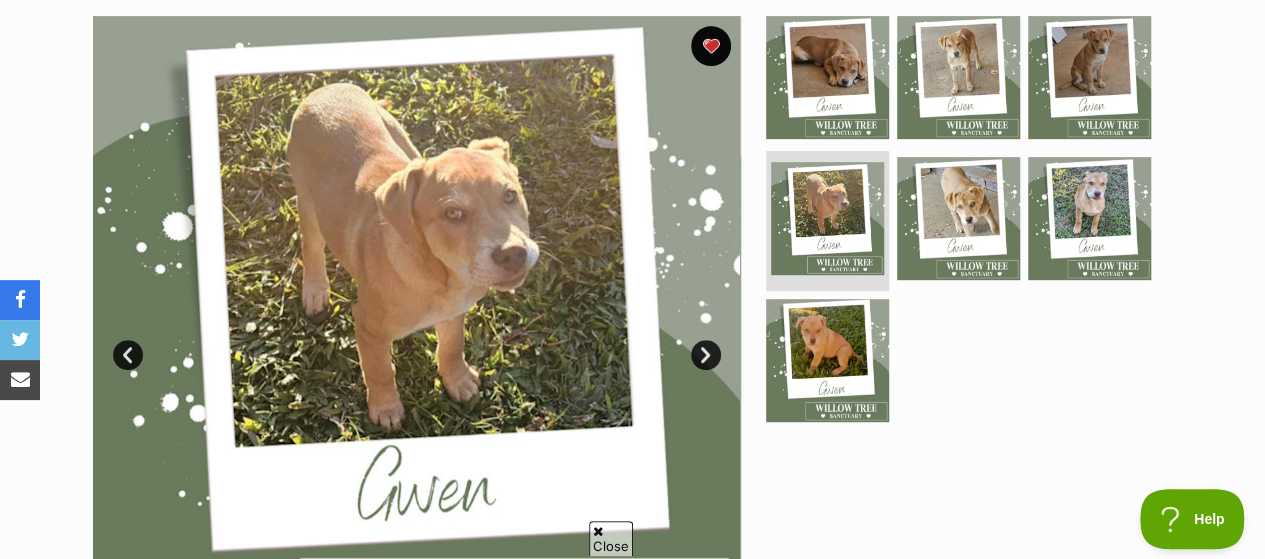 click on "Next" at bounding box center (706, 355) 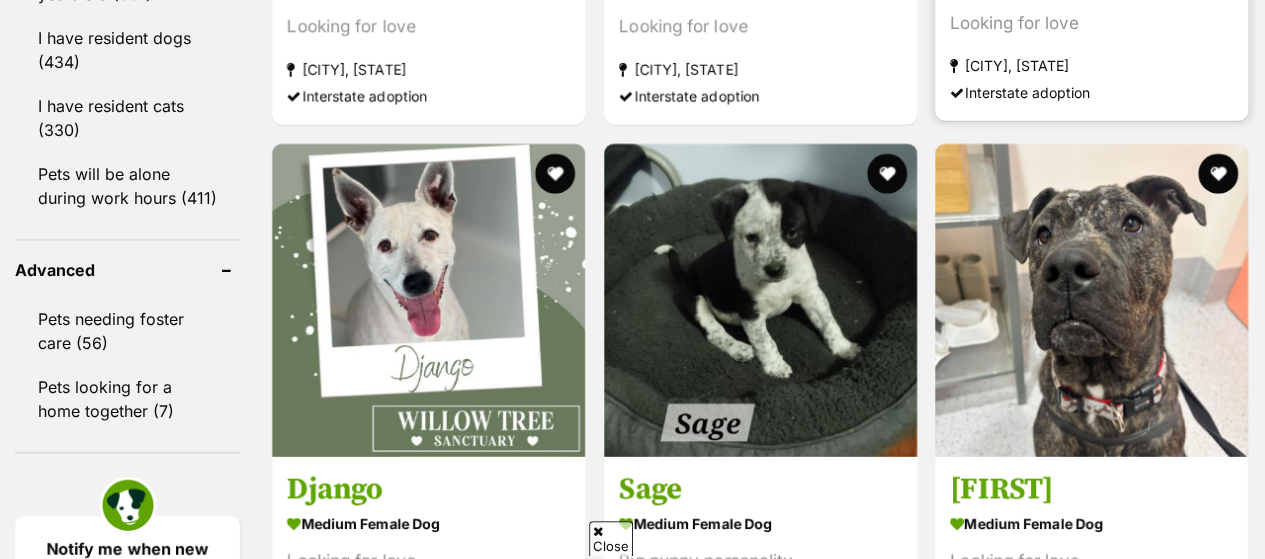 scroll, scrollTop: 2489, scrollLeft: 0, axis: vertical 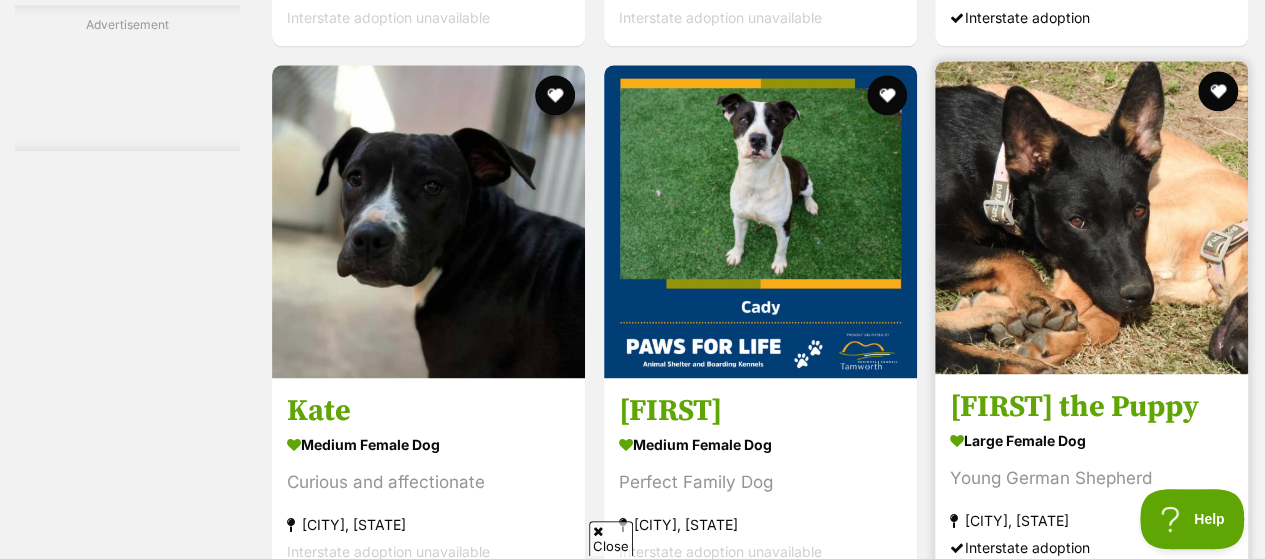 click at bounding box center [1091, 217] 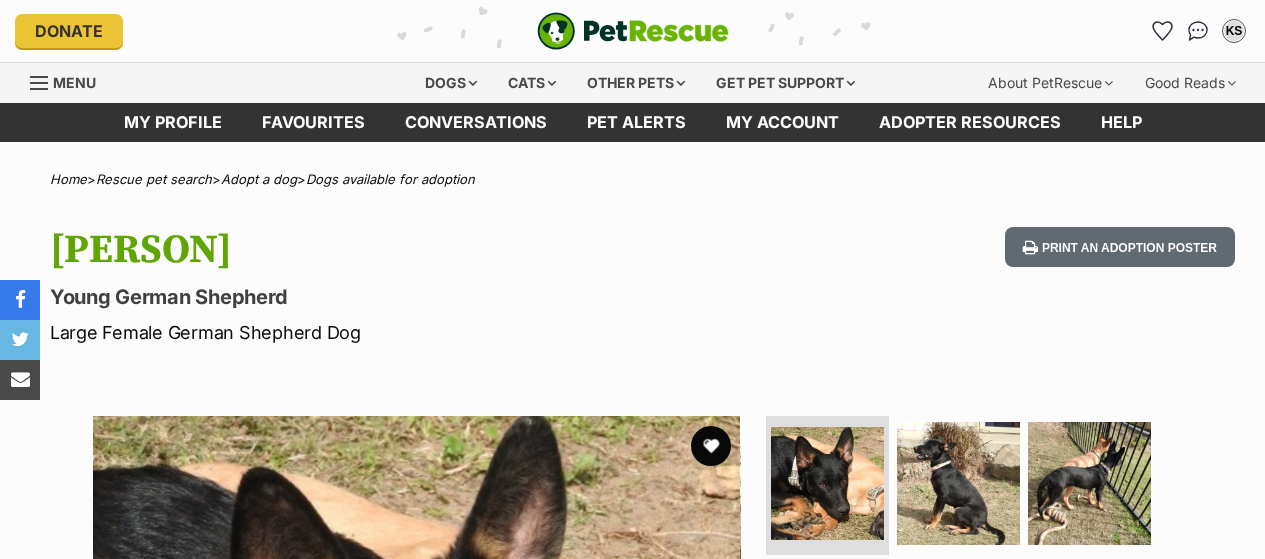 scroll, scrollTop: 0, scrollLeft: 0, axis: both 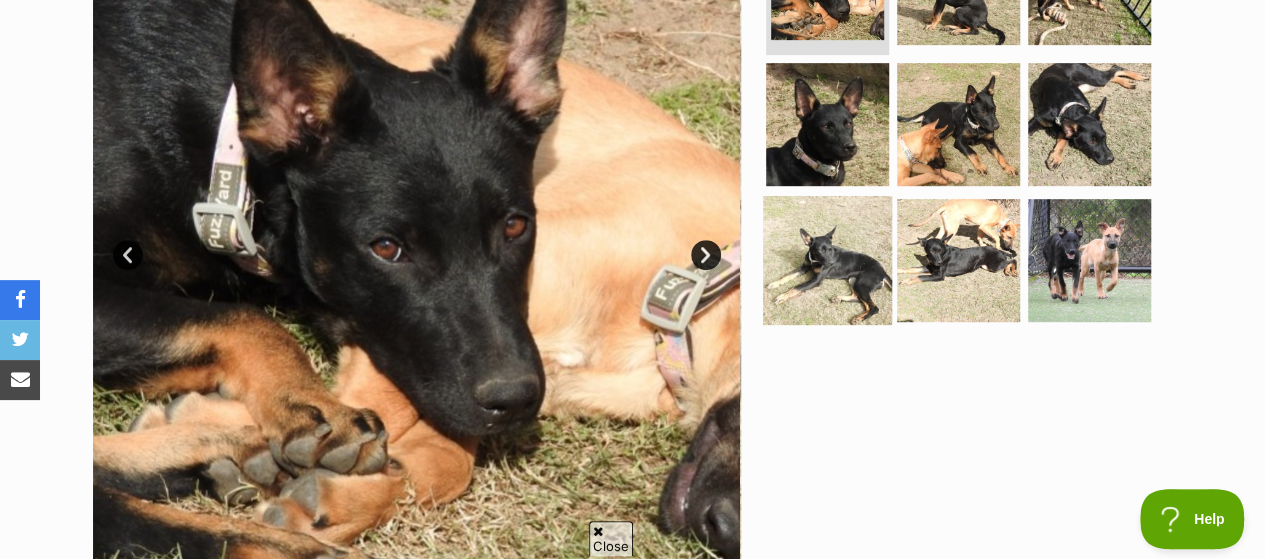 click at bounding box center (827, 260) 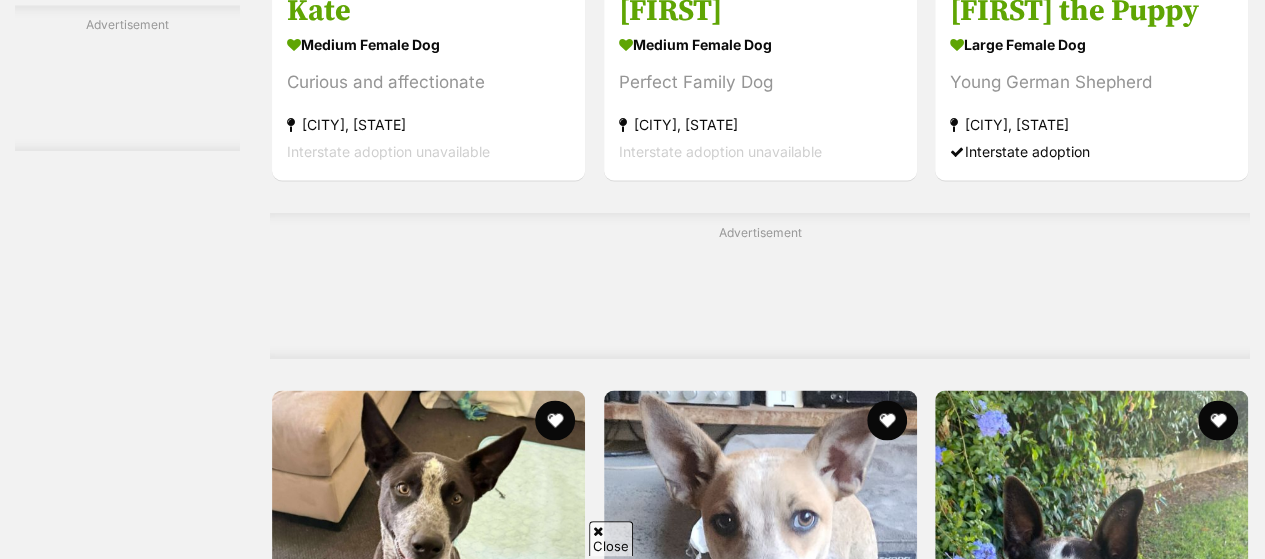 scroll, scrollTop: 5489, scrollLeft: 0, axis: vertical 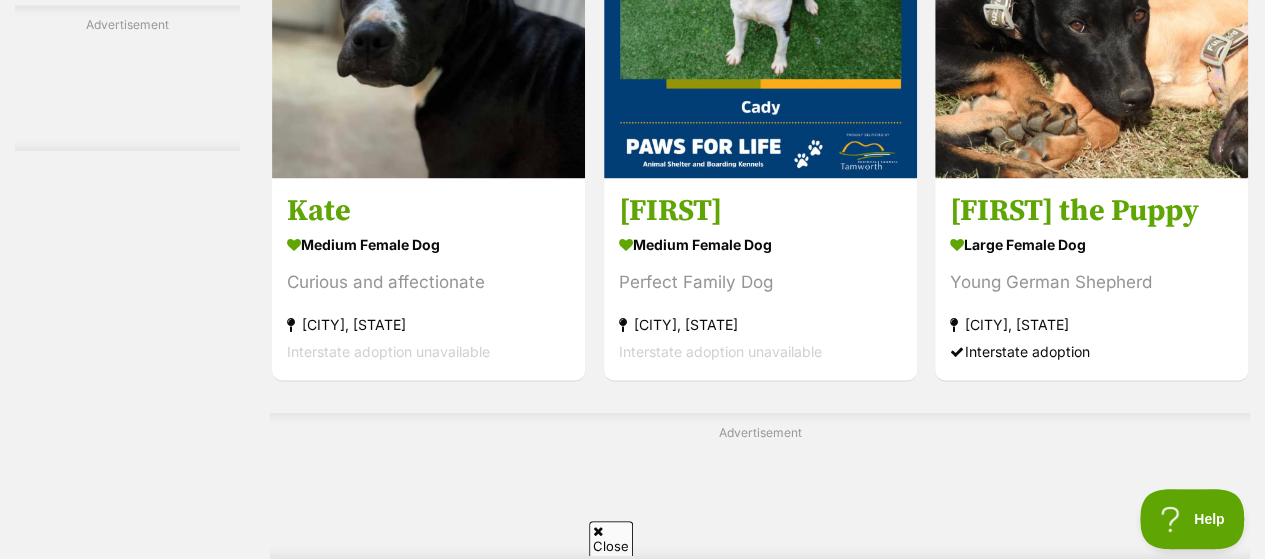 click at bounding box center [760, 2001] 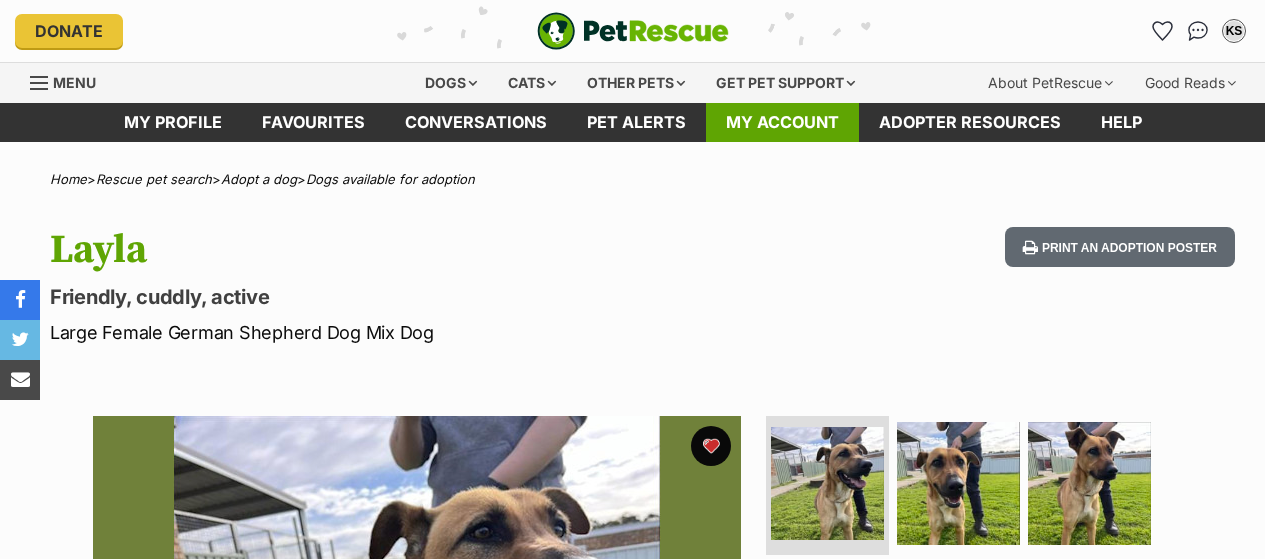 scroll, scrollTop: 0, scrollLeft: 0, axis: both 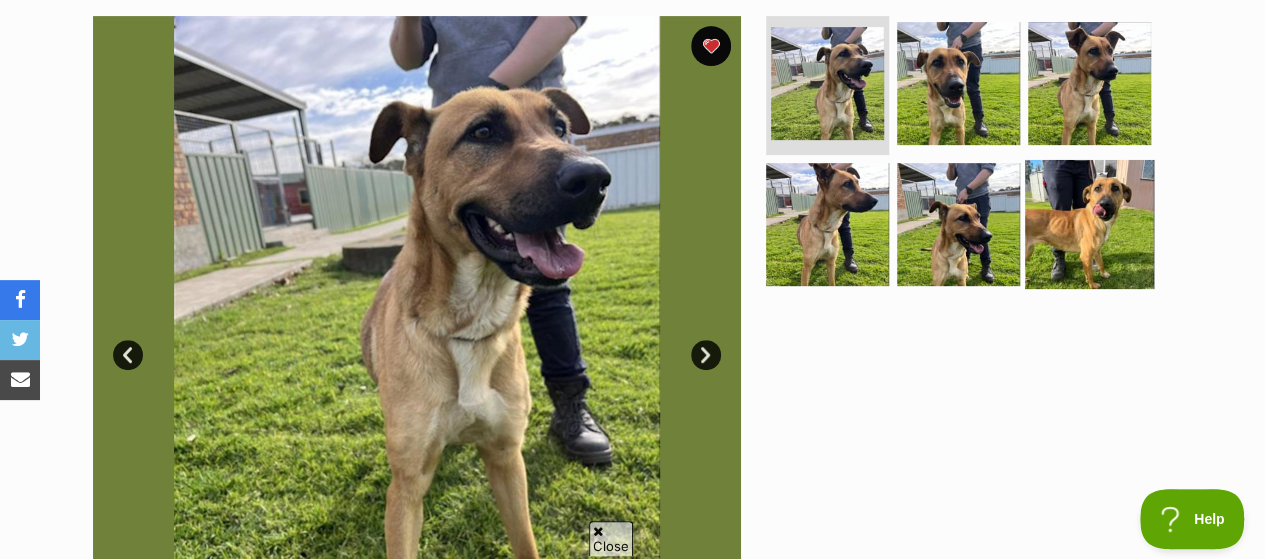 click at bounding box center [1089, 224] 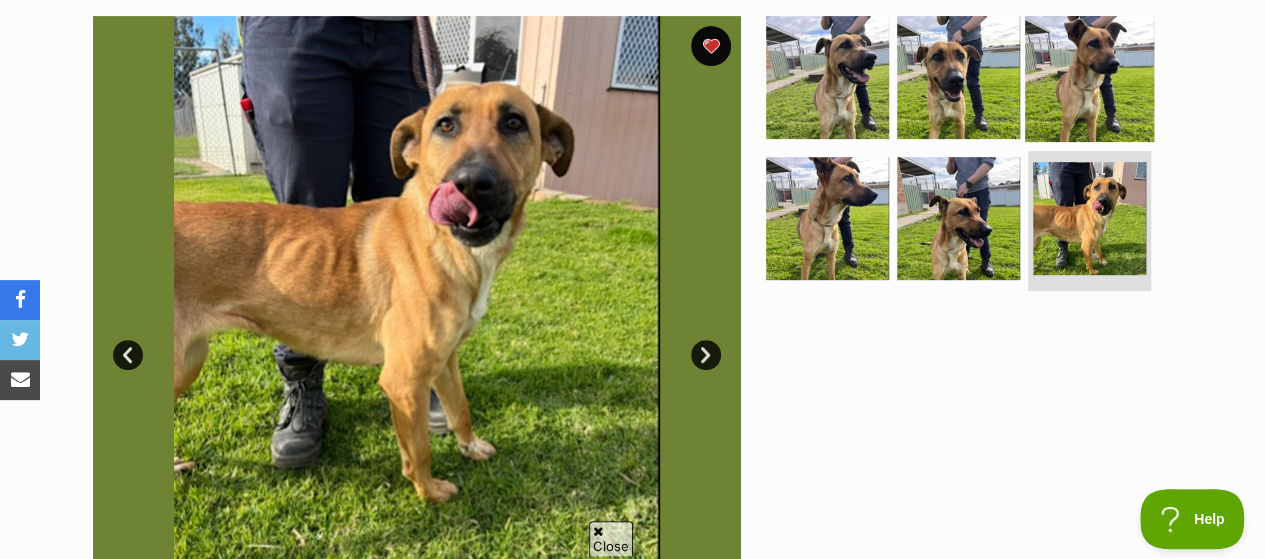 click at bounding box center (1089, 76) 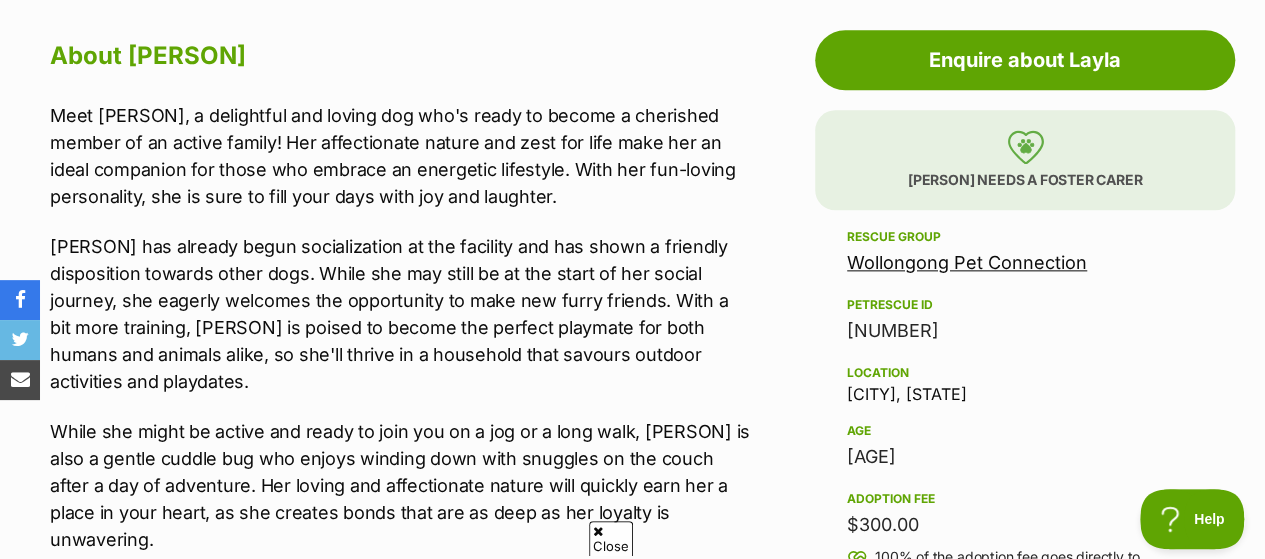 scroll, scrollTop: 1100, scrollLeft: 0, axis: vertical 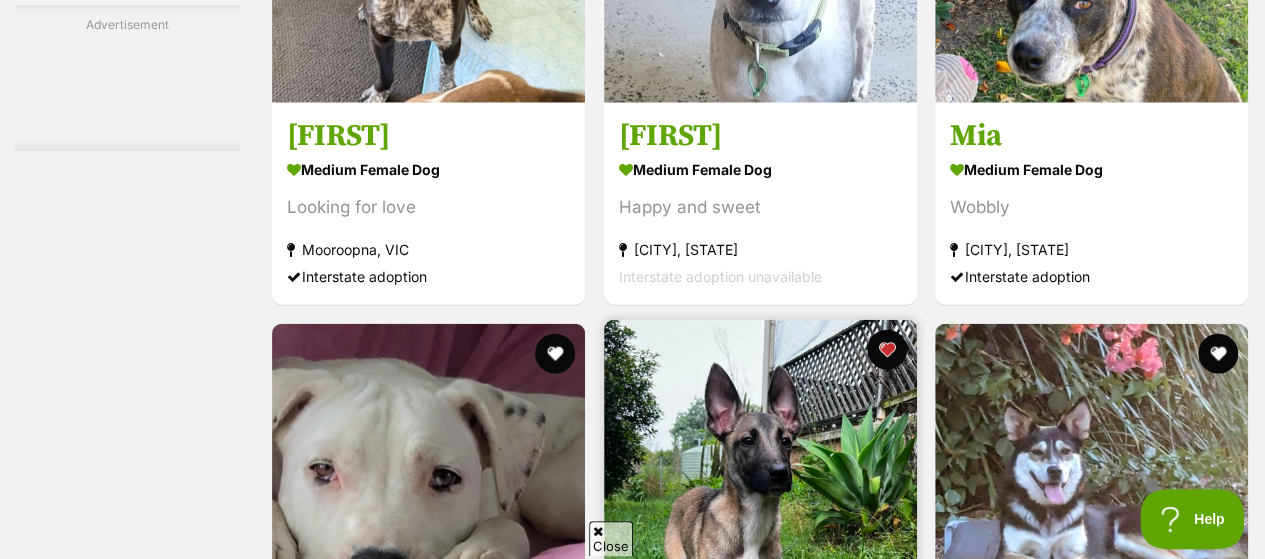 click at bounding box center [760, 476] 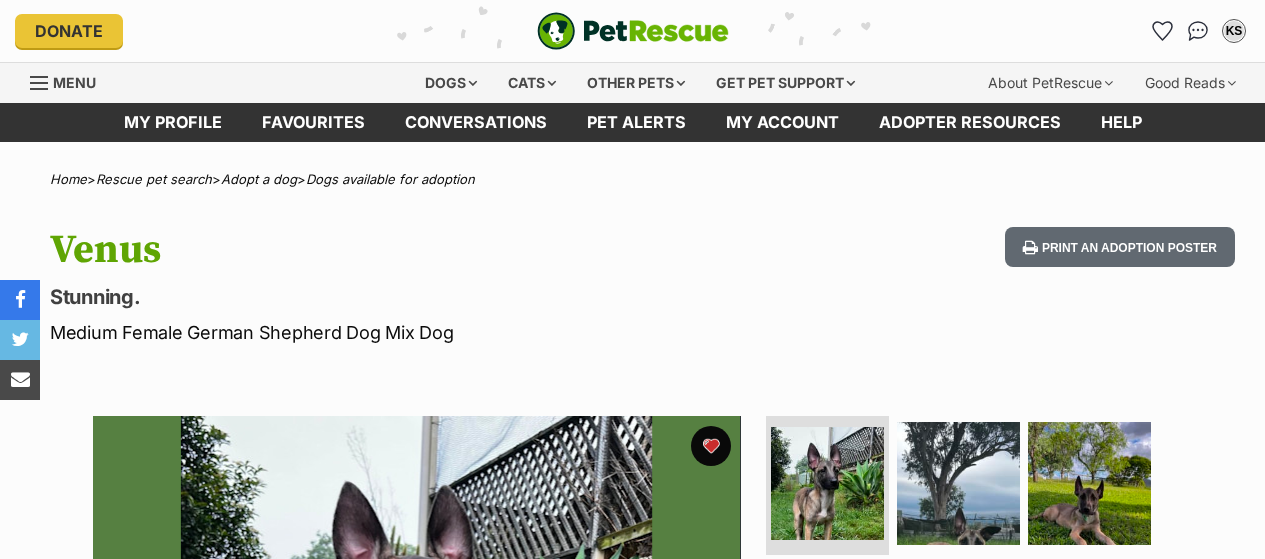 scroll, scrollTop: 0, scrollLeft: 0, axis: both 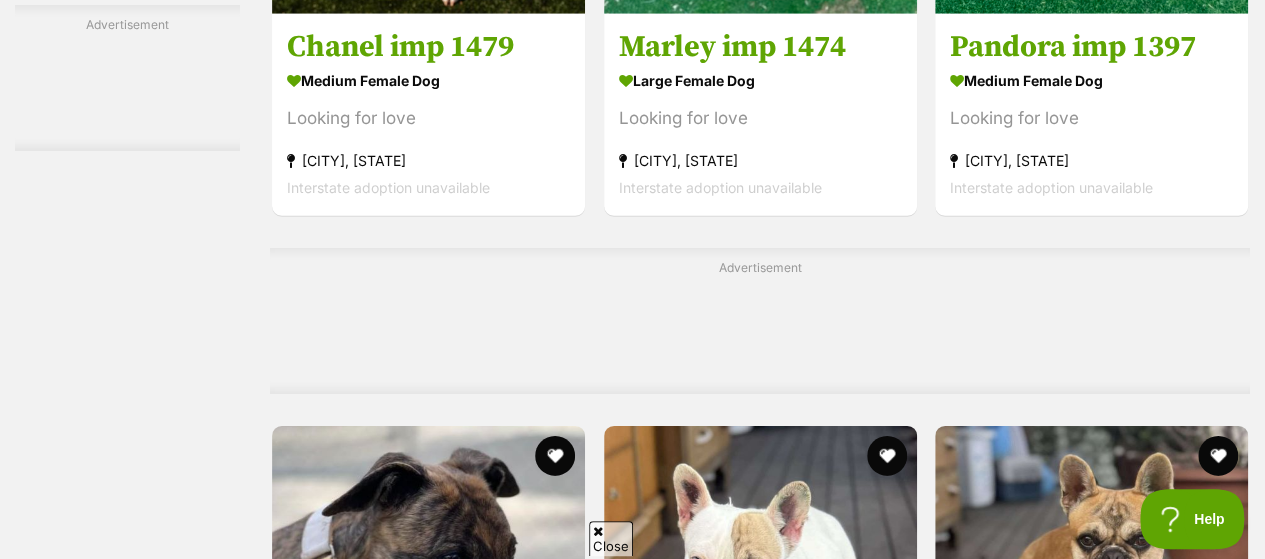 click at bounding box center (1091, 1112) 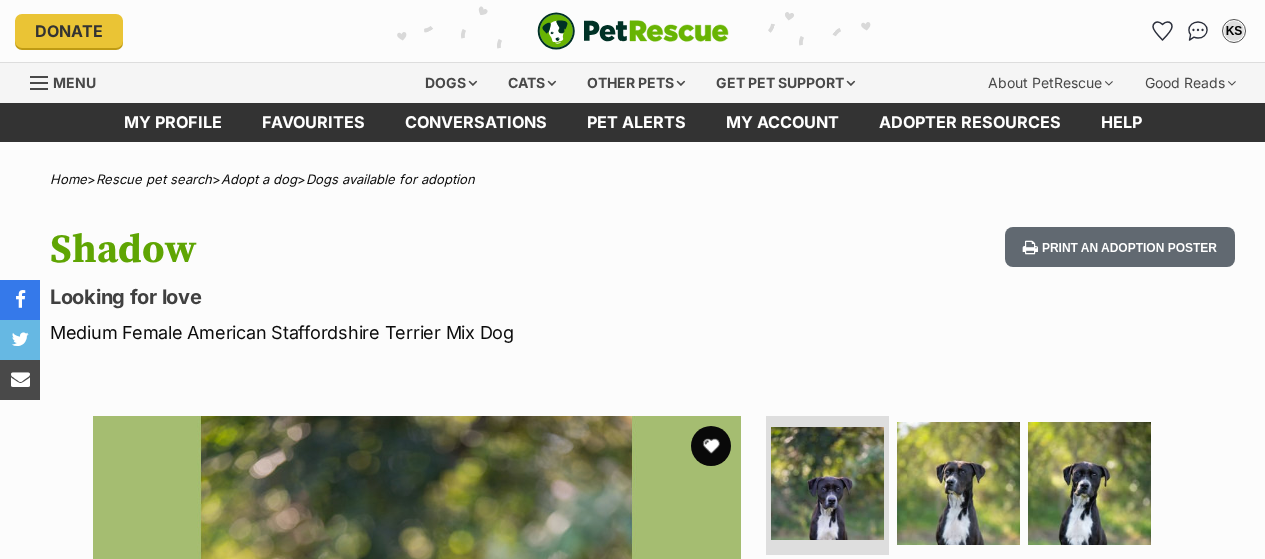 scroll, scrollTop: 0, scrollLeft: 0, axis: both 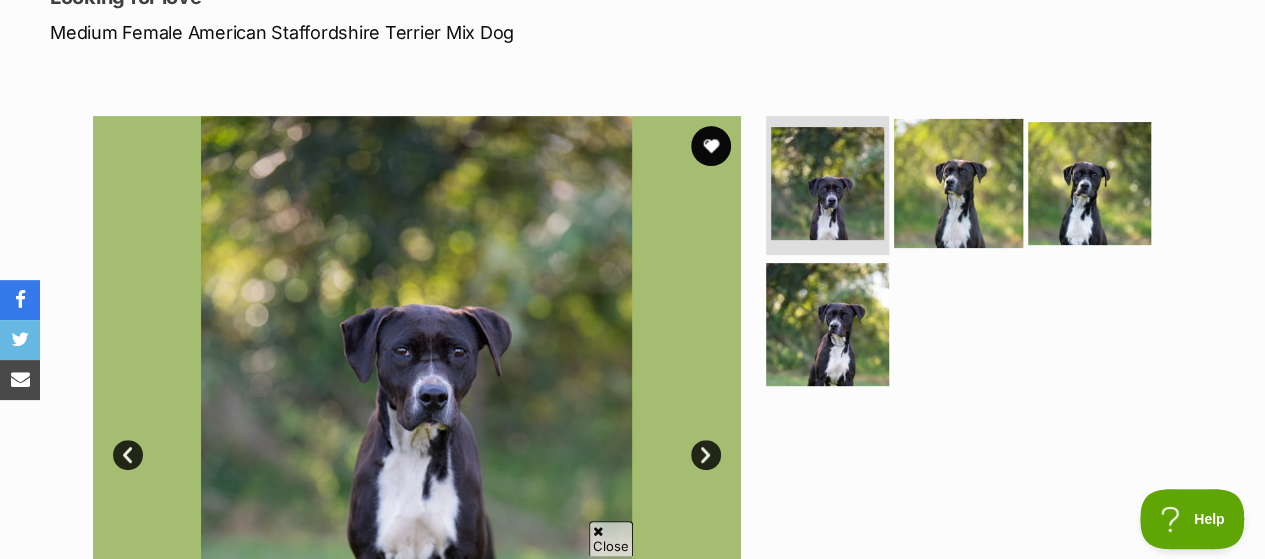 click at bounding box center [958, 182] 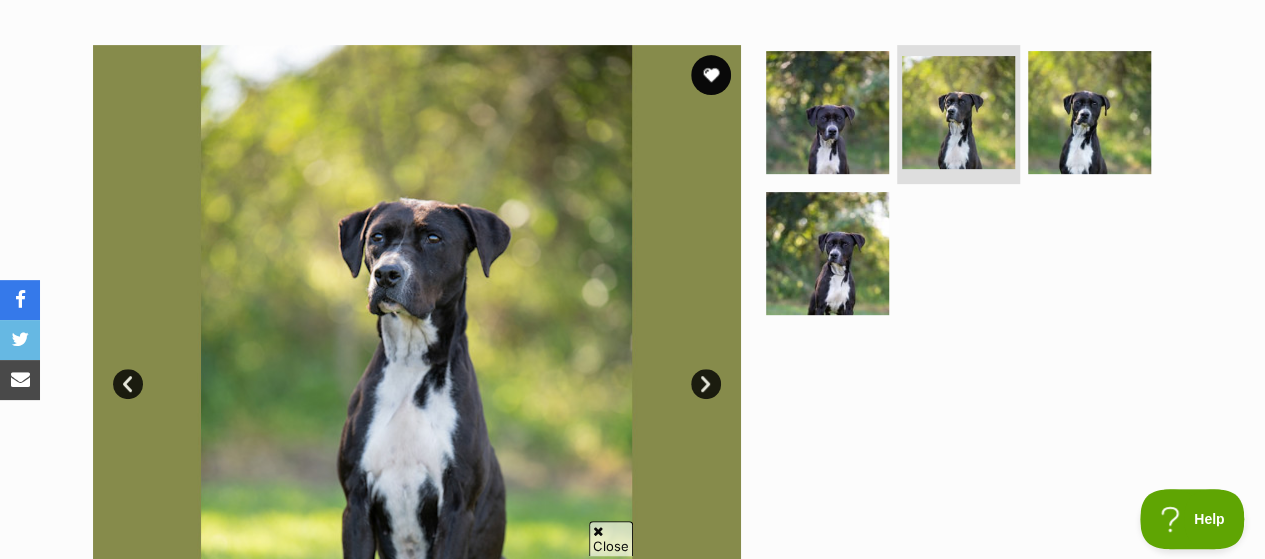 scroll, scrollTop: 300, scrollLeft: 0, axis: vertical 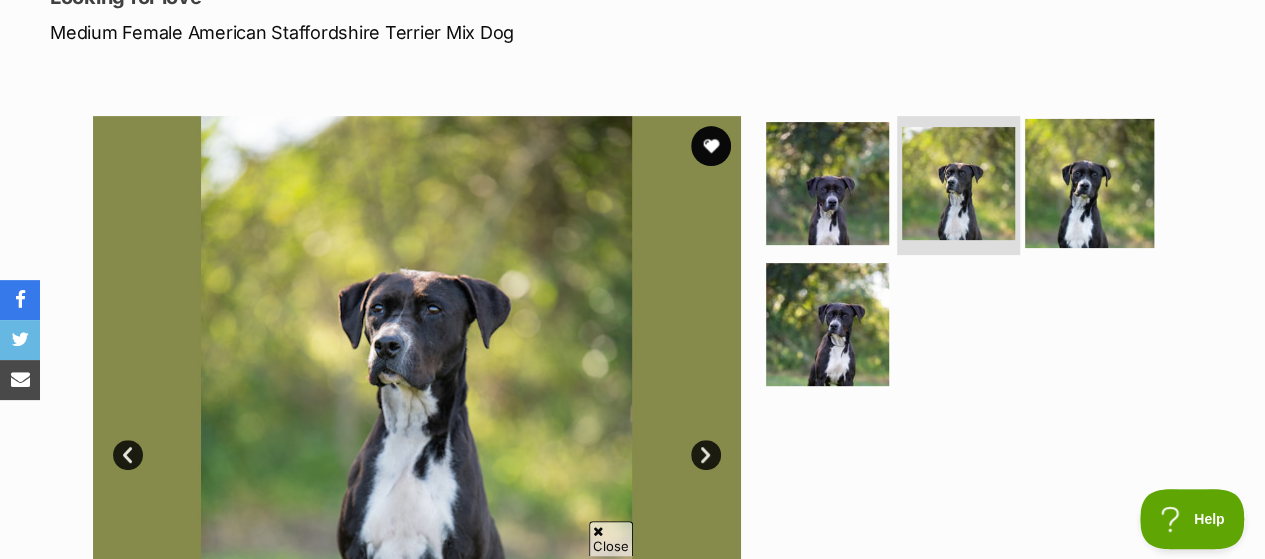 click at bounding box center [1089, 182] 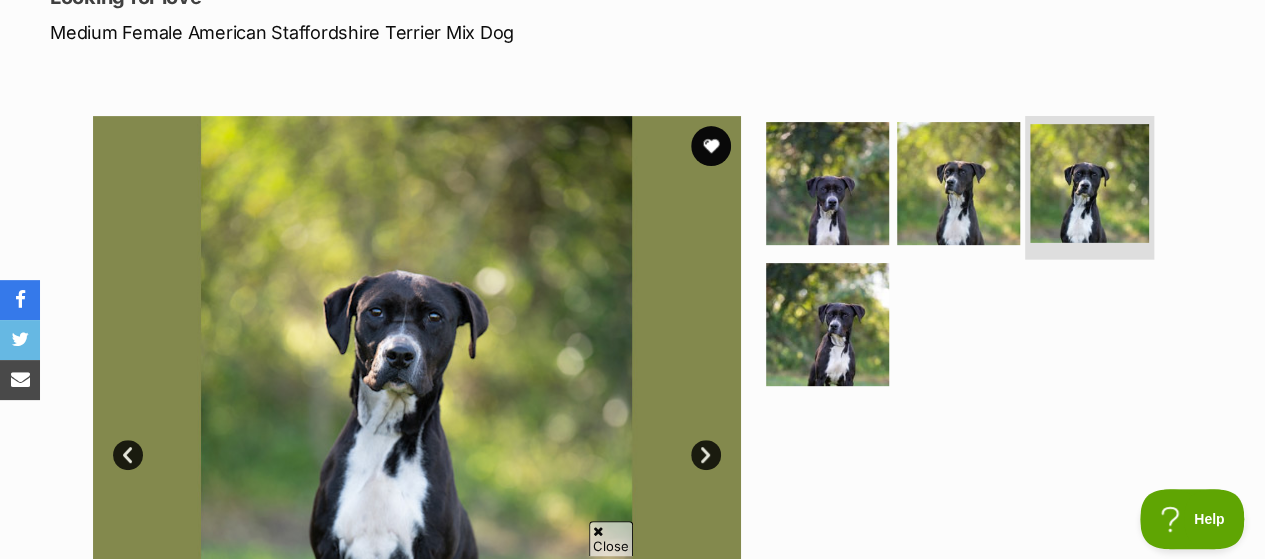 scroll, scrollTop: 400, scrollLeft: 0, axis: vertical 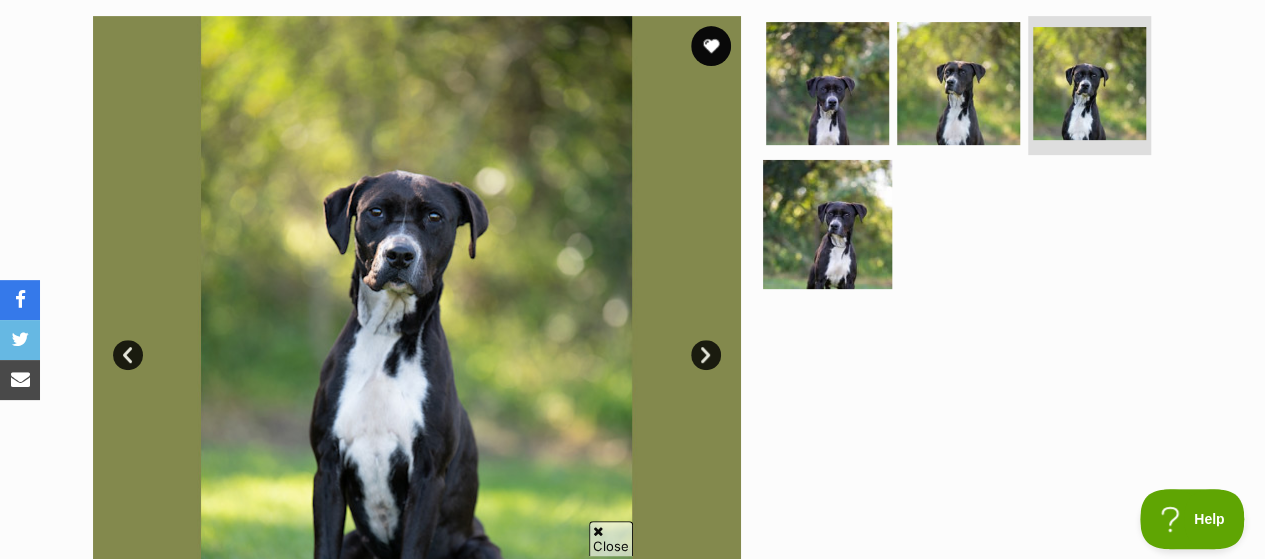 click at bounding box center (827, 224) 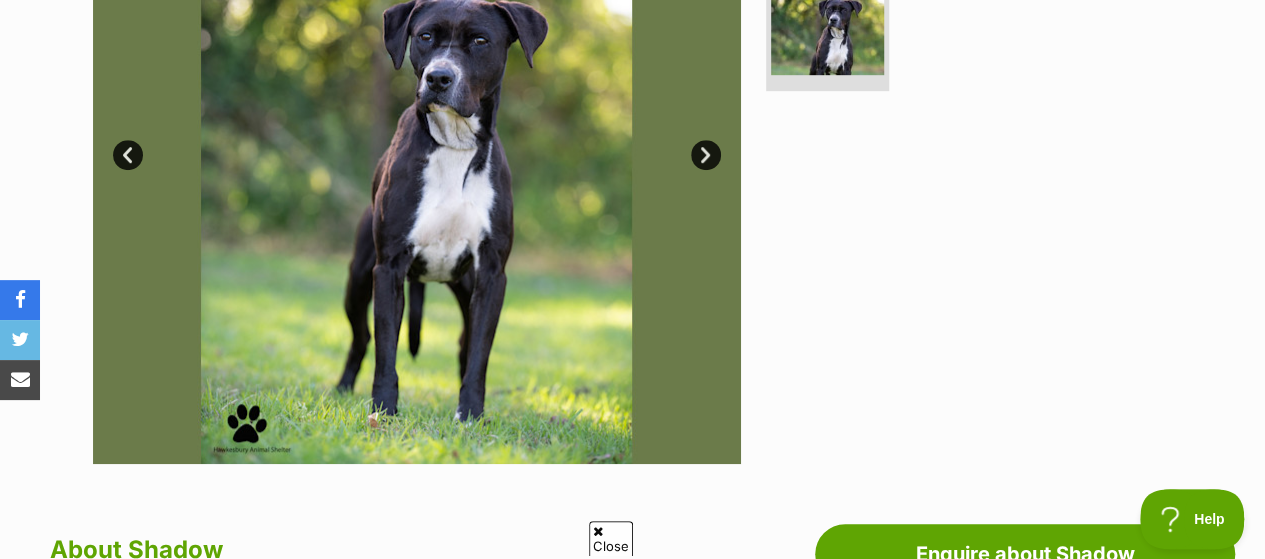 scroll, scrollTop: 500, scrollLeft: 0, axis: vertical 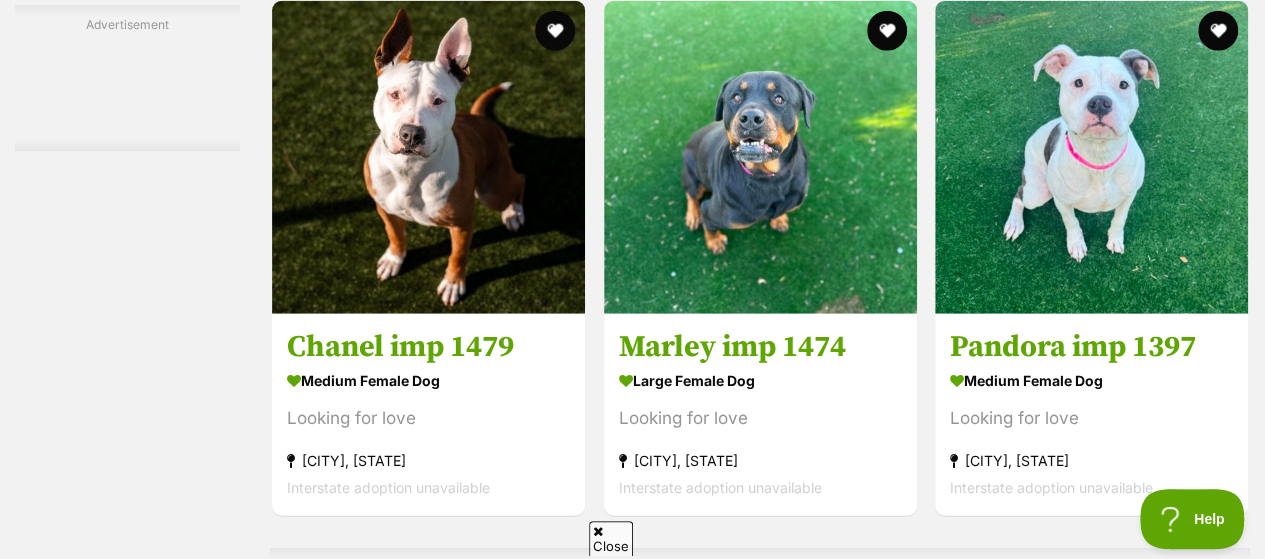 click at bounding box center [760, 2671] 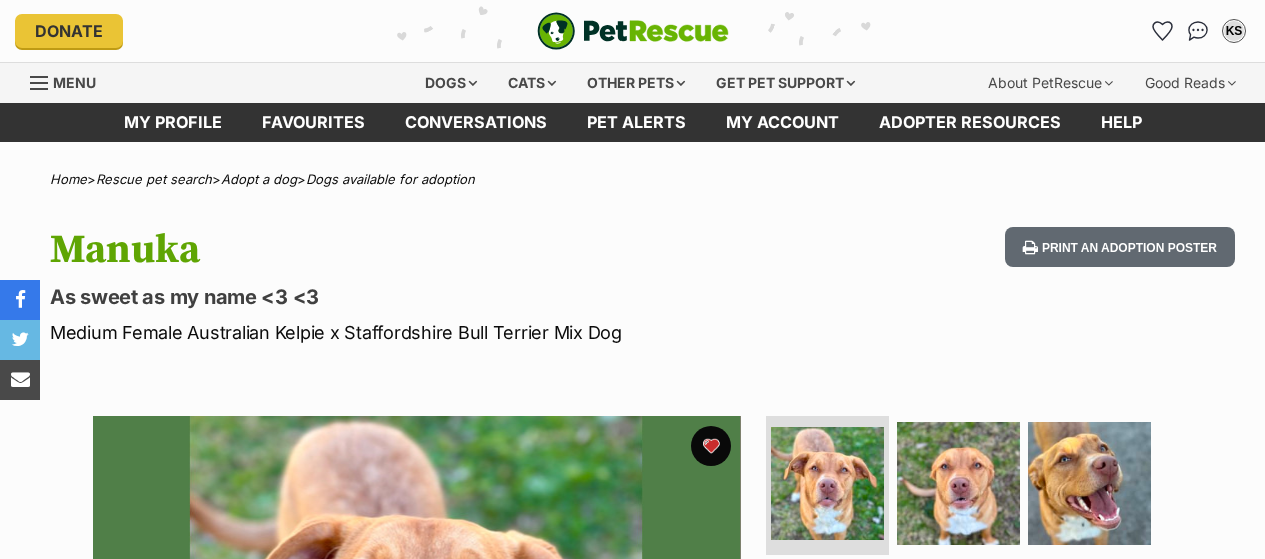 scroll, scrollTop: 0, scrollLeft: 0, axis: both 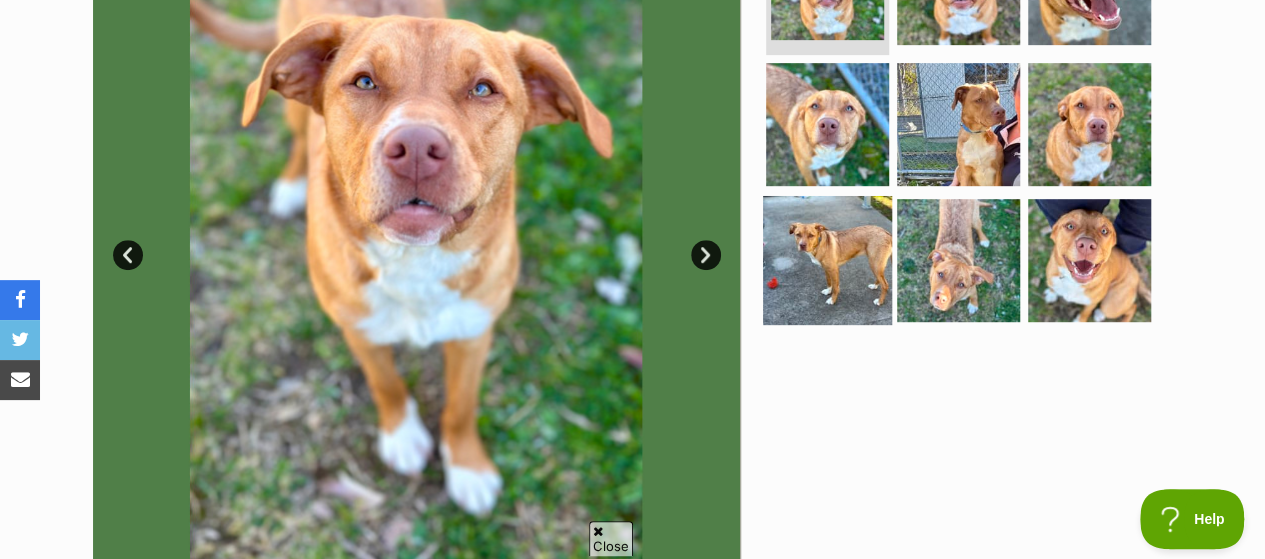 click at bounding box center (827, 260) 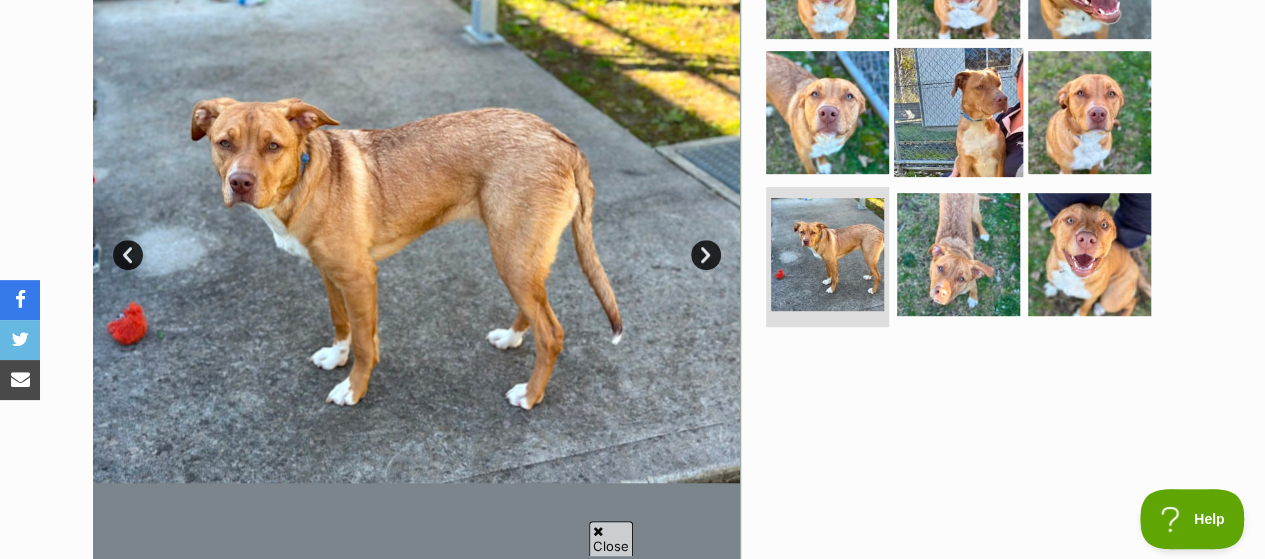 click at bounding box center (958, 112) 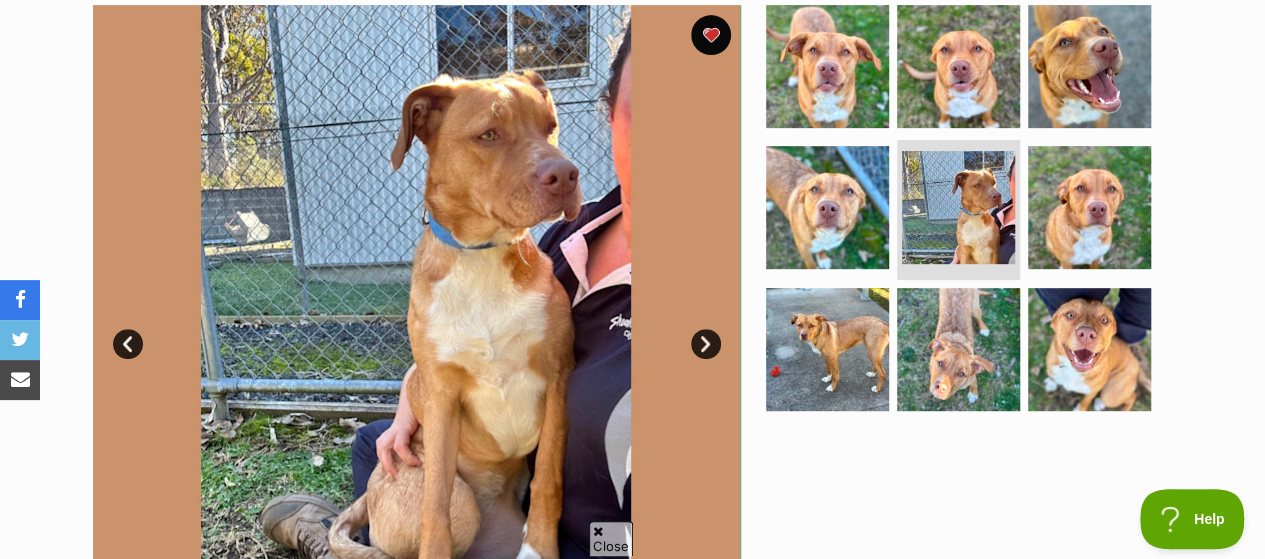 scroll, scrollTop: 400, scrollLeft: 0, axis: vertical 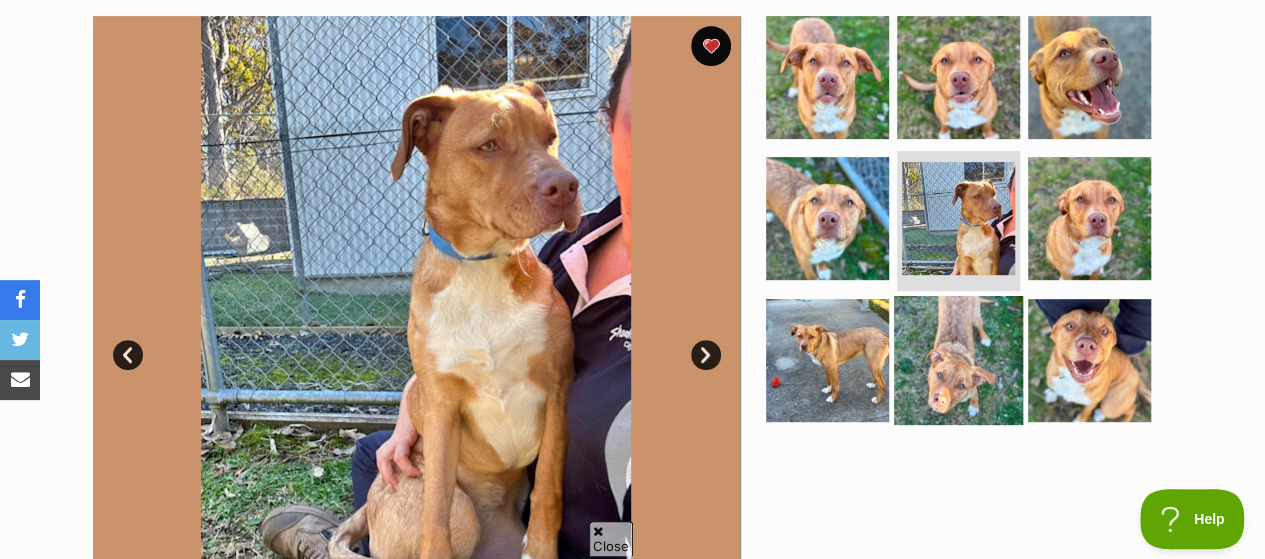 click at bounding box center (958, 360) 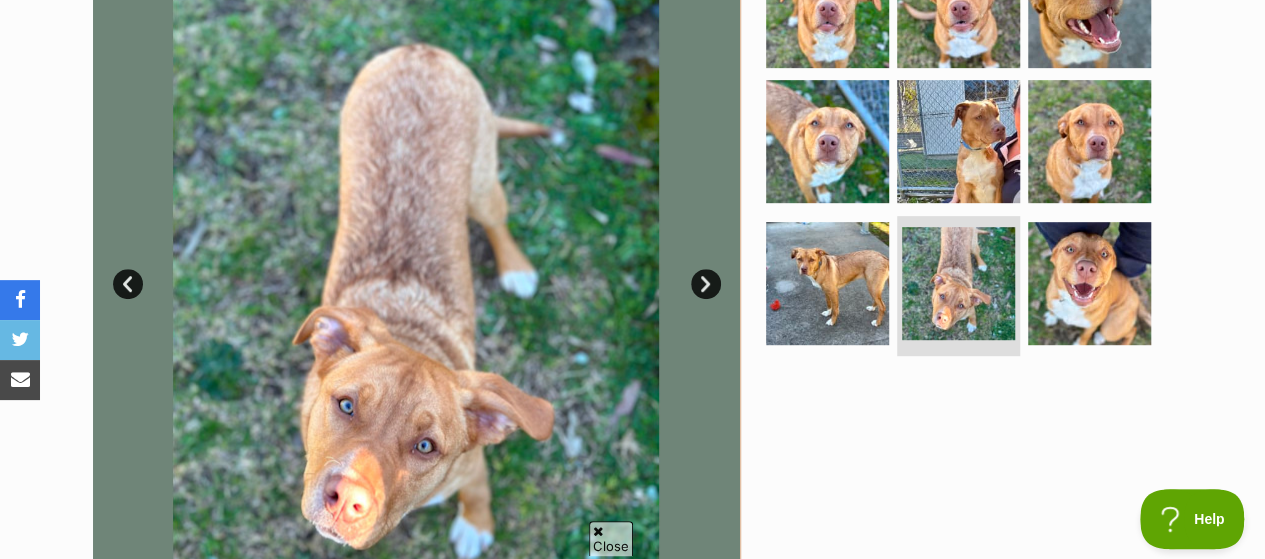 scroll, scrollTop: 500, scrollLeft: 0, axis: vertical 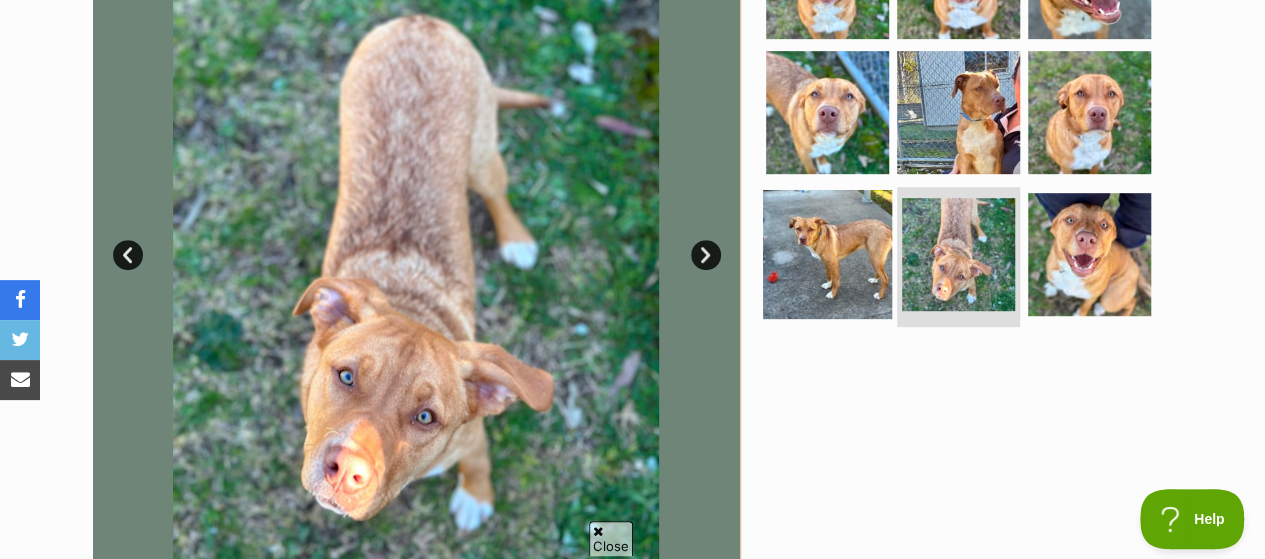 click at bounding box center (827, 254) 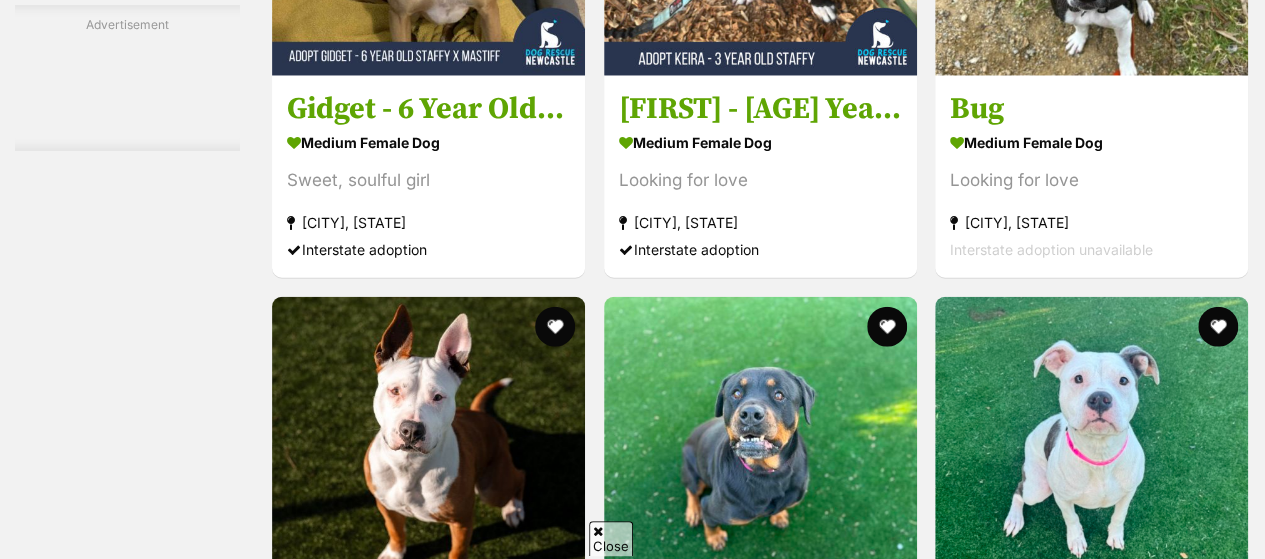scroll, scrollTop: 10191, scrollLeft: 0, axis: vertical 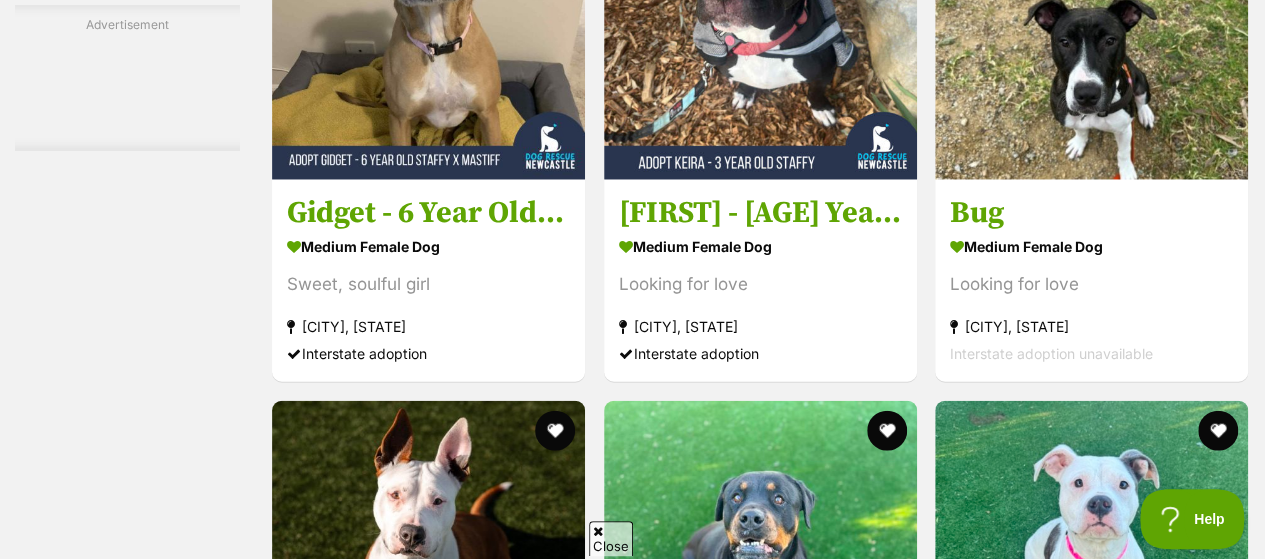 click on "Next" at bounding box center [841, 3478] 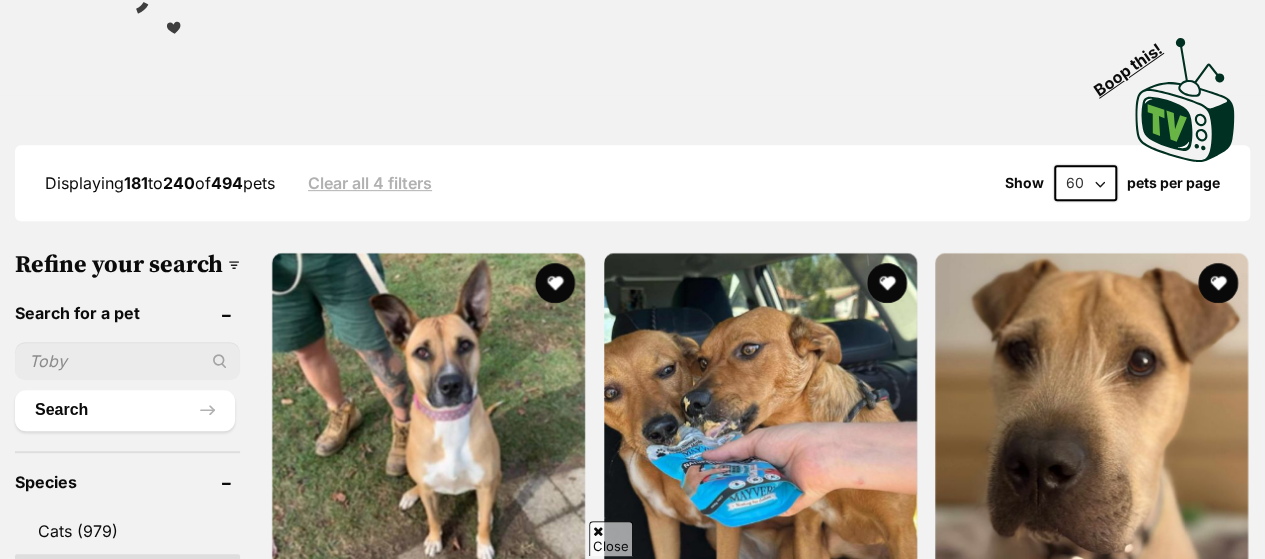 scroll, scrollTop: 400, scrollLeft: 0, axis: vertical 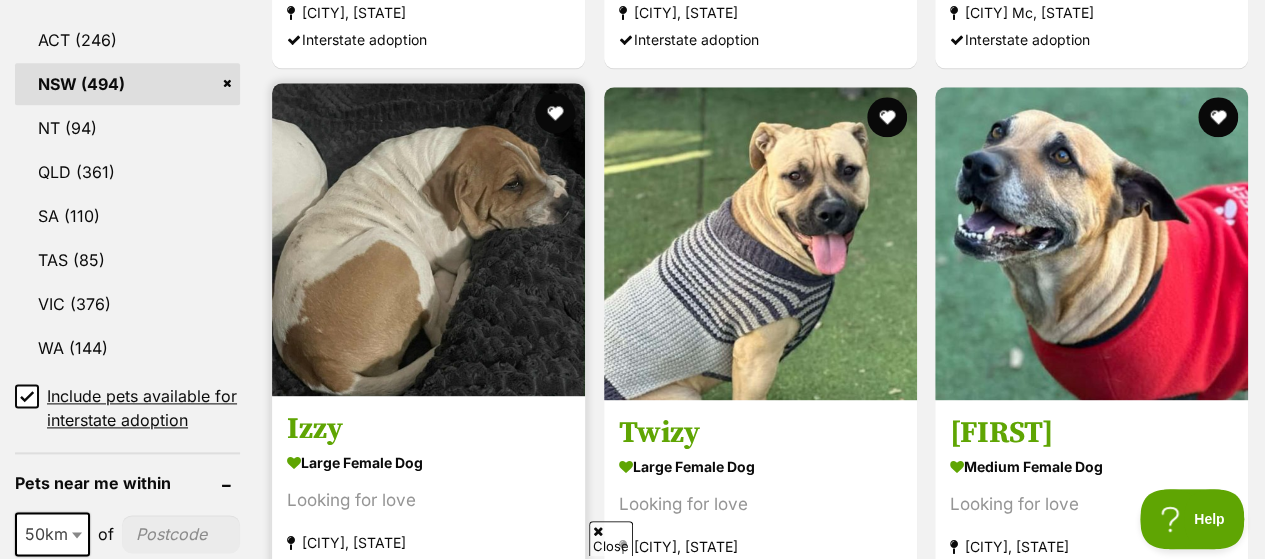 click at bounding box center (428, 239) 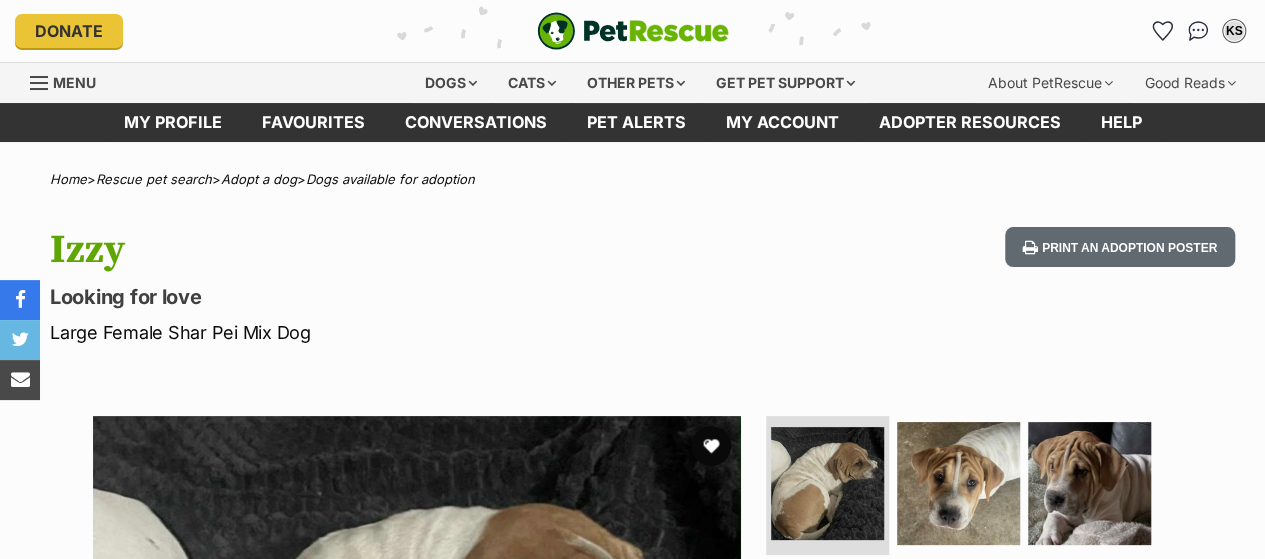 scroll, scrollTop: 256, scrollLeft: 0, axis: vertical 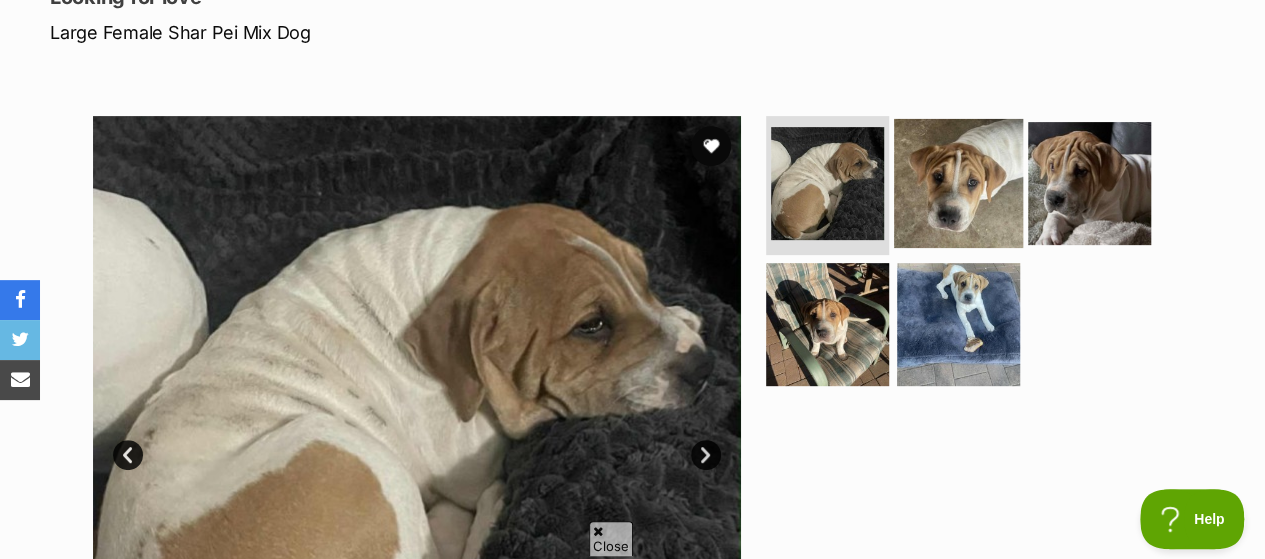click at bounding box center [958, 182] 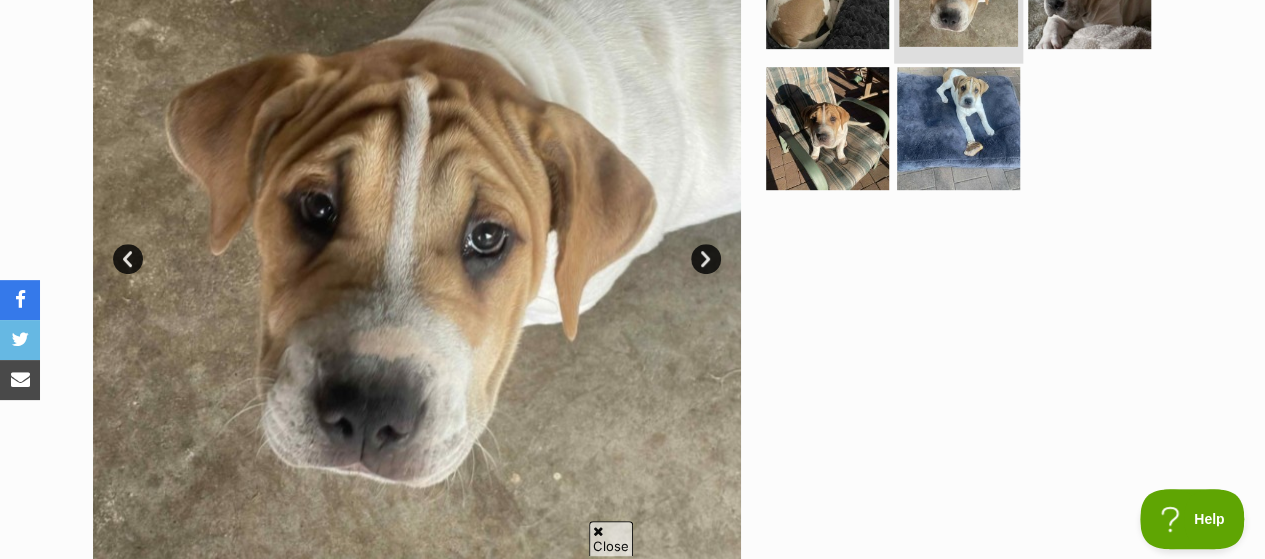 scroll, scrollTop: 500, scrollLeft: 0, axis: vertical 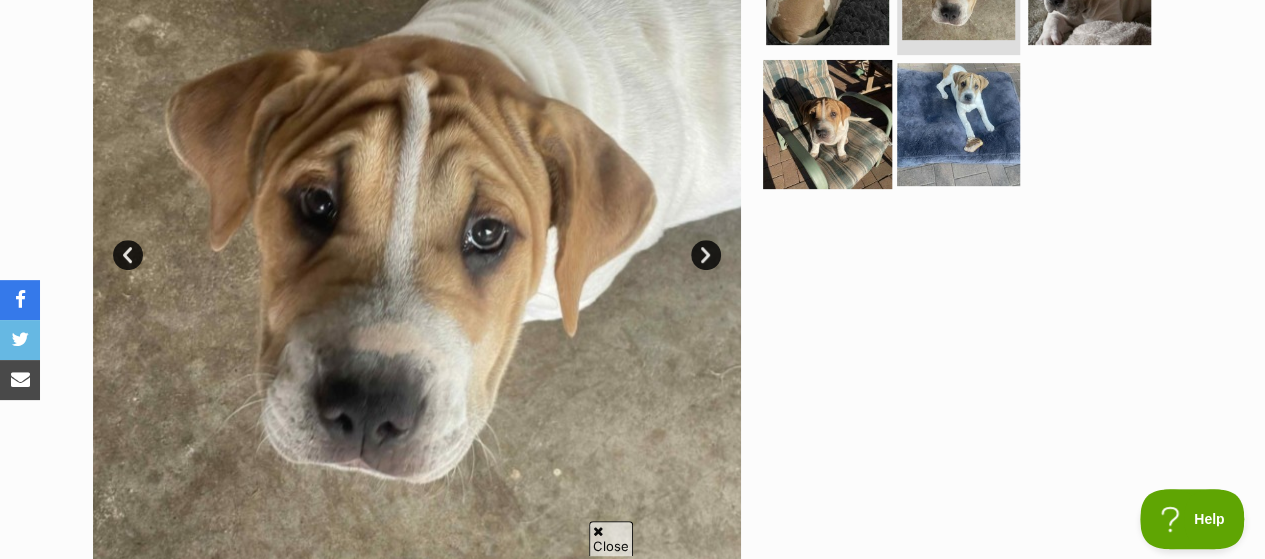 click at bounding box center [827, 124] 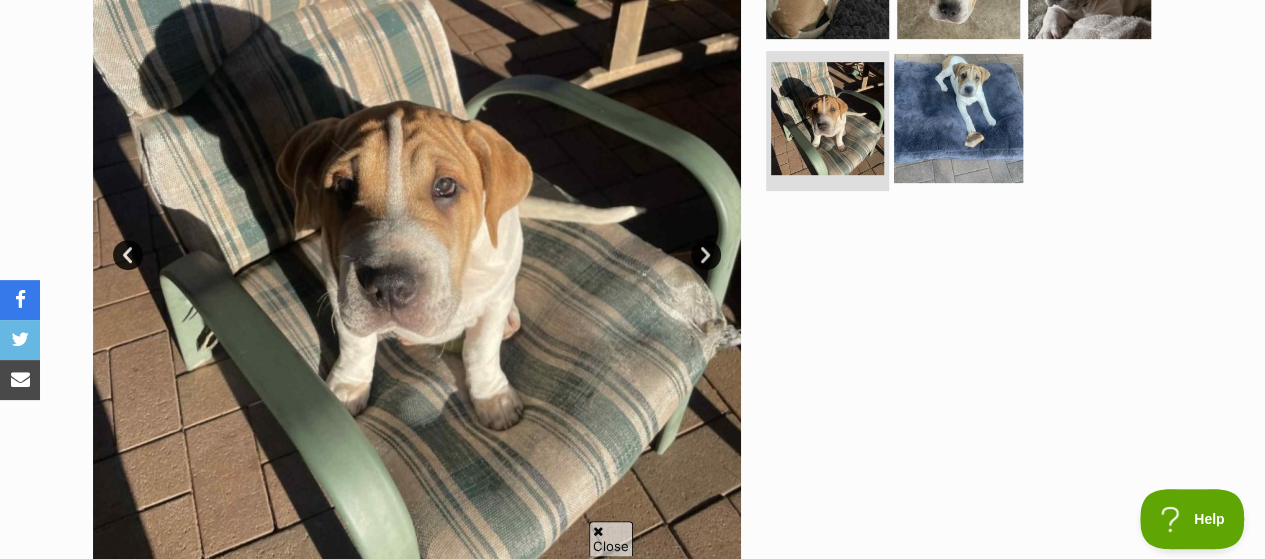 click at bounding box center (958, 118) 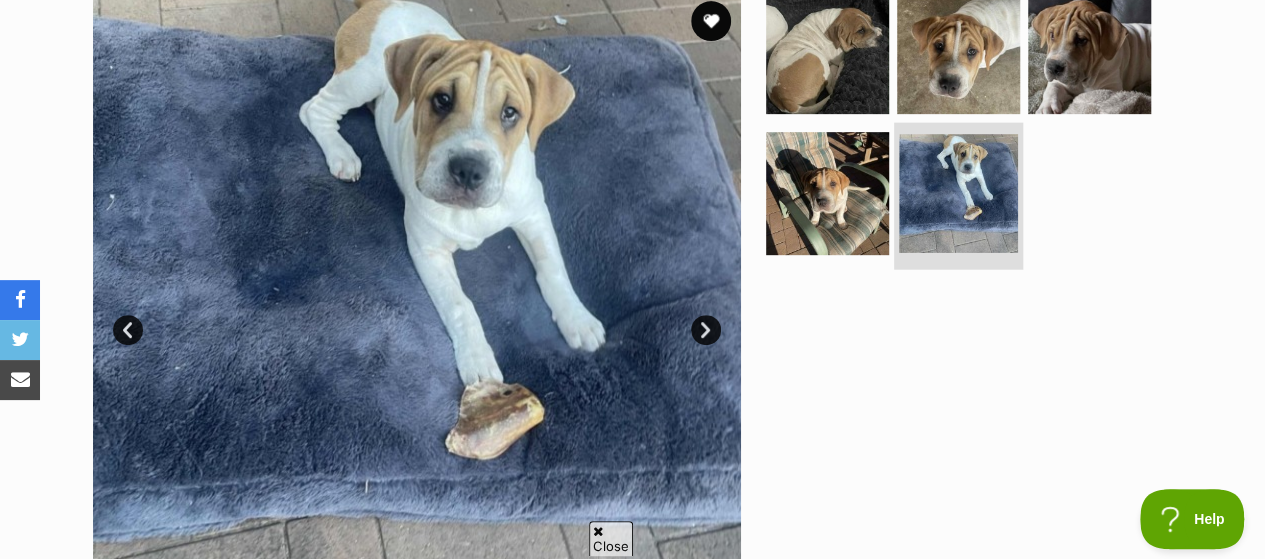 scroll, scrollTop: 400, scrollLeft: 0, axis: vertical 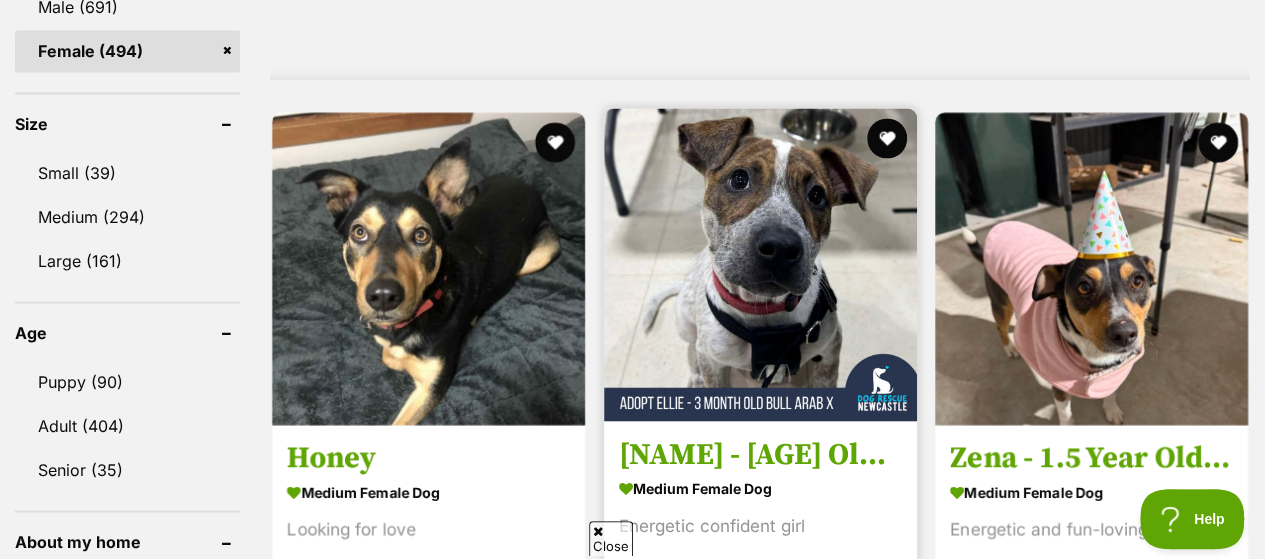 click at bounding box center [760, 264] 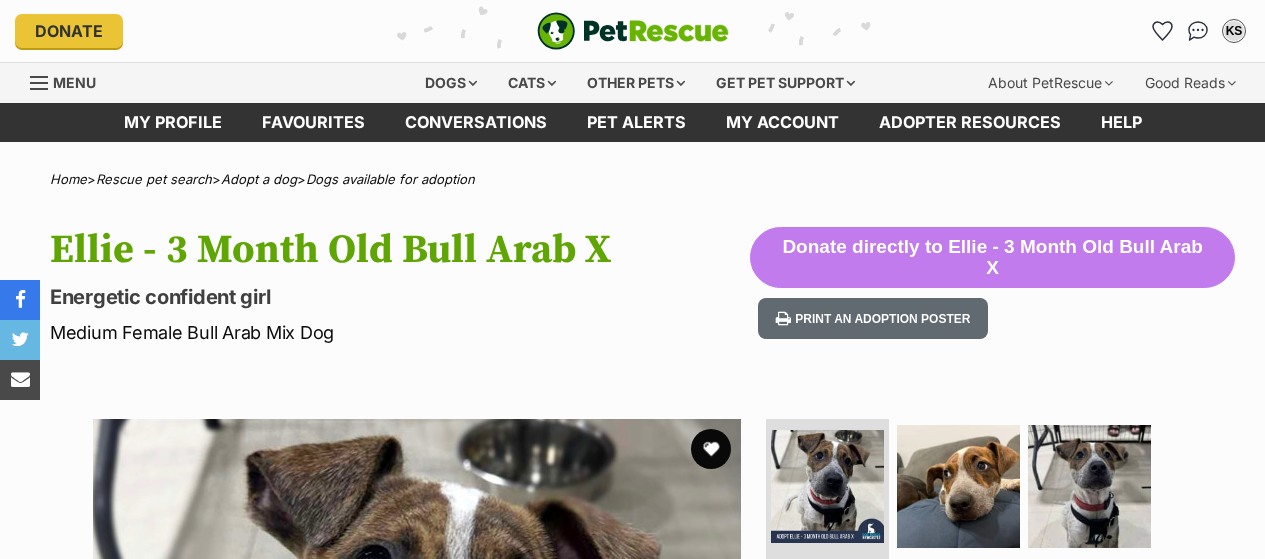 scroll, scrollTop: 0, scrollLeft: 0, axis: both 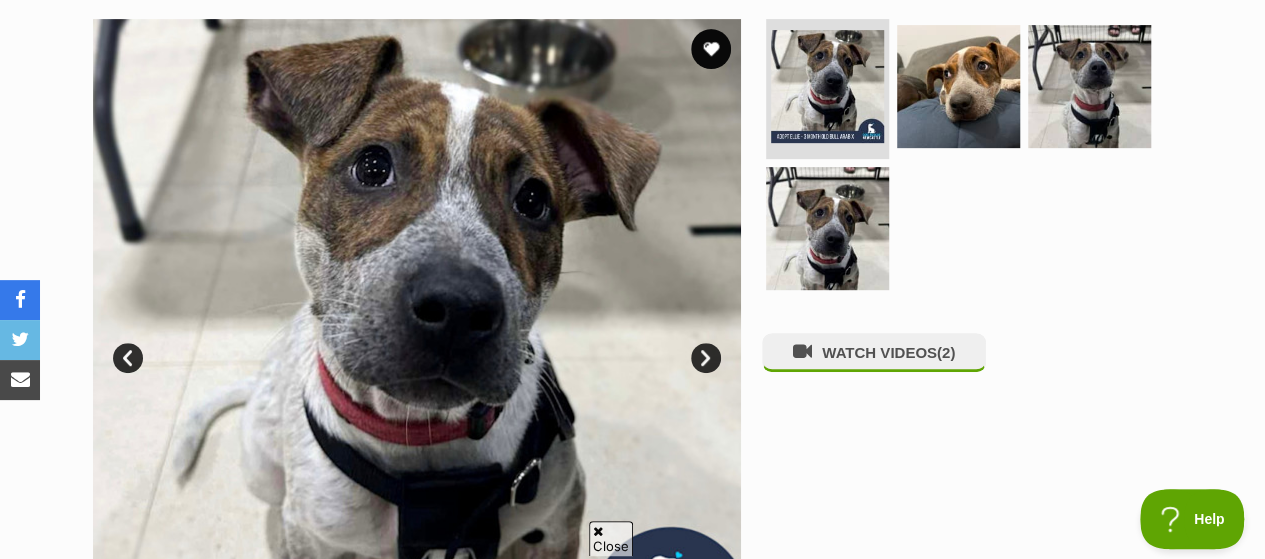 click on "Next" at bounding box center [706, 358] 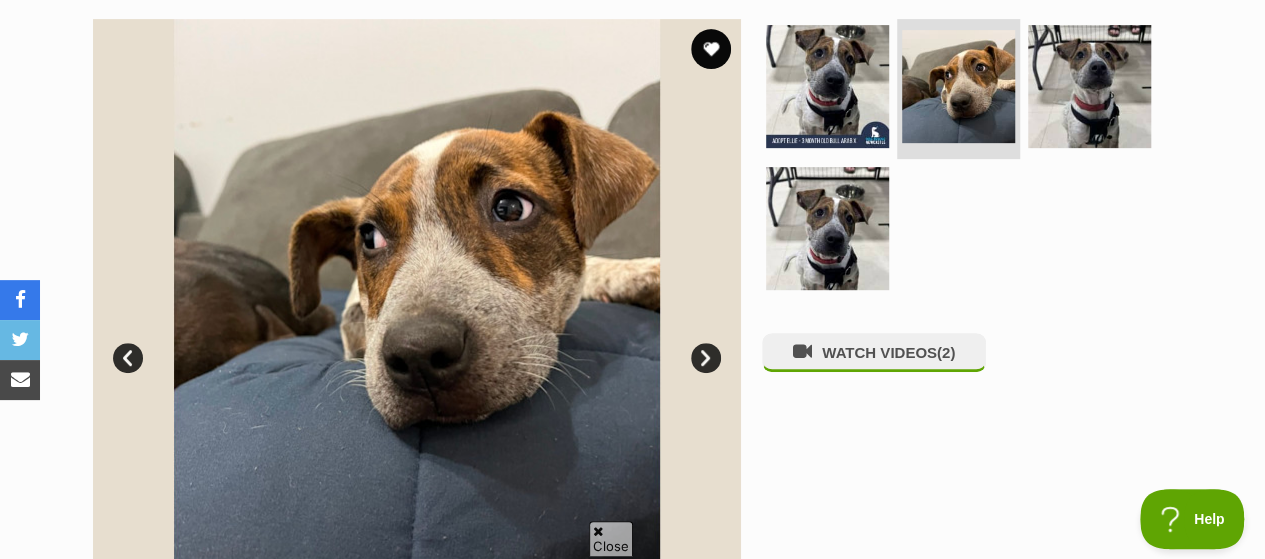 click on "Next" at bounding box center [706, 358] 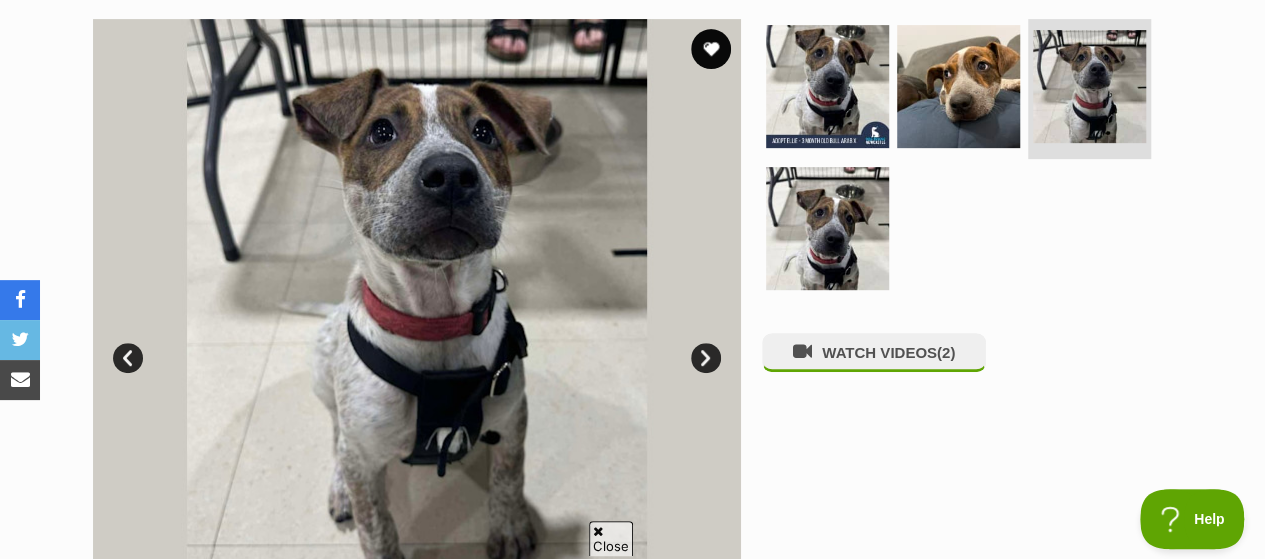 click on "Next" at bounding box center [706, 358] 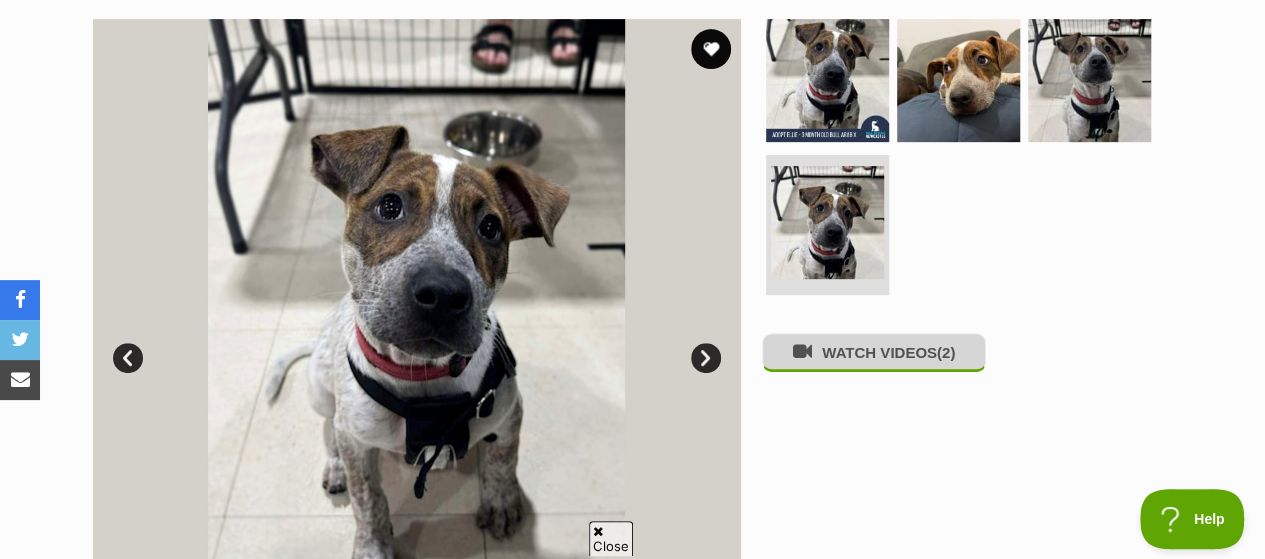 click on "WATCH VIDEOS
(2)" at bounding box center [874, 352] 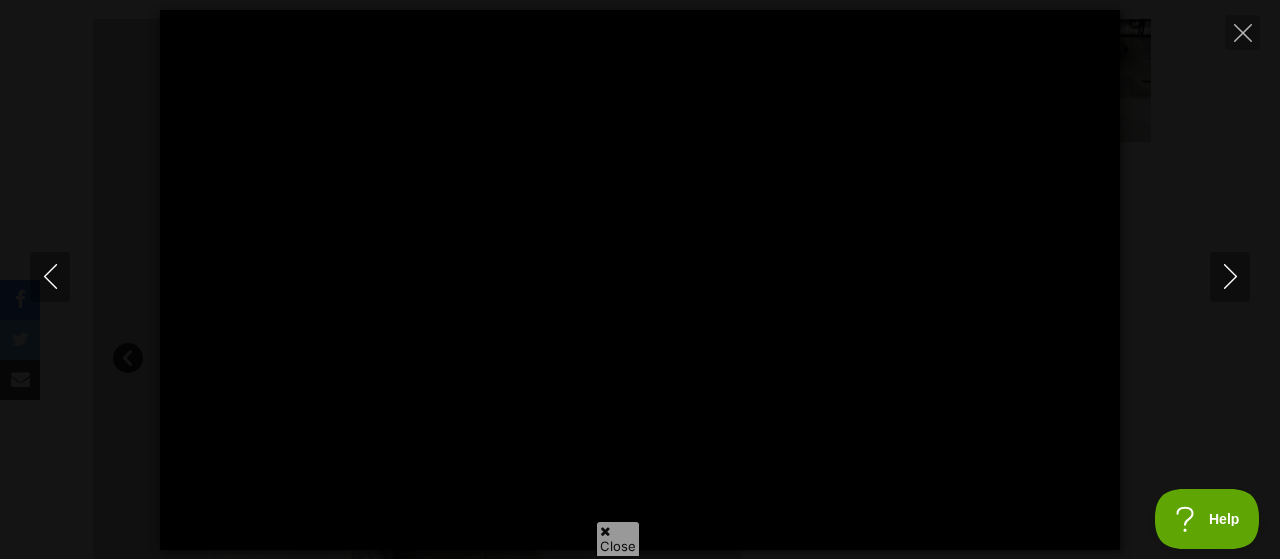 type on "100" 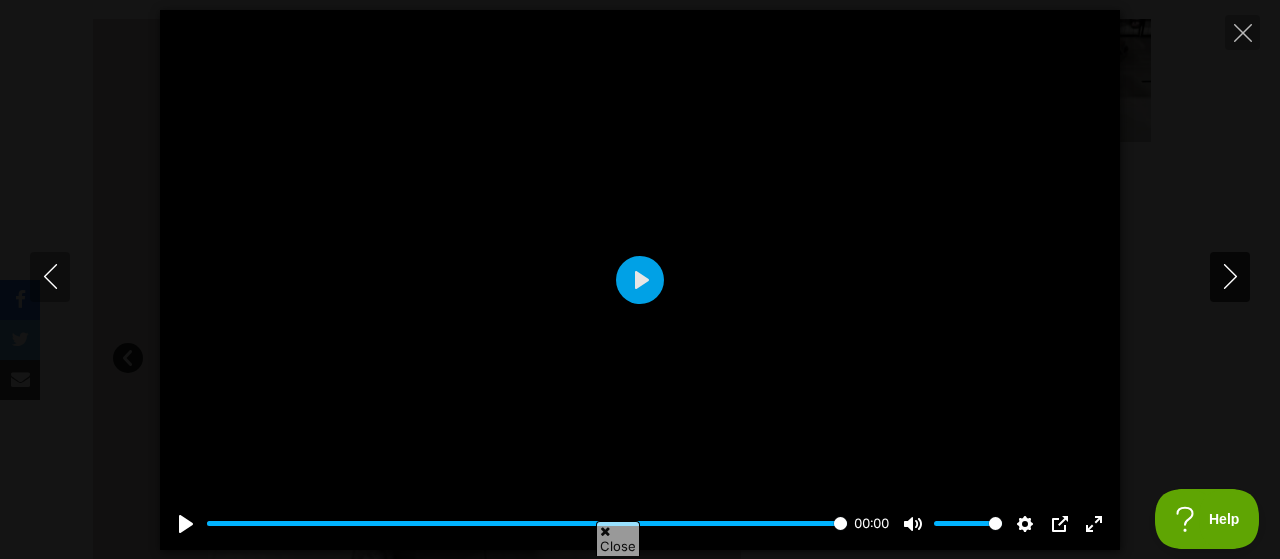 click 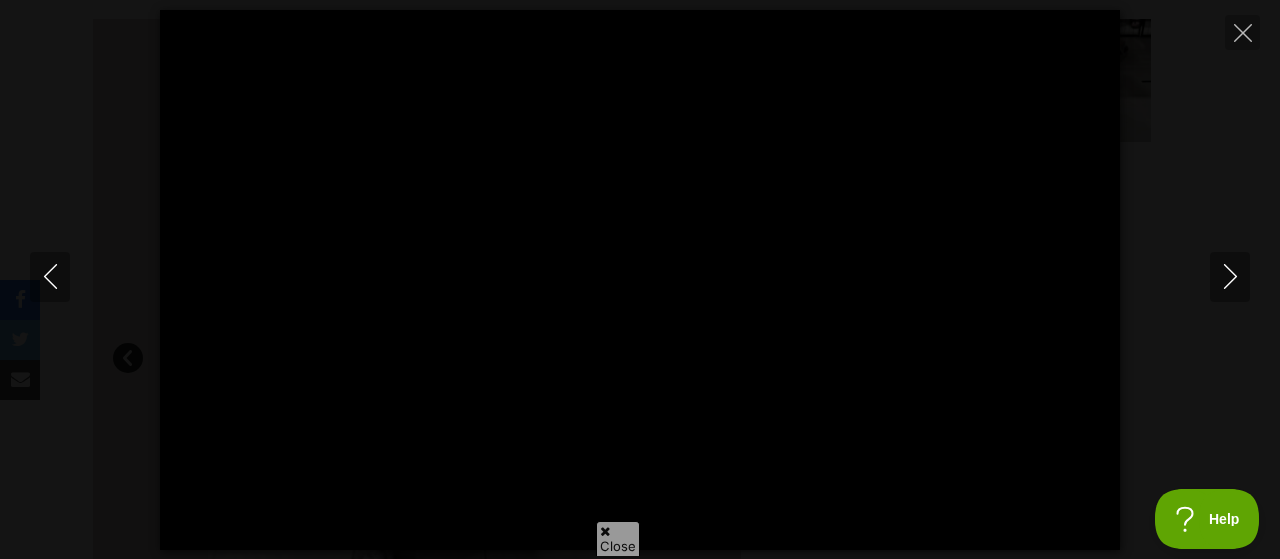 type on "100" 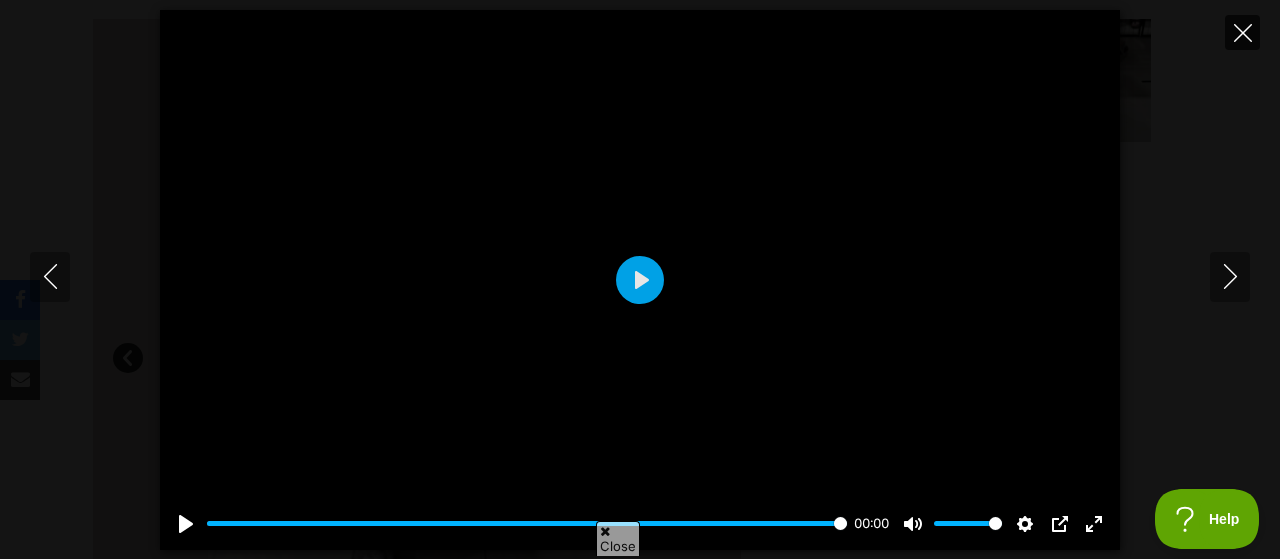 click 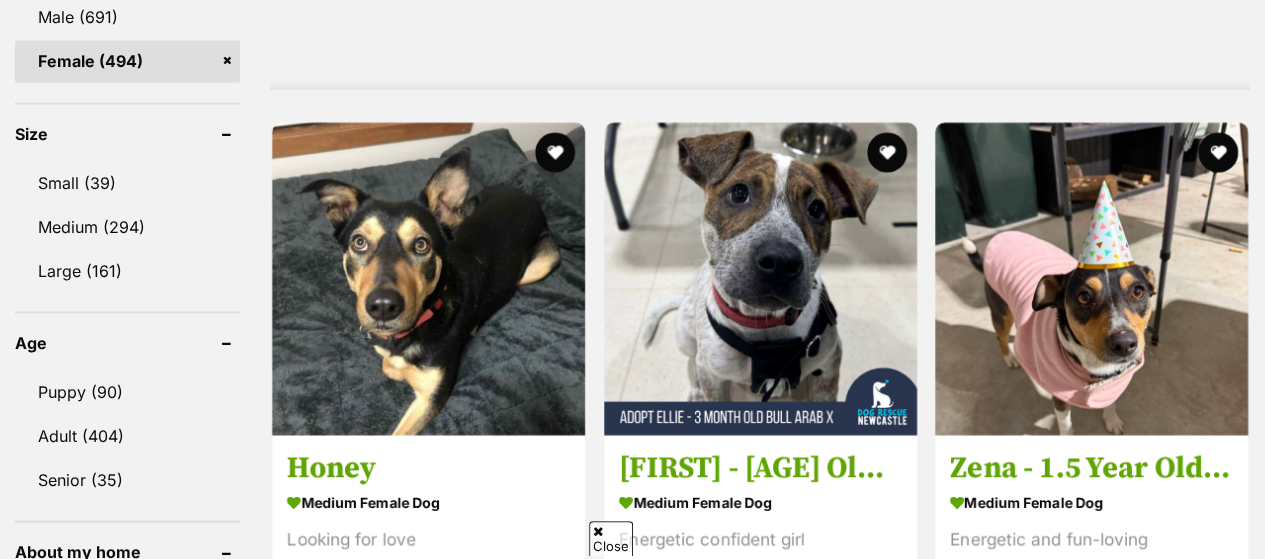 scroll, scrollTop: 0, scrollLeft: 0, axis: both 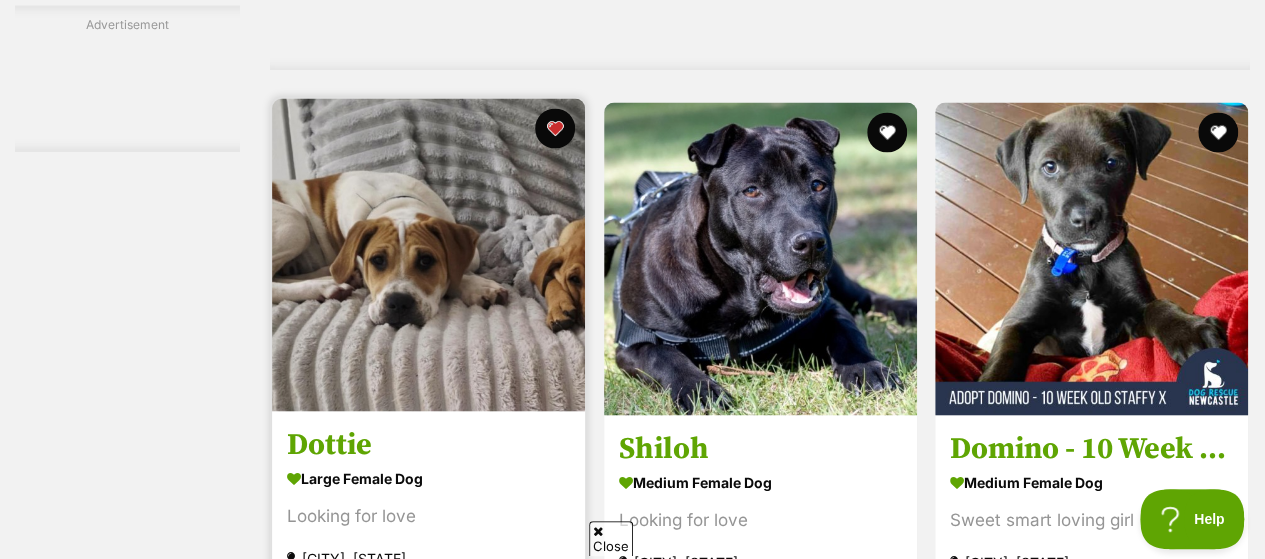 click at bounding box center [428, 254] 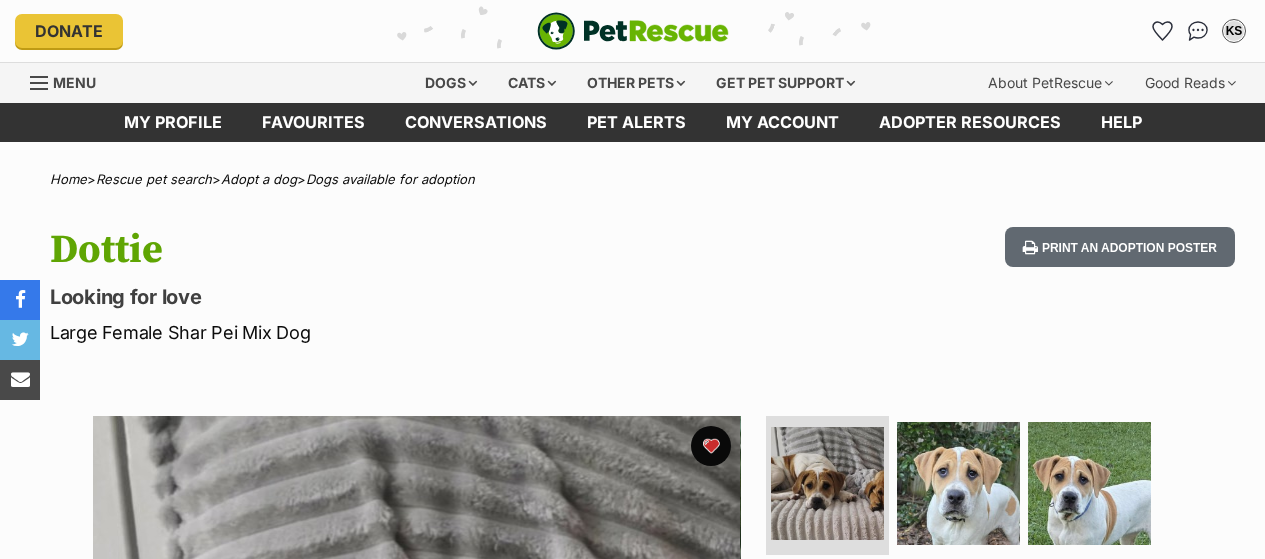 scroll, scrollTop: 0, scrollLeft: 0, axis: both 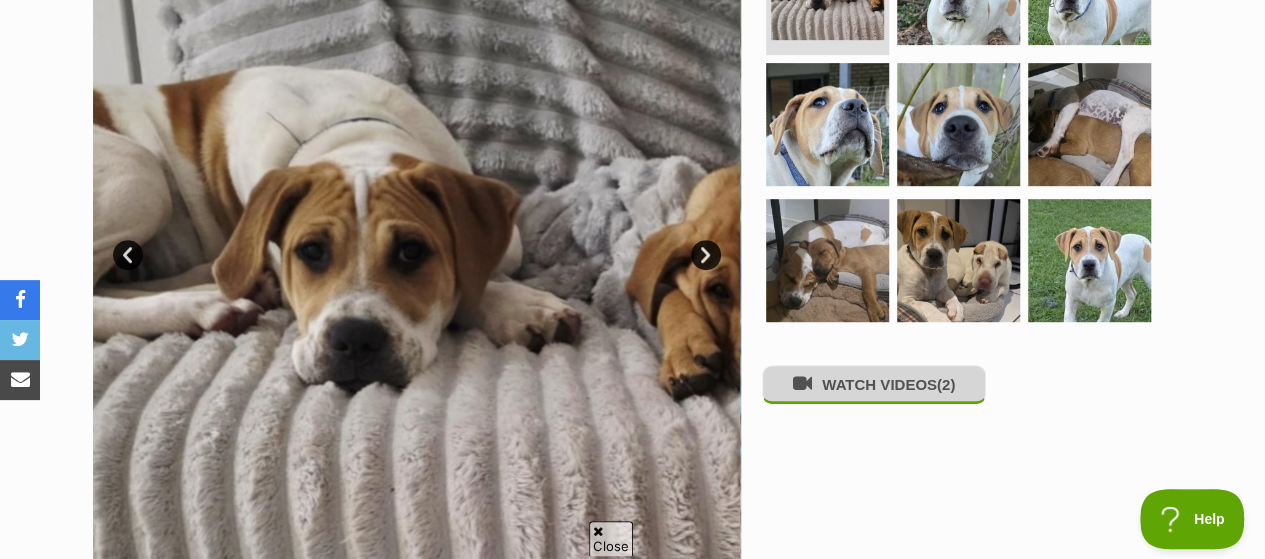 click on "WATCH VIDEOS
(2)" at bounding box center [874, 384] 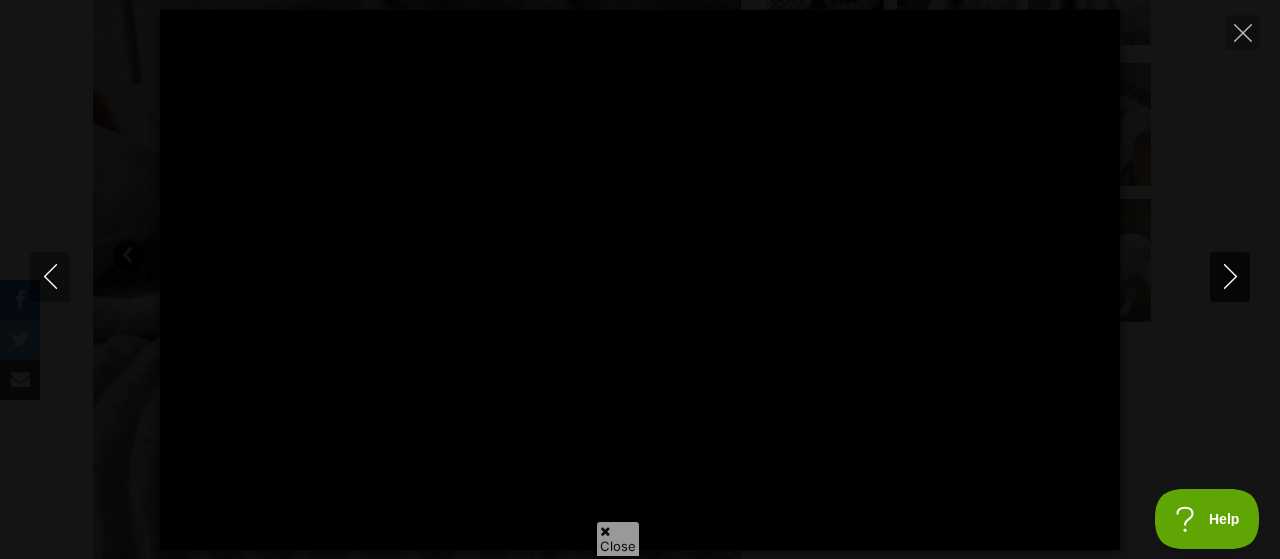 type on "100" 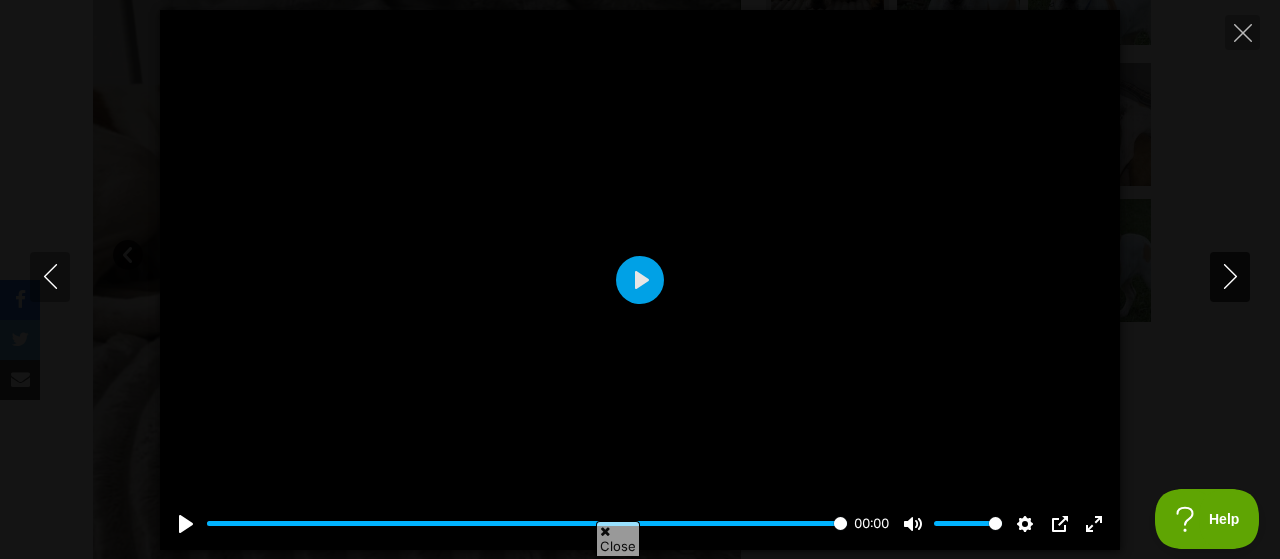 click 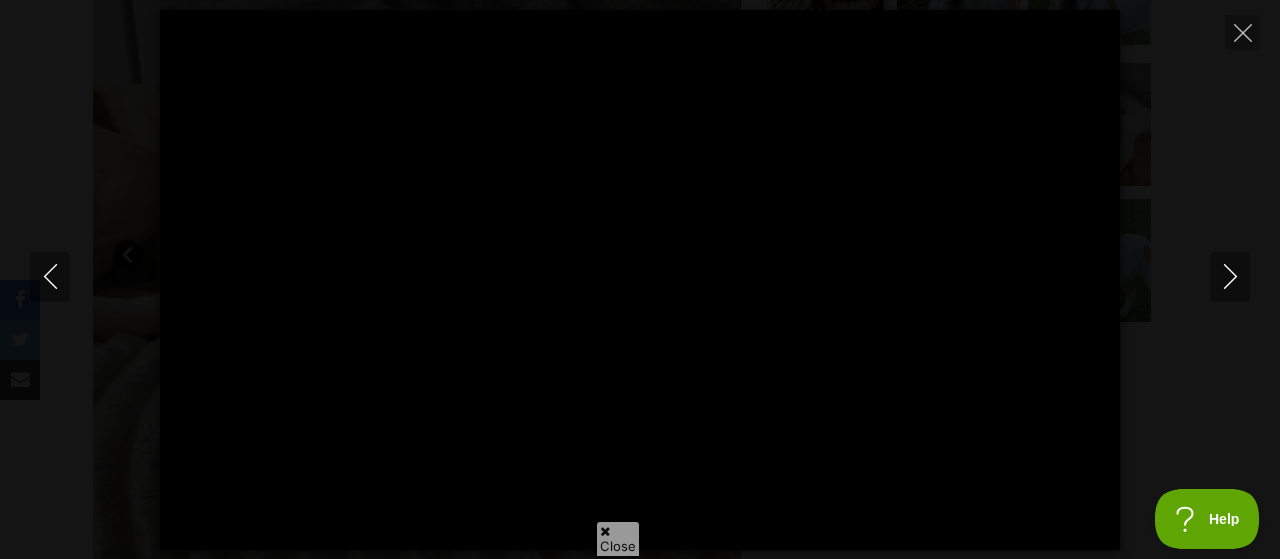 type on "100" 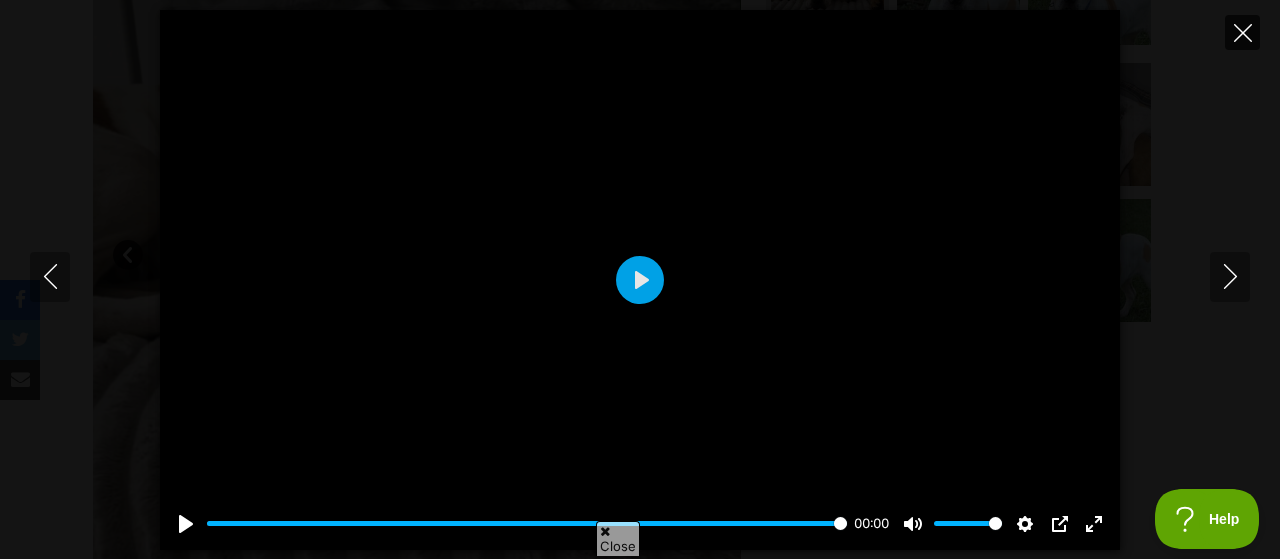 click 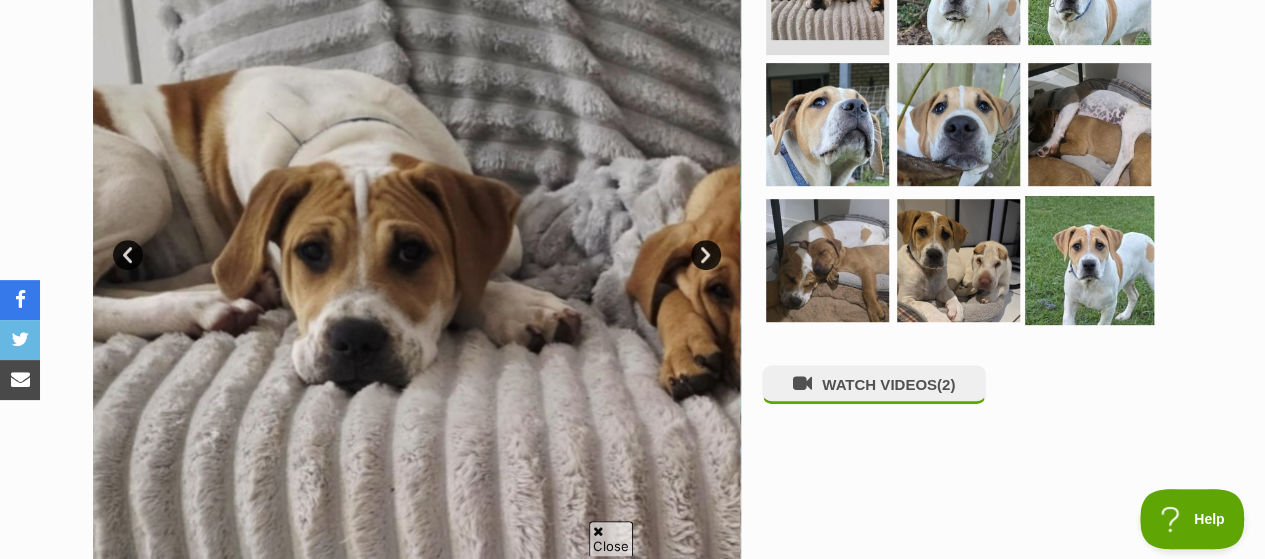click at bounding box center (1089, 260) 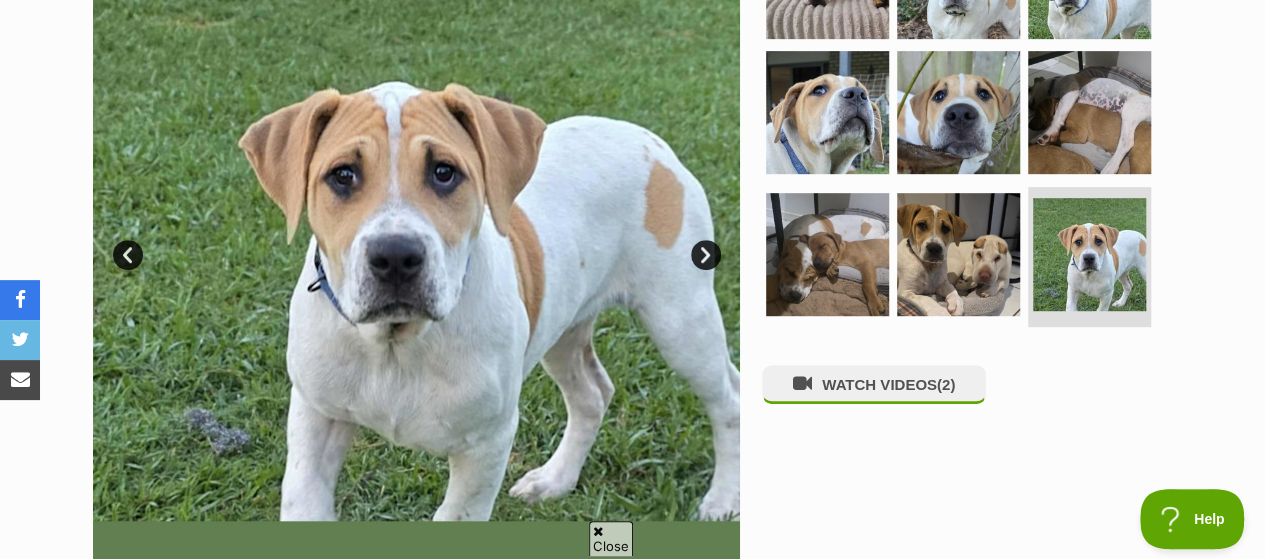 click on "Prev" at bounding box center (128, 255) 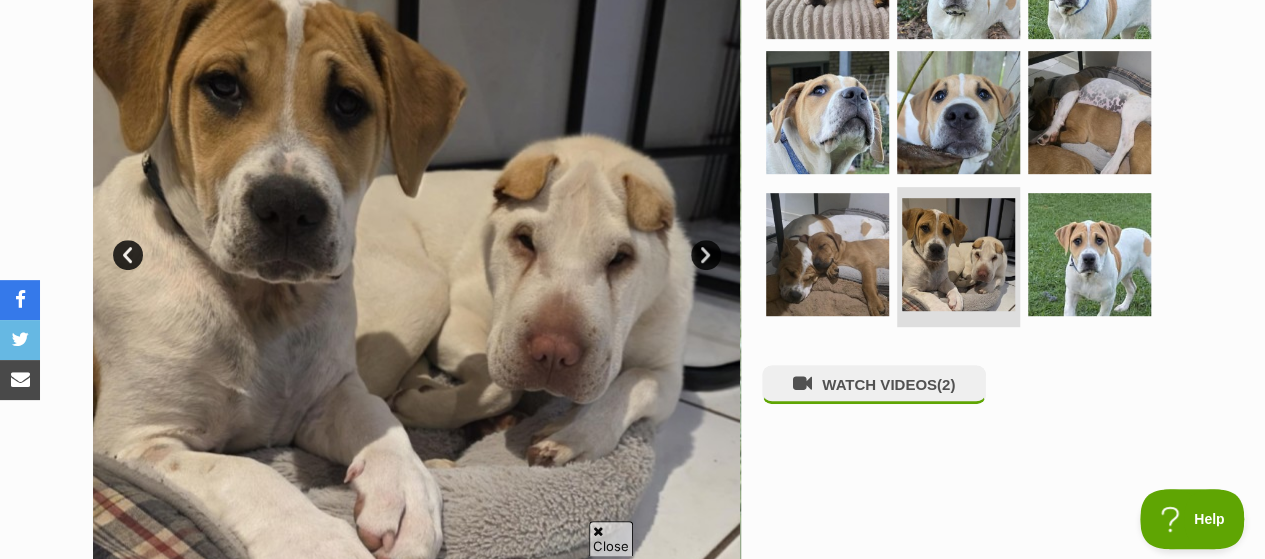 click on "Prev" at bounding box center (128, 255) 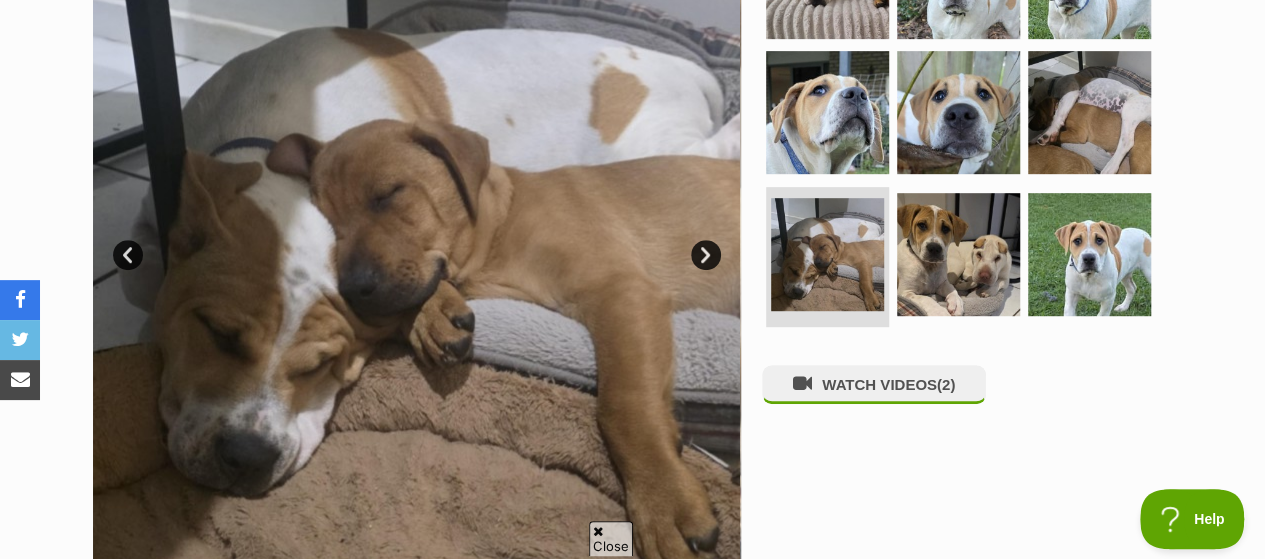 click on "Prev" at bounding box center [128, 255] 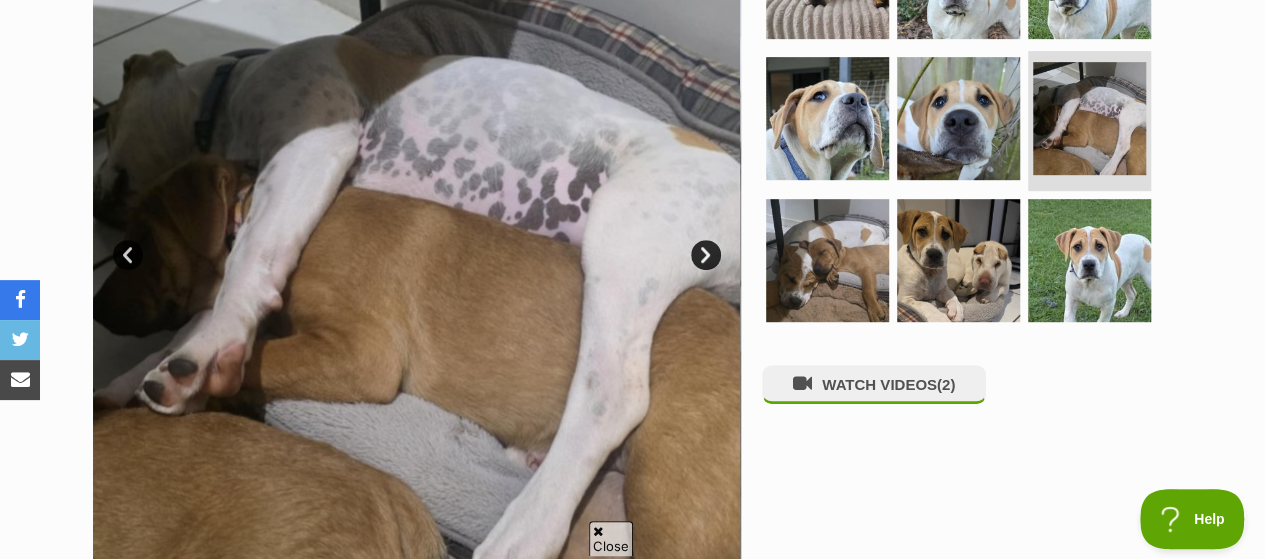 click on "Prev" at bounding box center (128, 255) 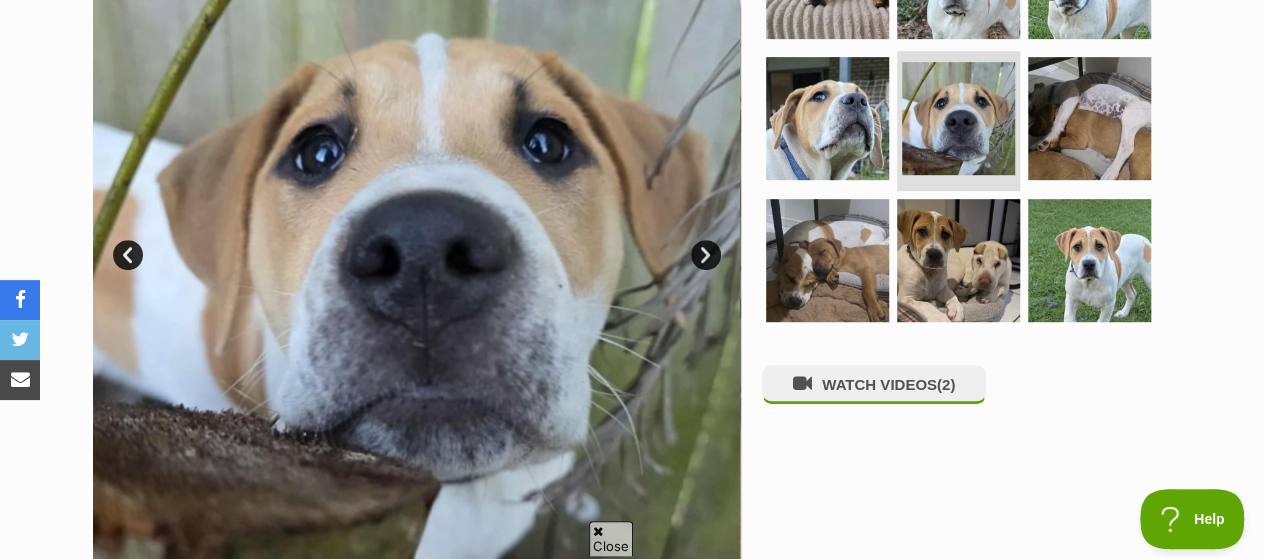 click on "Prev" at bounding box center (128, 255) 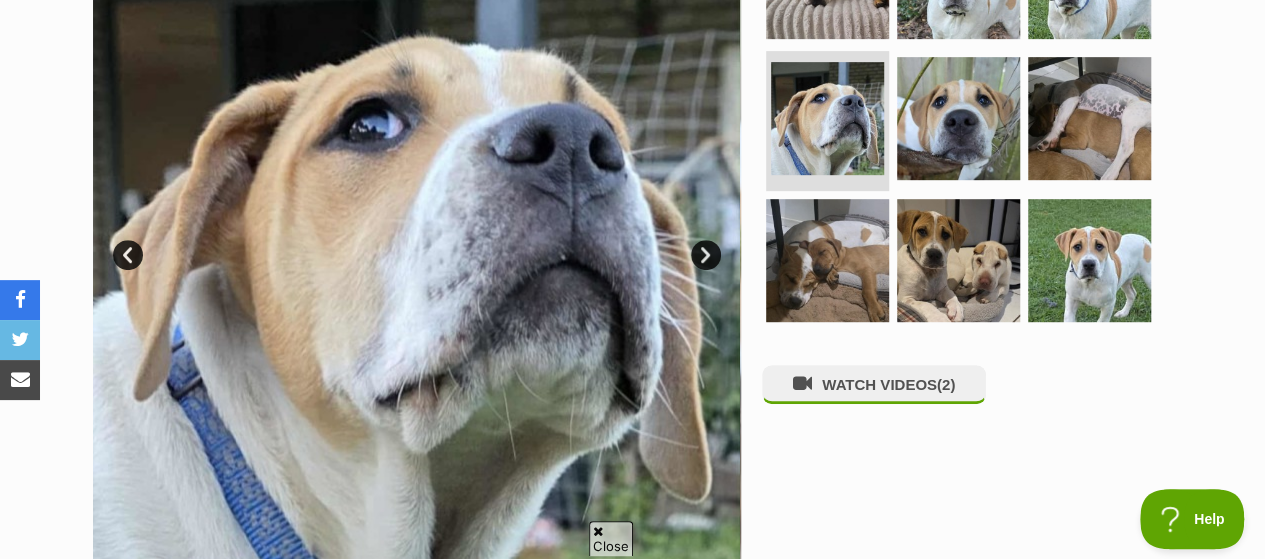 click on "Prev" at bounding box center [128, 255] 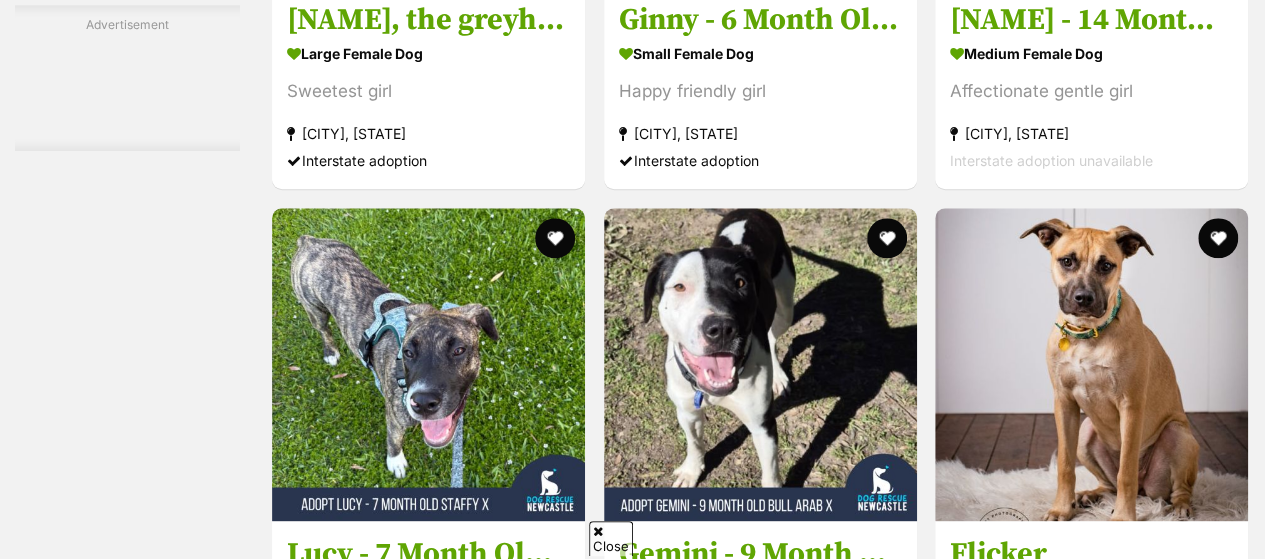 scroll, scrollTop: 0, scrollLeft: 0, axis: both 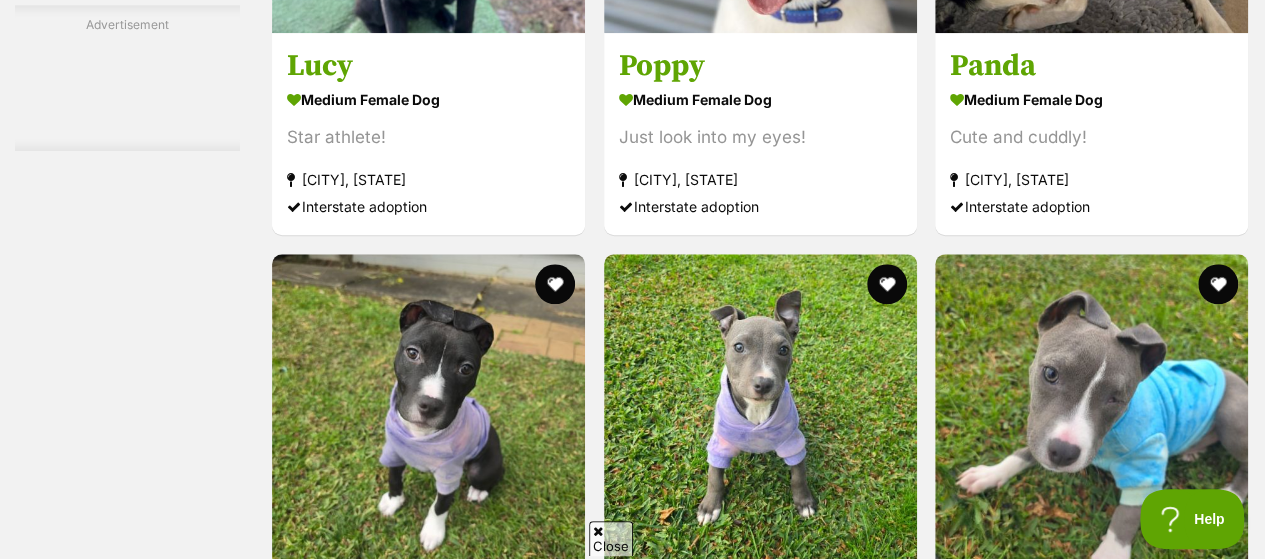 click at bounding box center (1091, 1665) 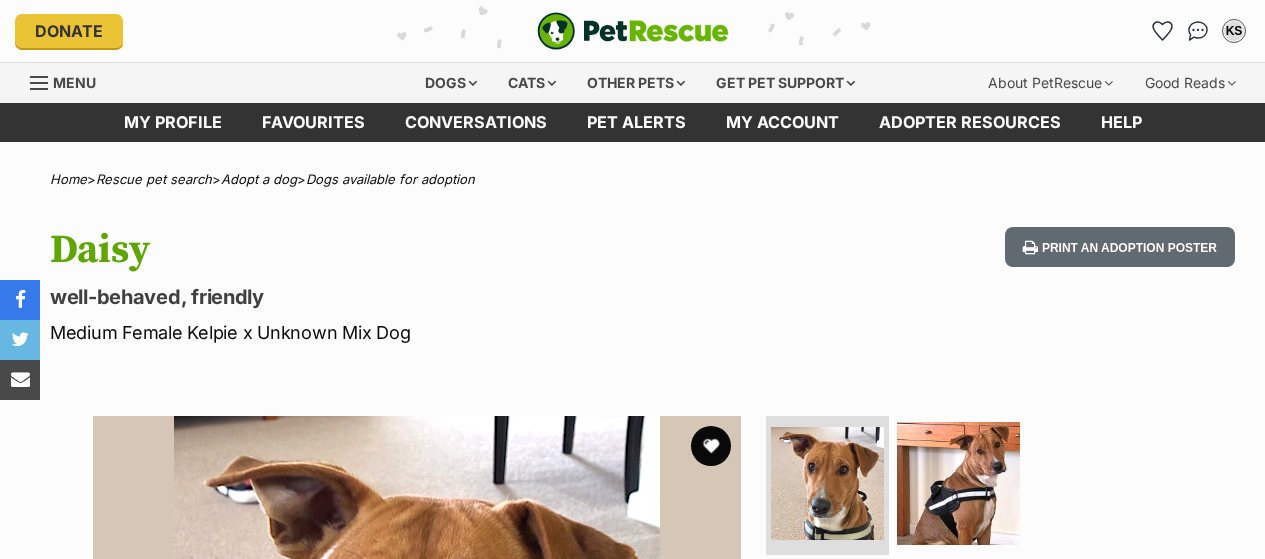 scroll, scrollTop: 0, scrollLeft: 0, axis: both 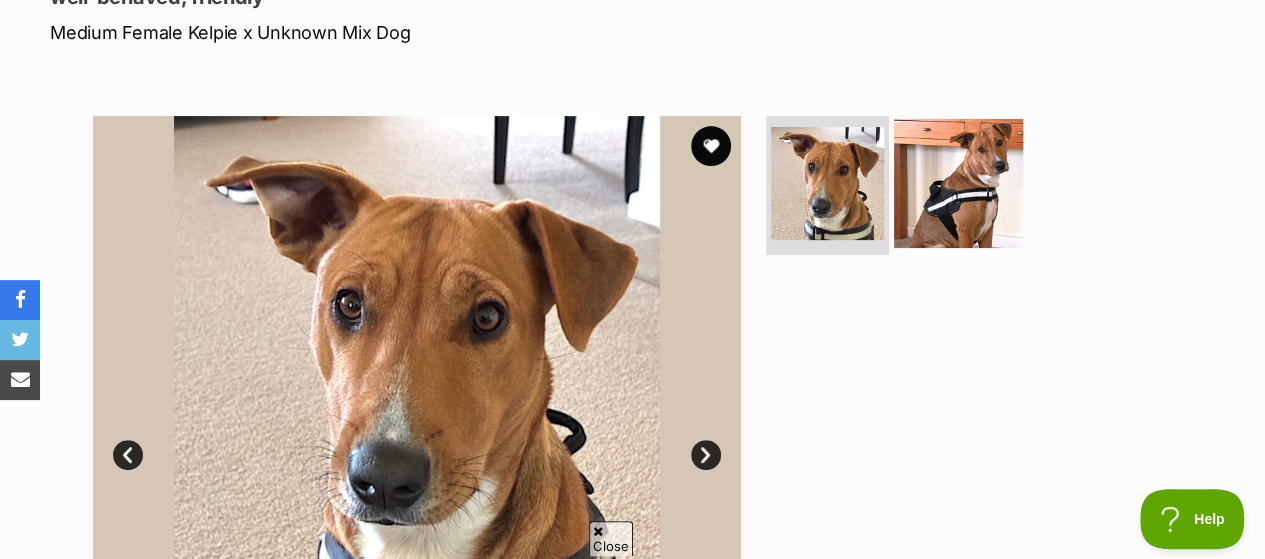 click at bounding box center (958, 182) 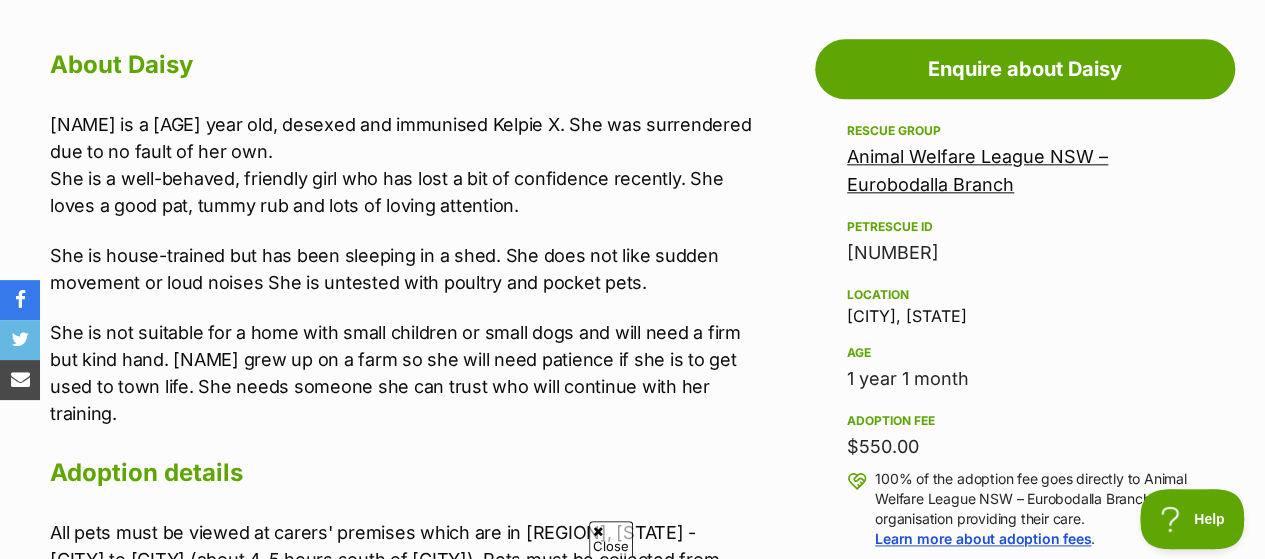 scroll, scrollTop: 1200, scrollLeft: 0, axis: vertical 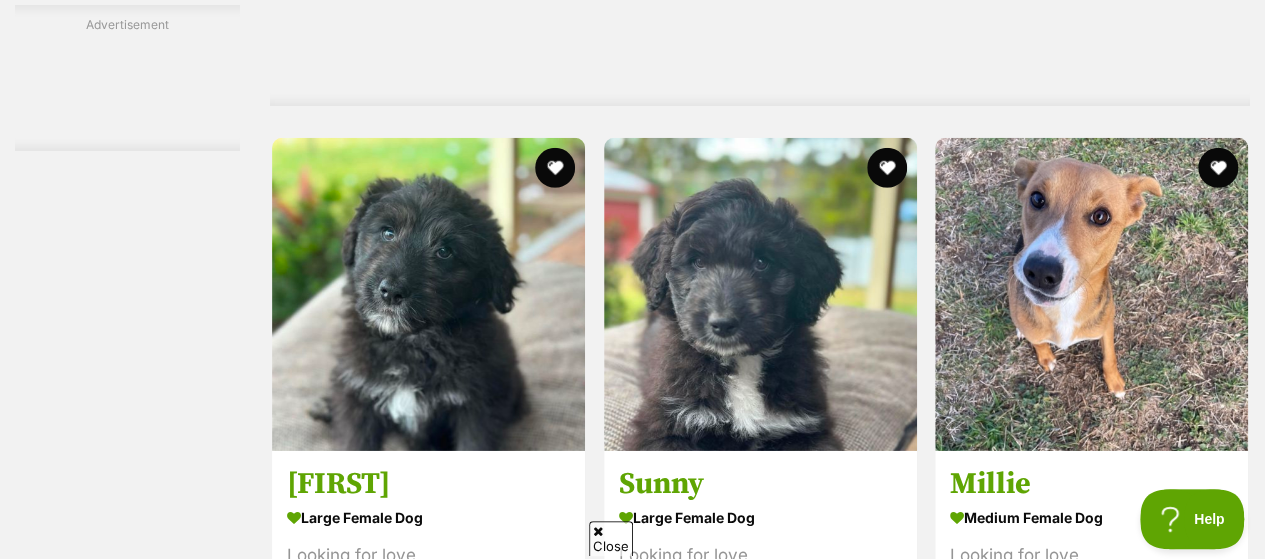 click at bounding box center [428, 2083] 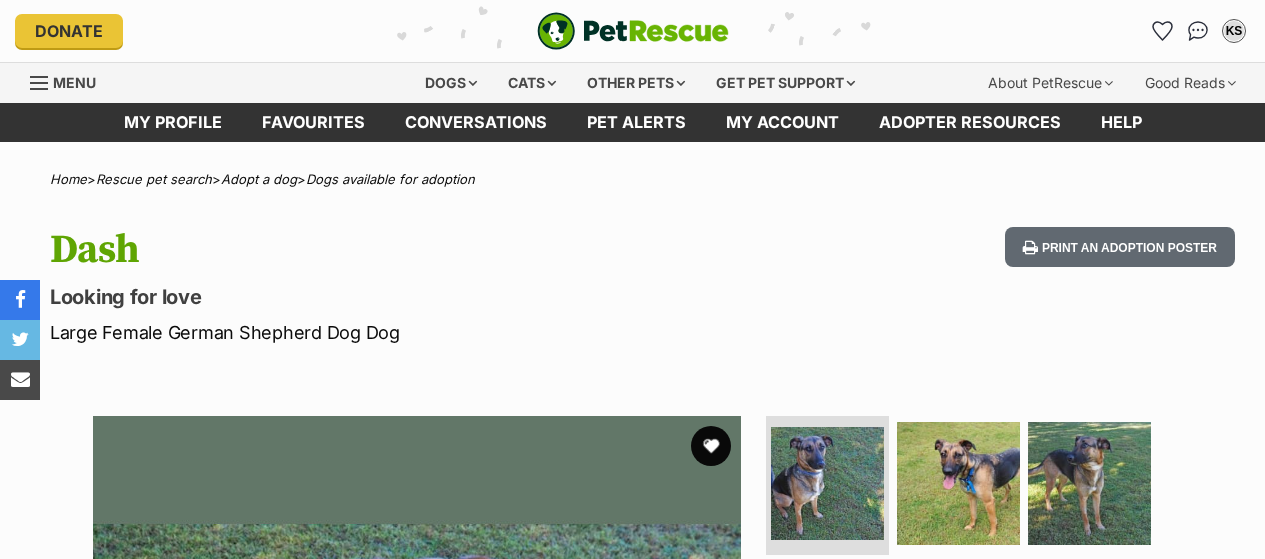 scroll, scrollTop: 0, scrollLeft: 0, axis: both 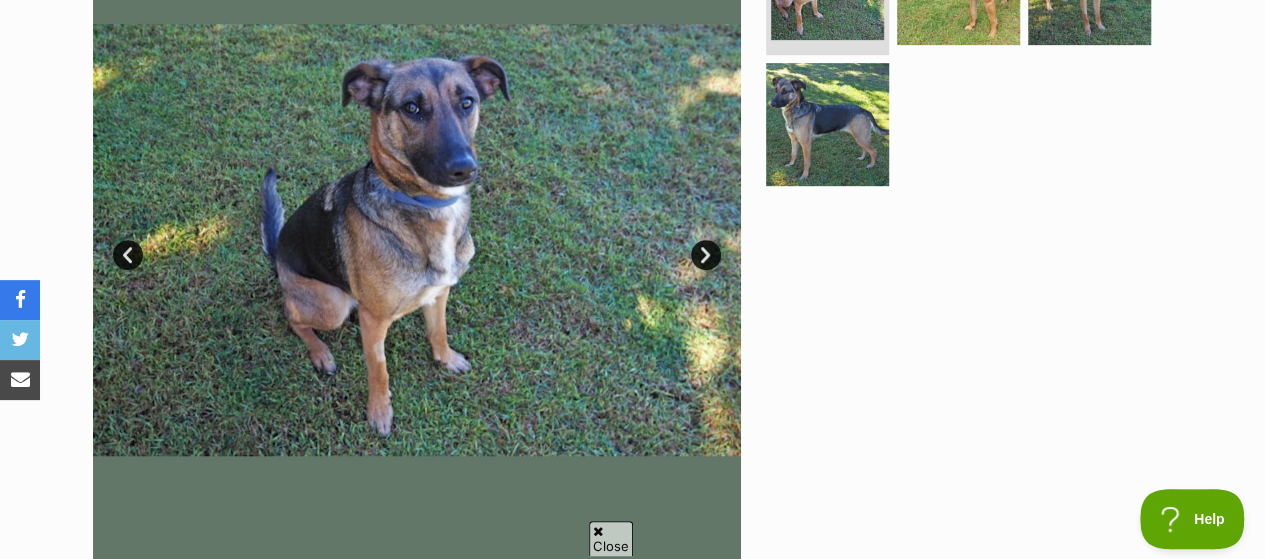 click on "Next" at bounding box center (706, 255) 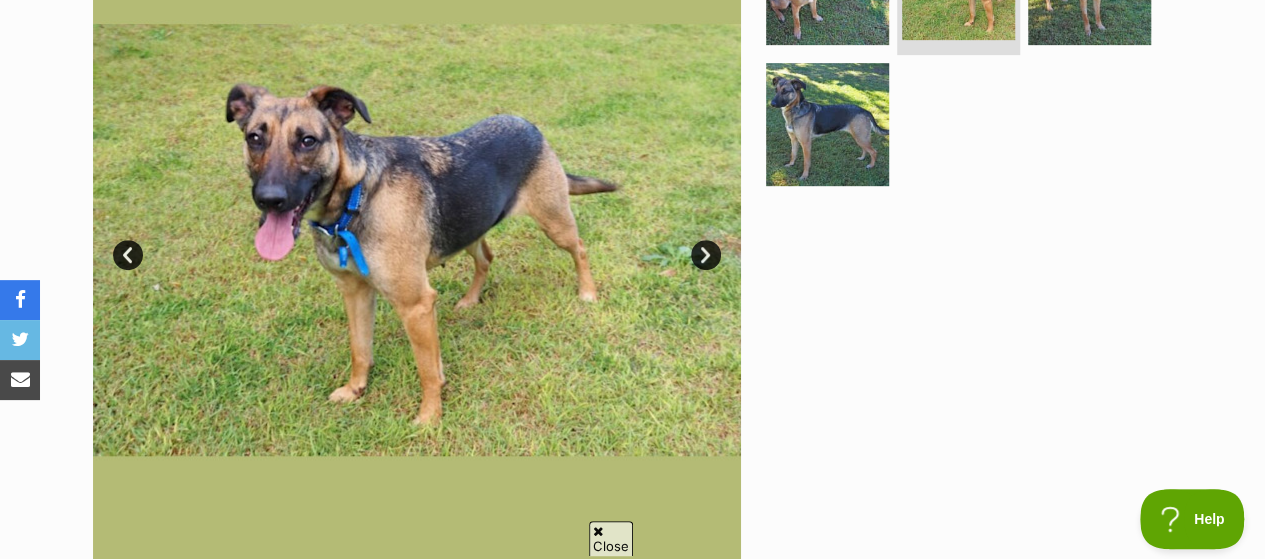 click on "Next" at bounding box center [706, 255] 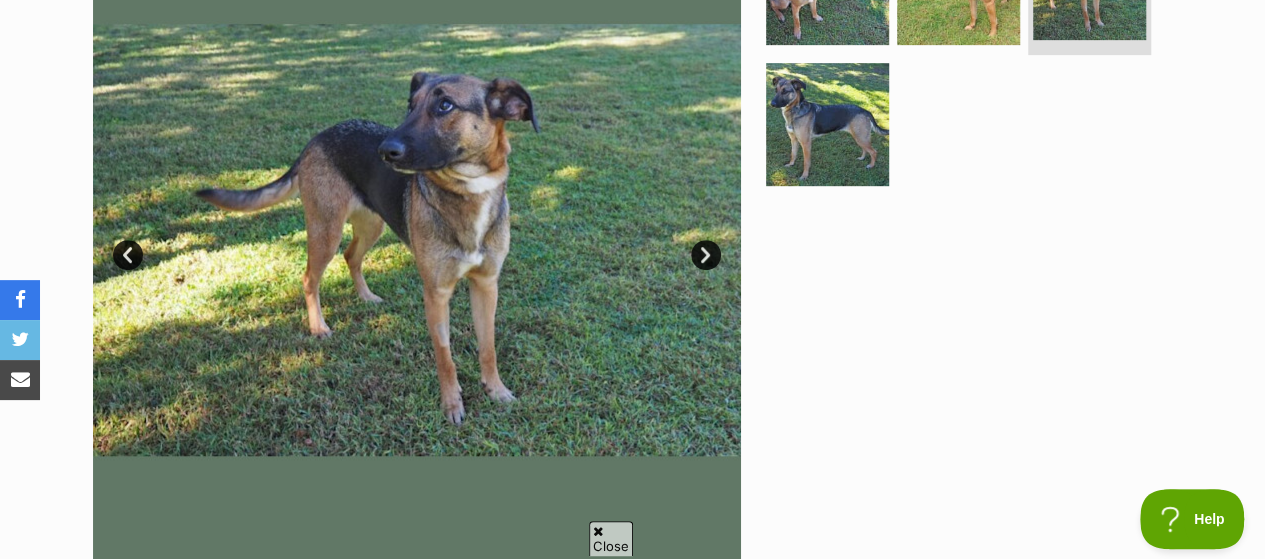 click on "Next" at bounding box center [706, 255] 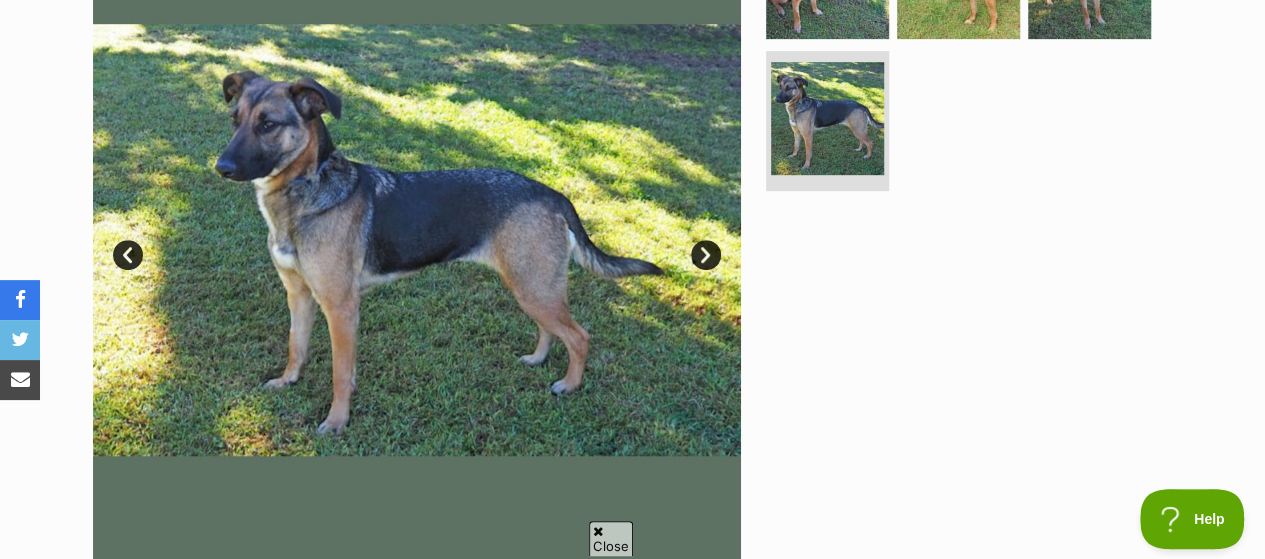click on "Next" at bounding box center (706, 255) 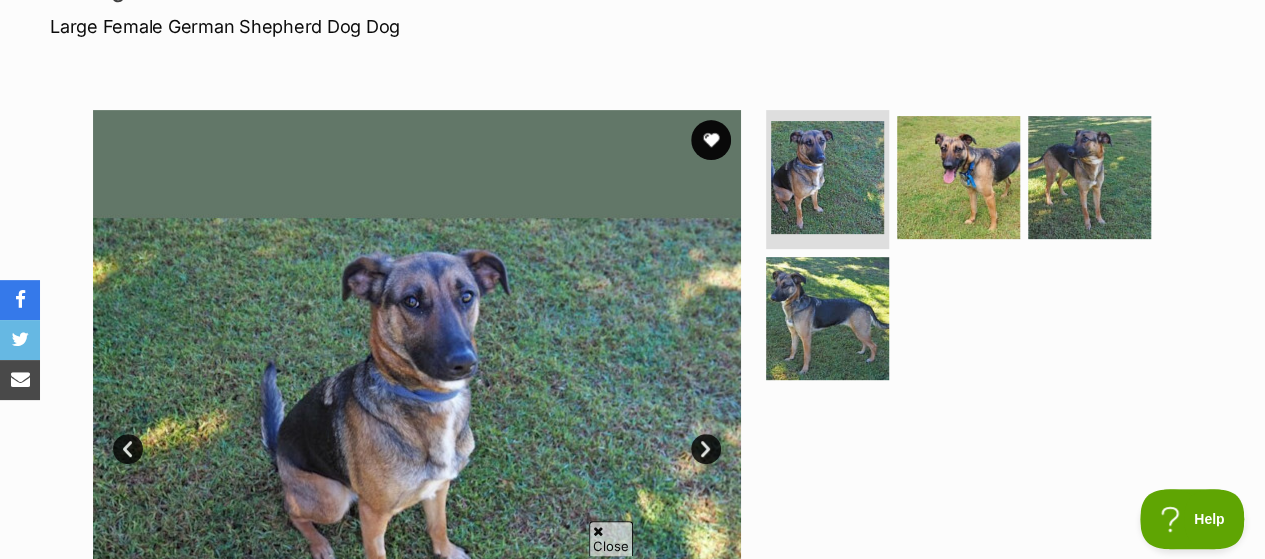 scroll, scrollTop: 100, scrollLeft: 0, axis: vertical 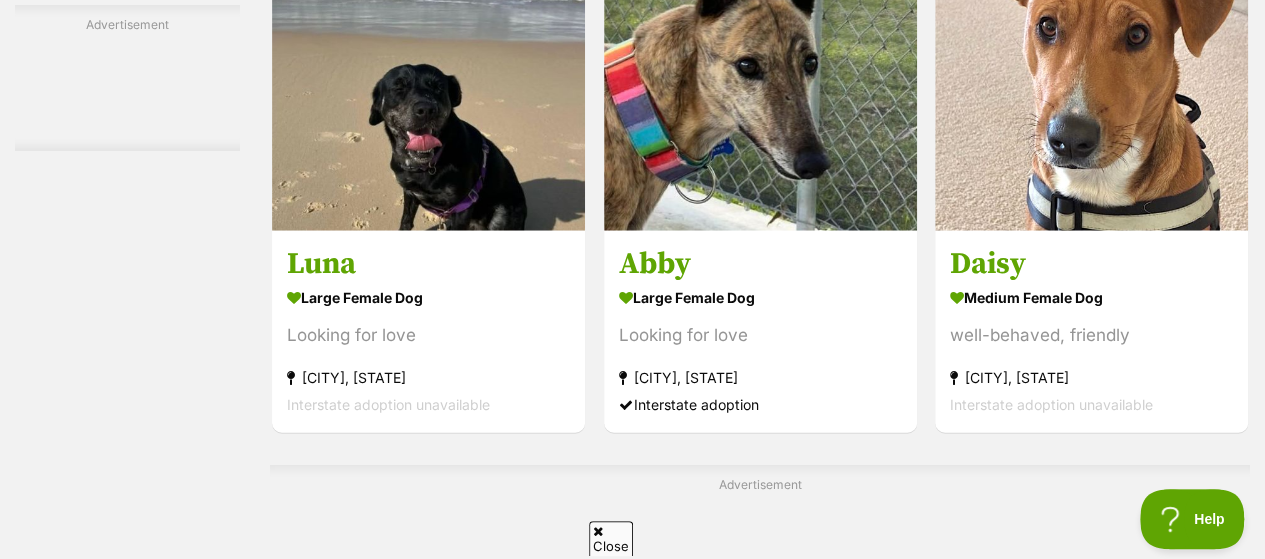 drag, startPoint x: 592, startPoint y: 67, endPoint x: 492, endPoint y: 77, distance: 100.49876 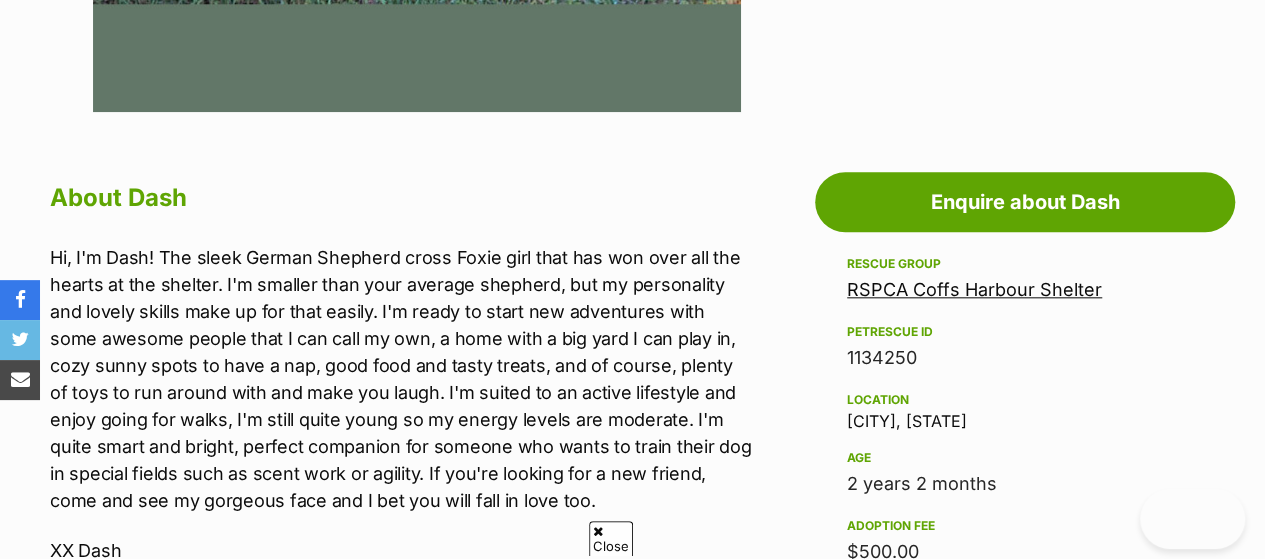 scroll, scrollTop: 1000, scrollLeft: 0, axis: vertical 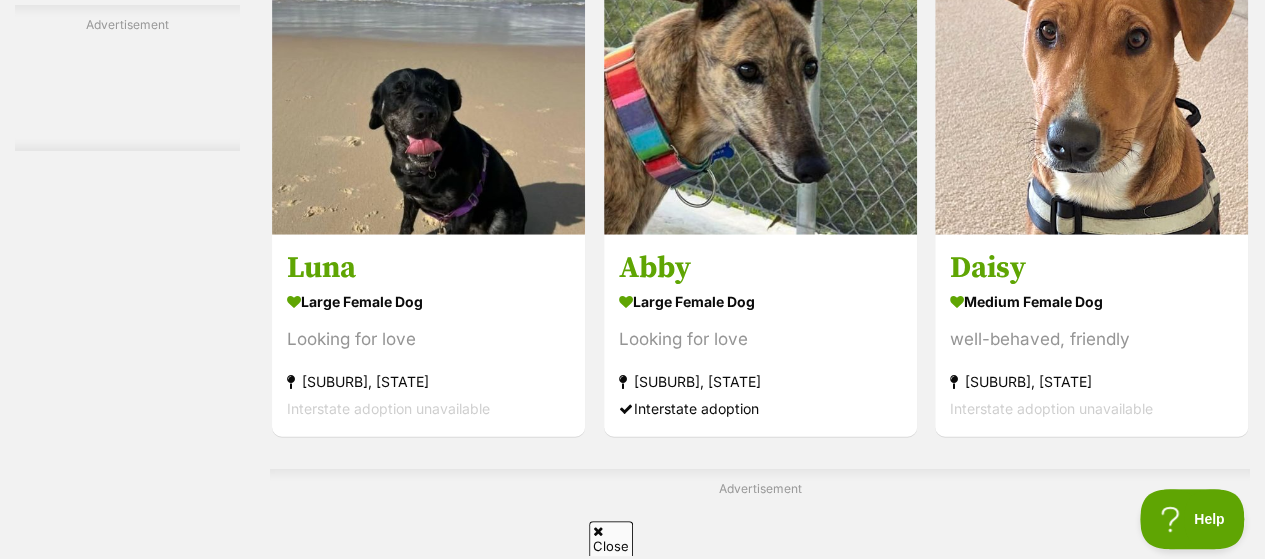 click on "Next" at bounding box center (841, 2999) 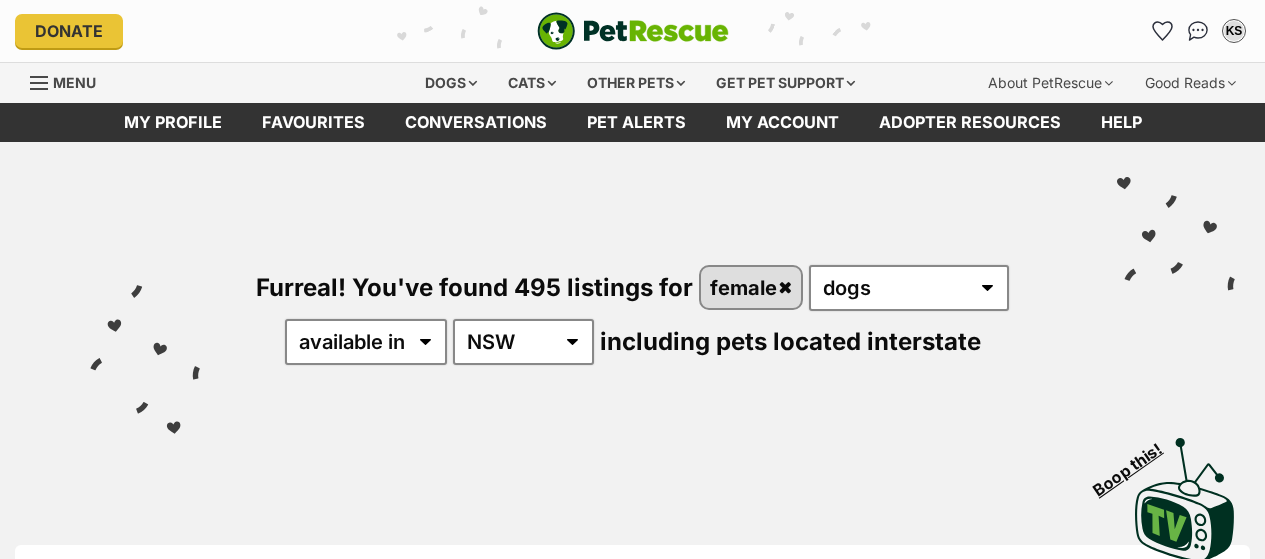 scroll, scrollTop: 0, scrollLeft: 0, axis: both 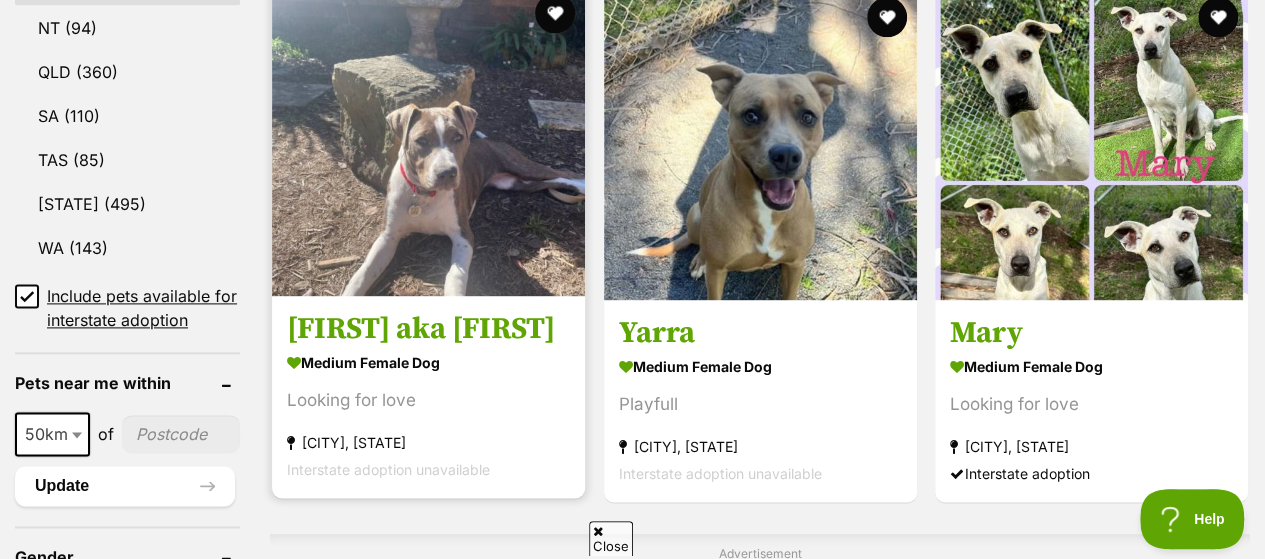 click at bounding box center [428, 139] 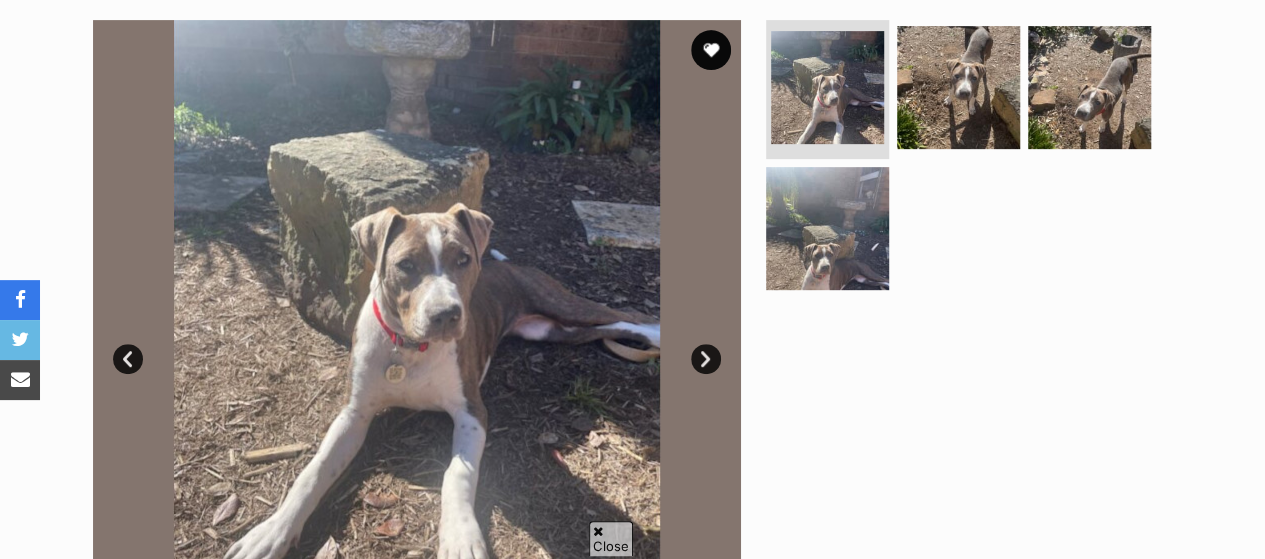 scroll, scrollTop: 400, scrollLeft: 0, axis: vertical 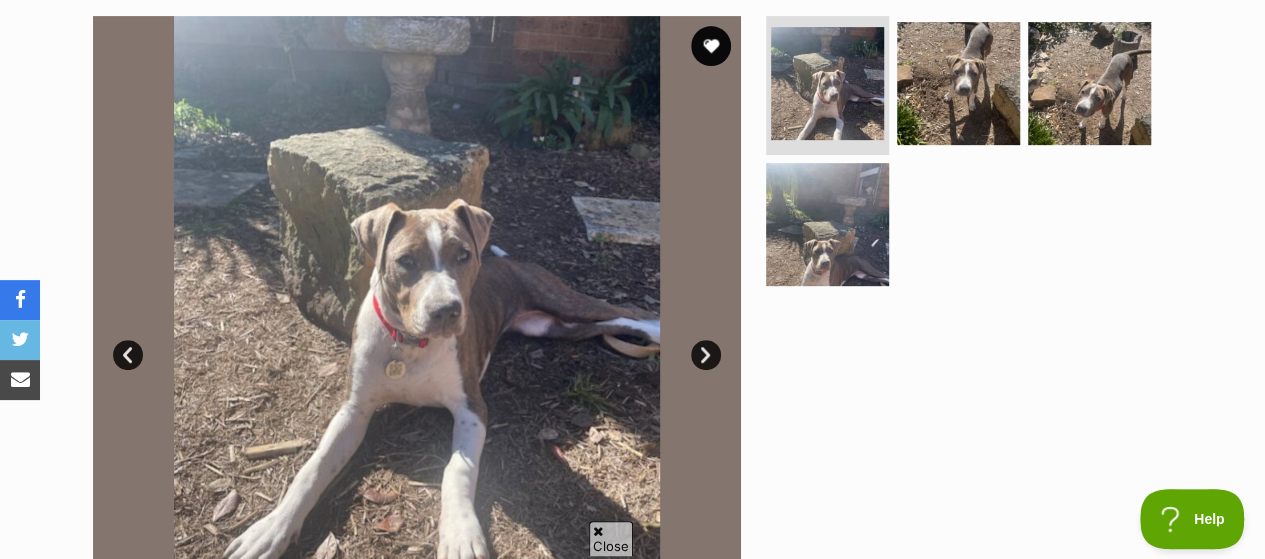 click on "Next" at bounding box center [706, 355] 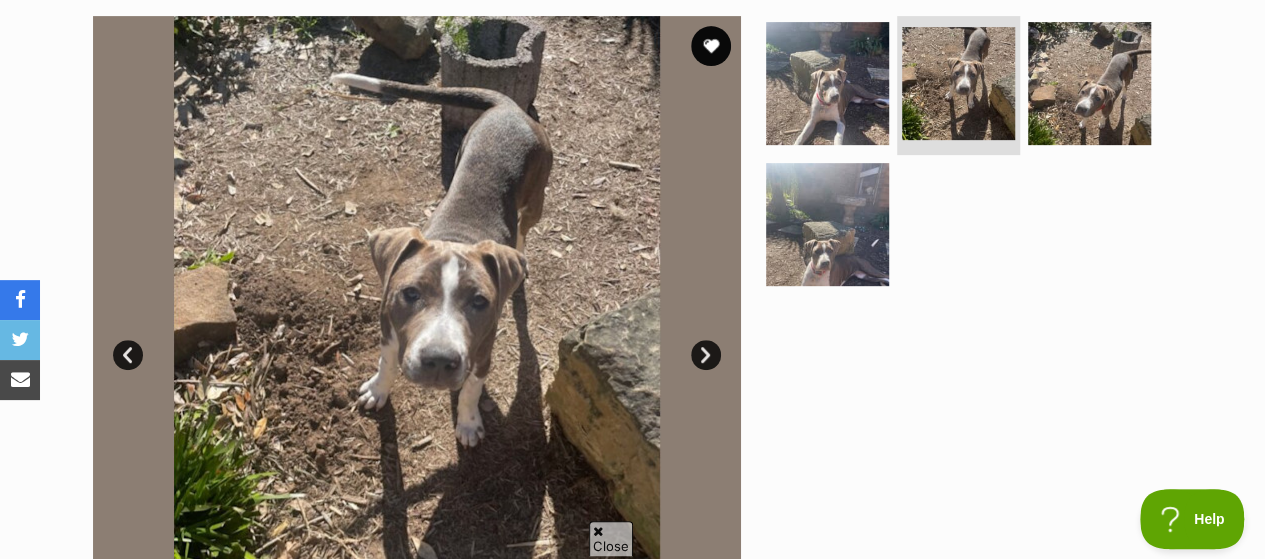 click on "Next" at bounding box center [706, 355] 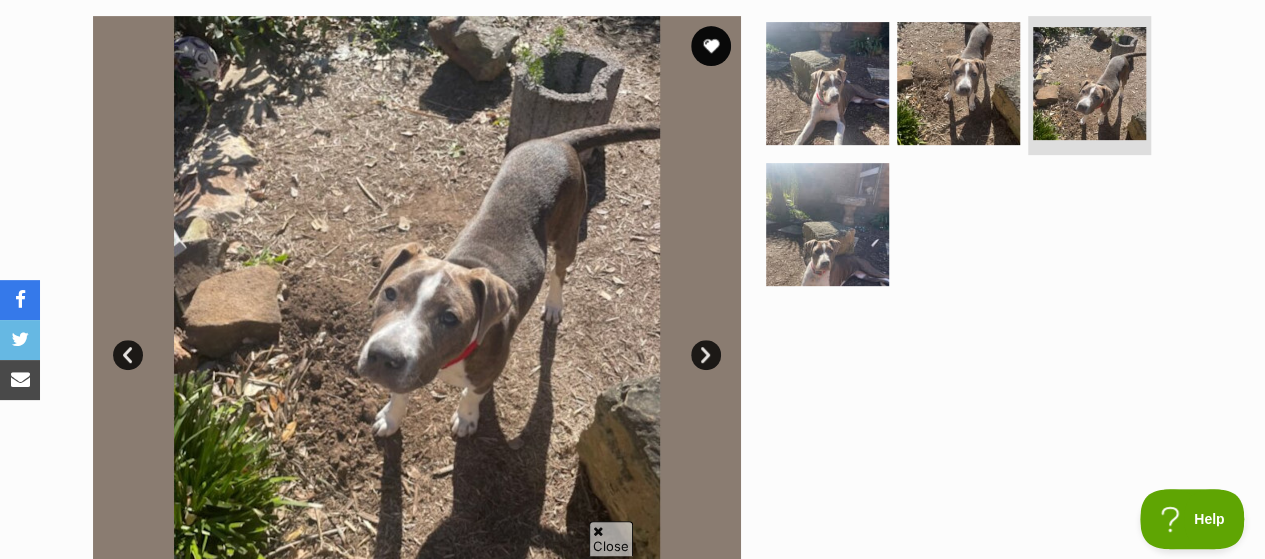 click on "Next" at bounding box center [706, 355] 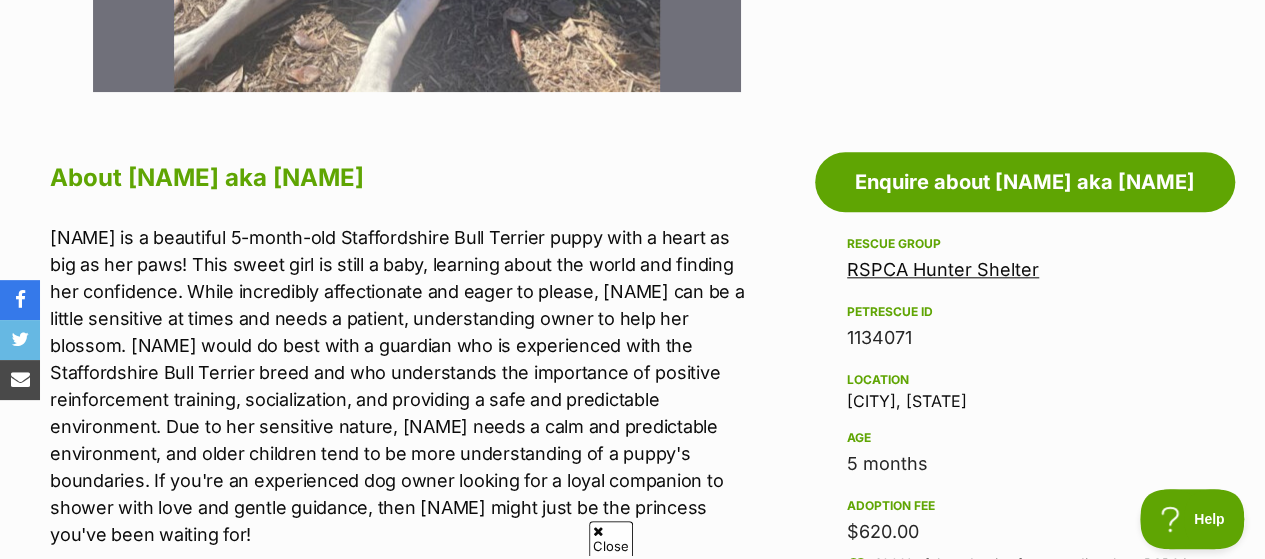scroll, scrollTop: 1000, scrollLeft: 0, axis: vertical 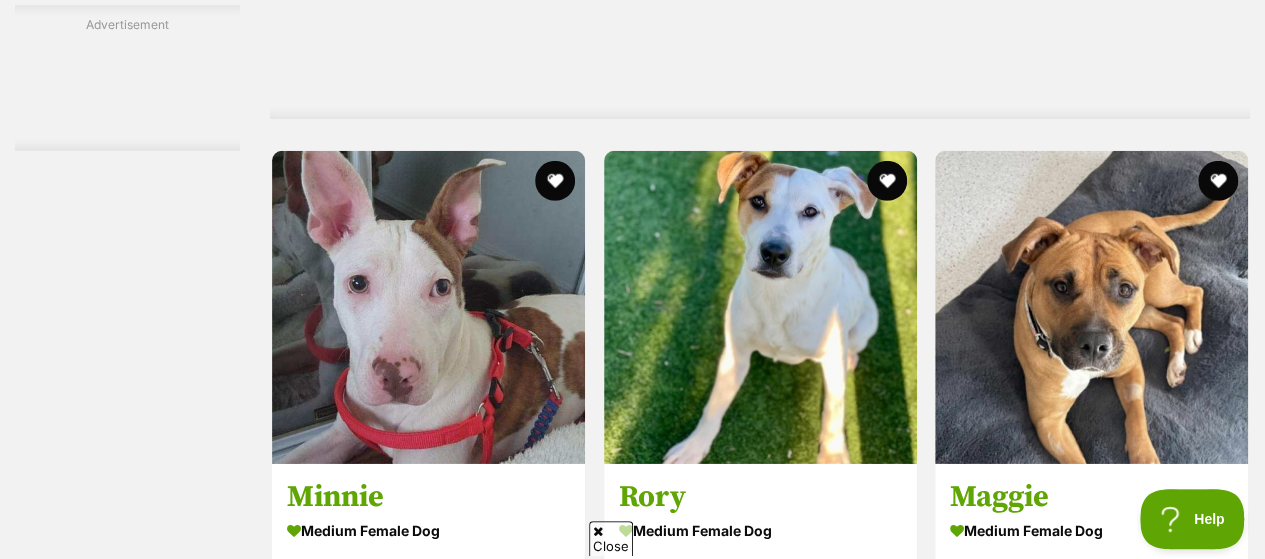 click at bounding box center (760, 307) 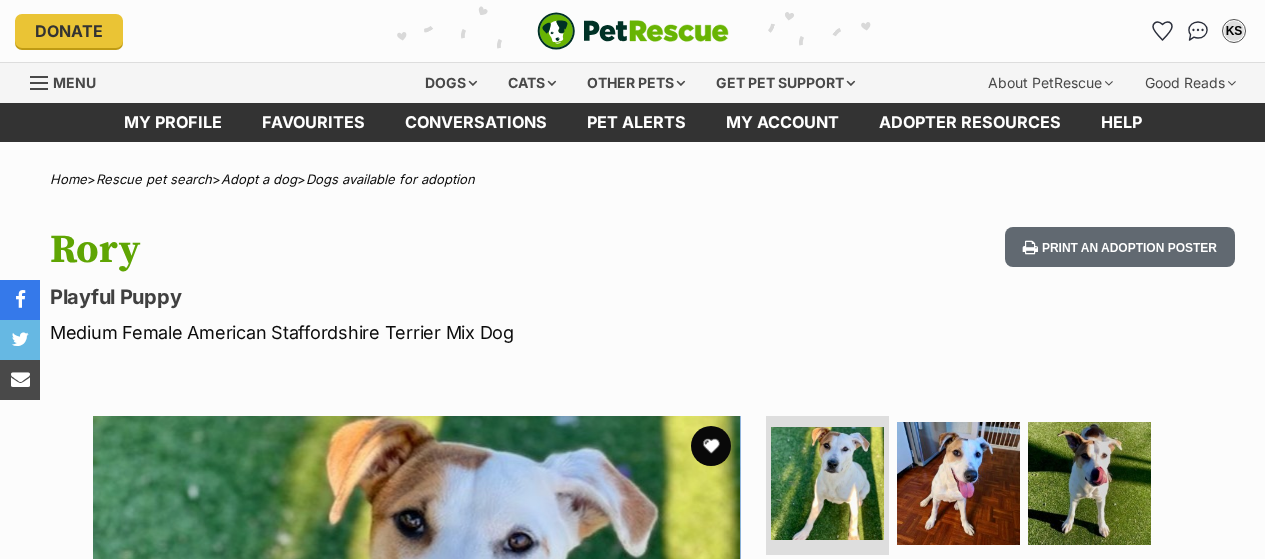 scroll, scrollTop: 0, scrollLeft: 0, axis: both 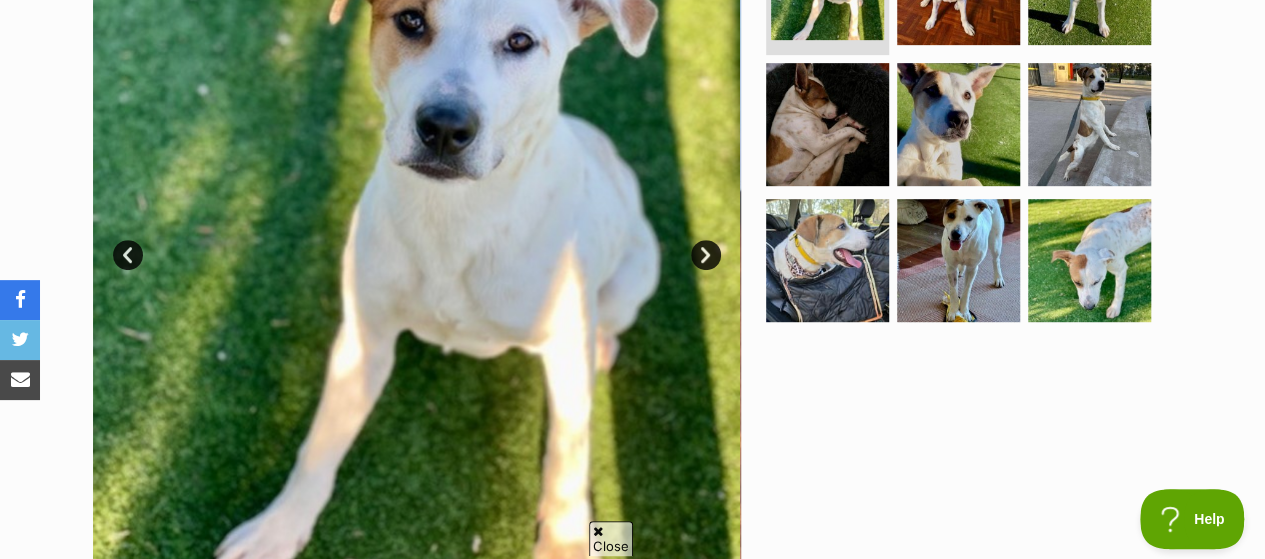 click on "Next" at bounding box center [706, 255] 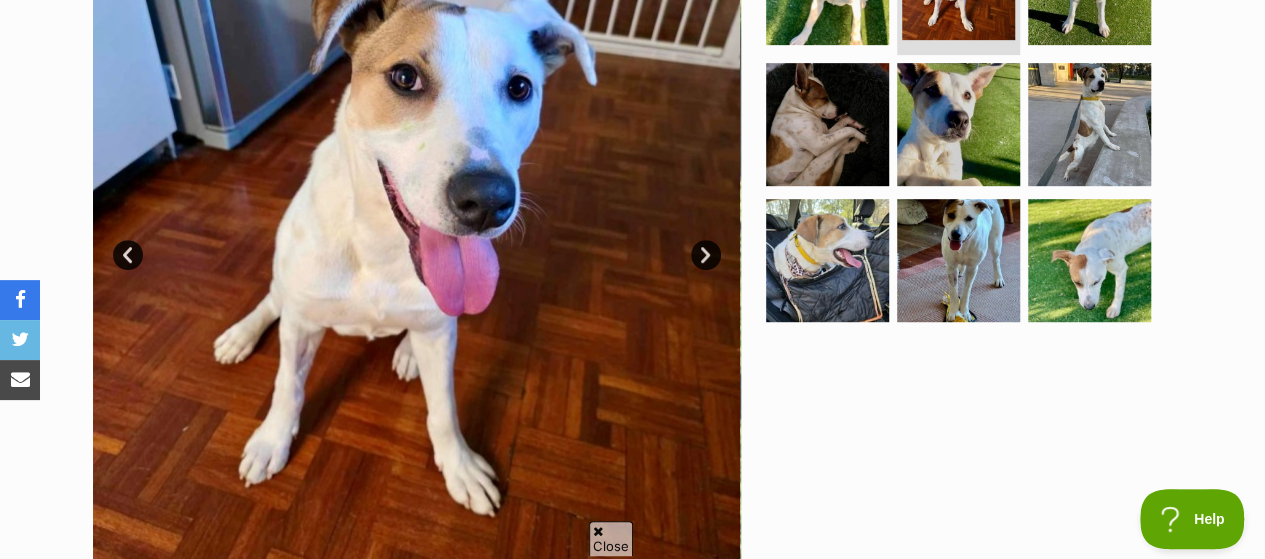click on "Next" at bounding box center [706, 255] 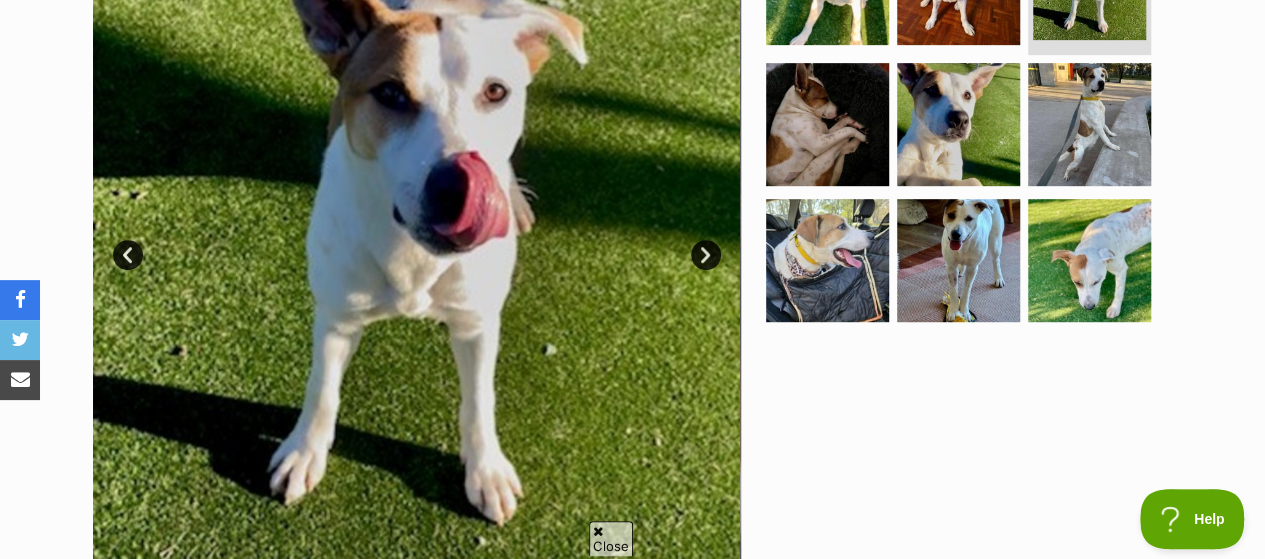 click on "Next" at bounding box center (706, 255) 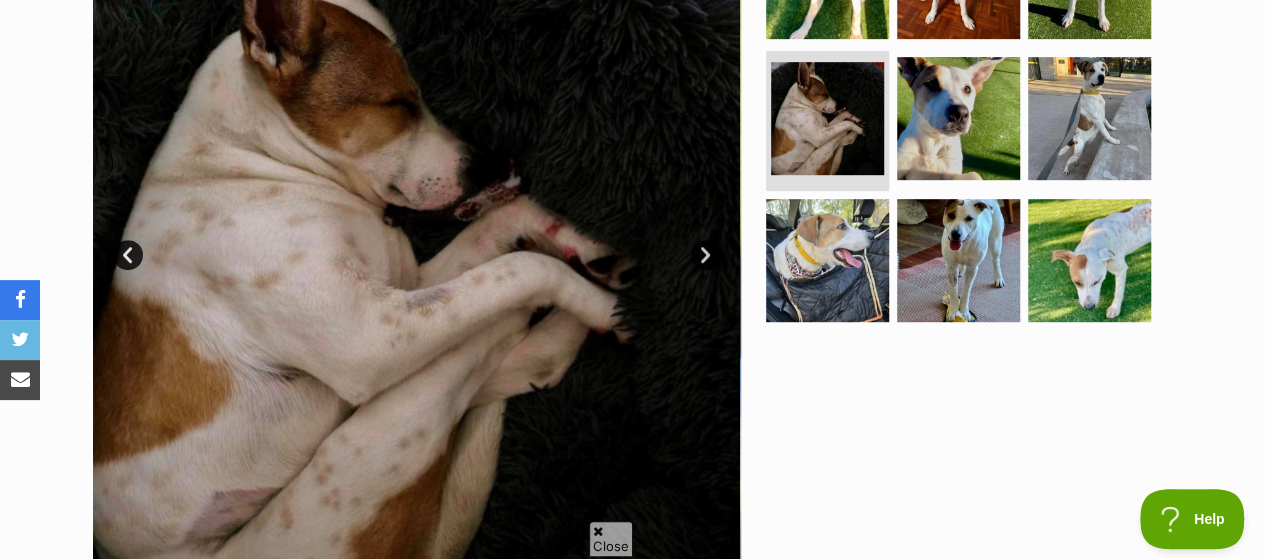 click on "Next" at bounding box center (706, 255) 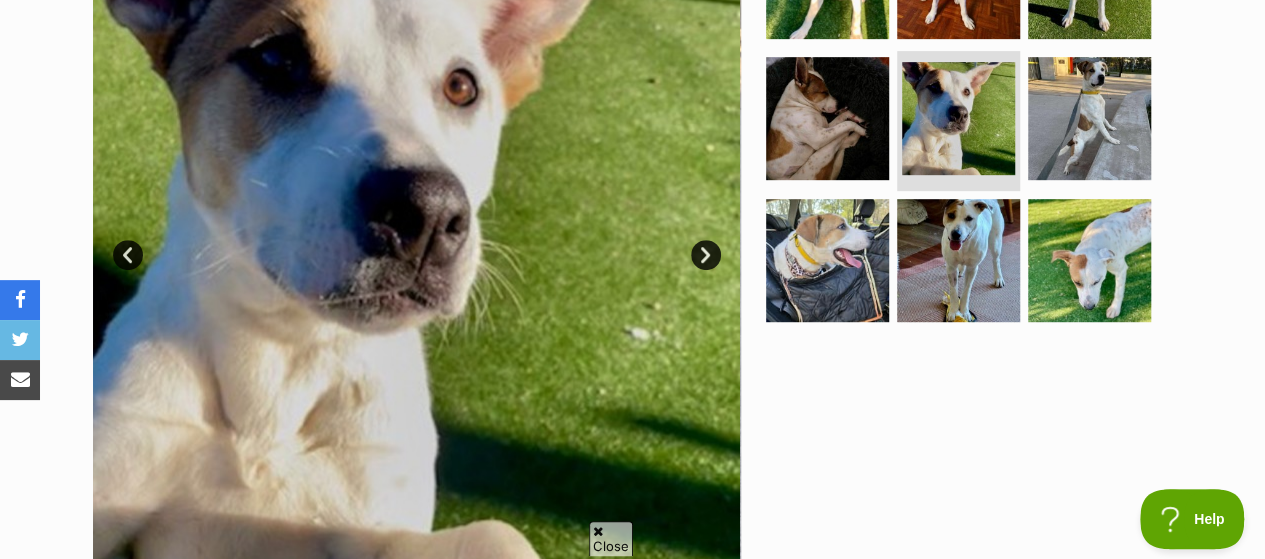 click on "Next" at bounding box center [706, 255] 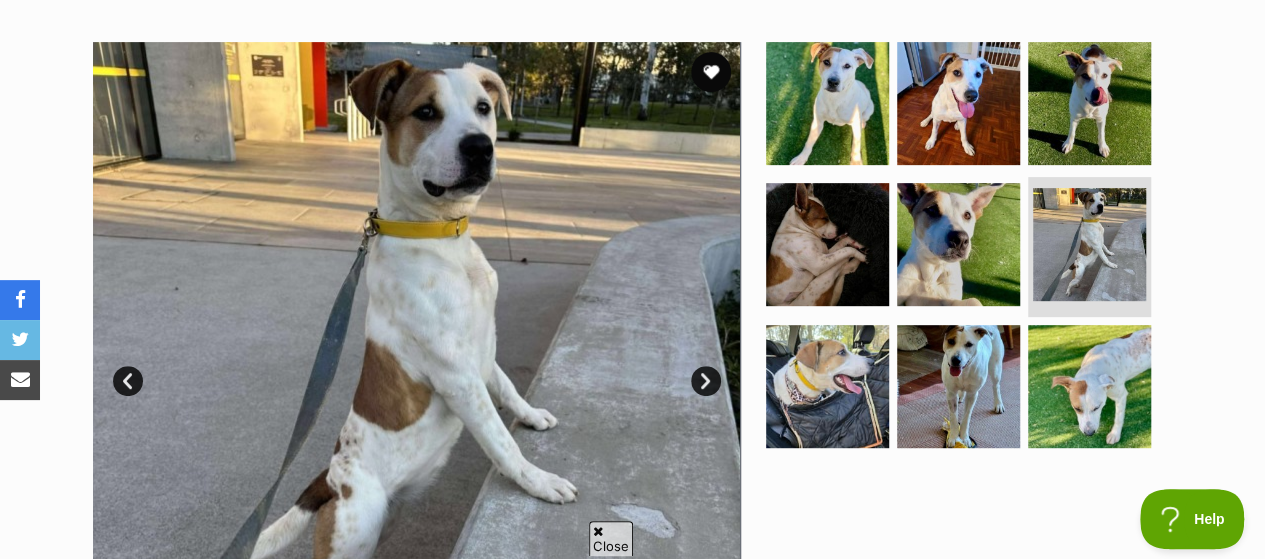 scroll, scrollTop: 400, scrollLeft: 0, axis: vertical 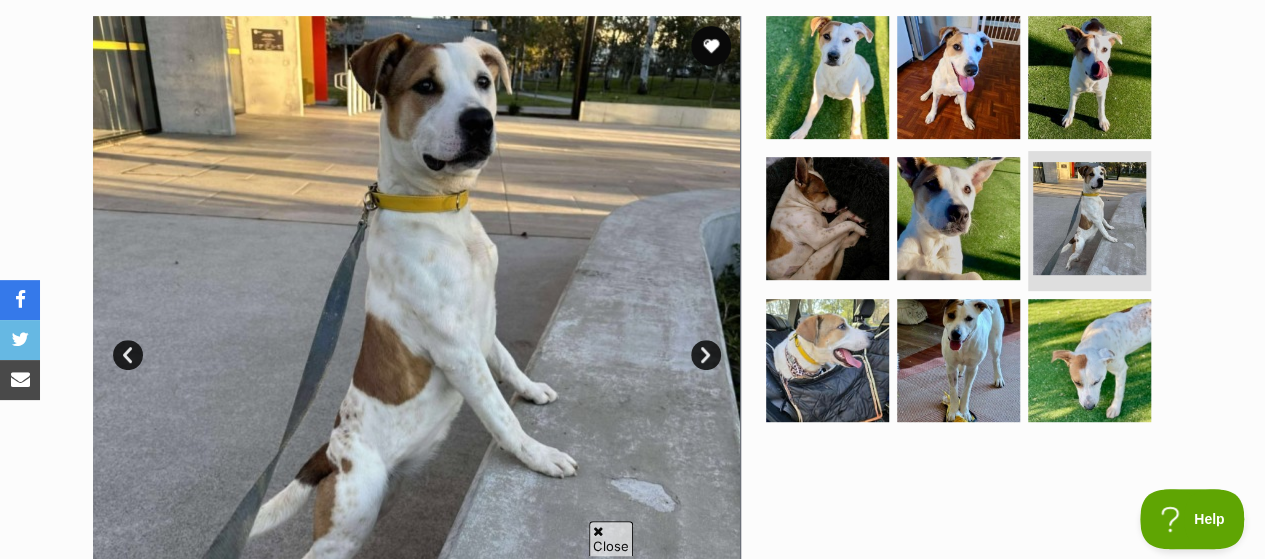 click on "Next" at bounding box center (706, 355) 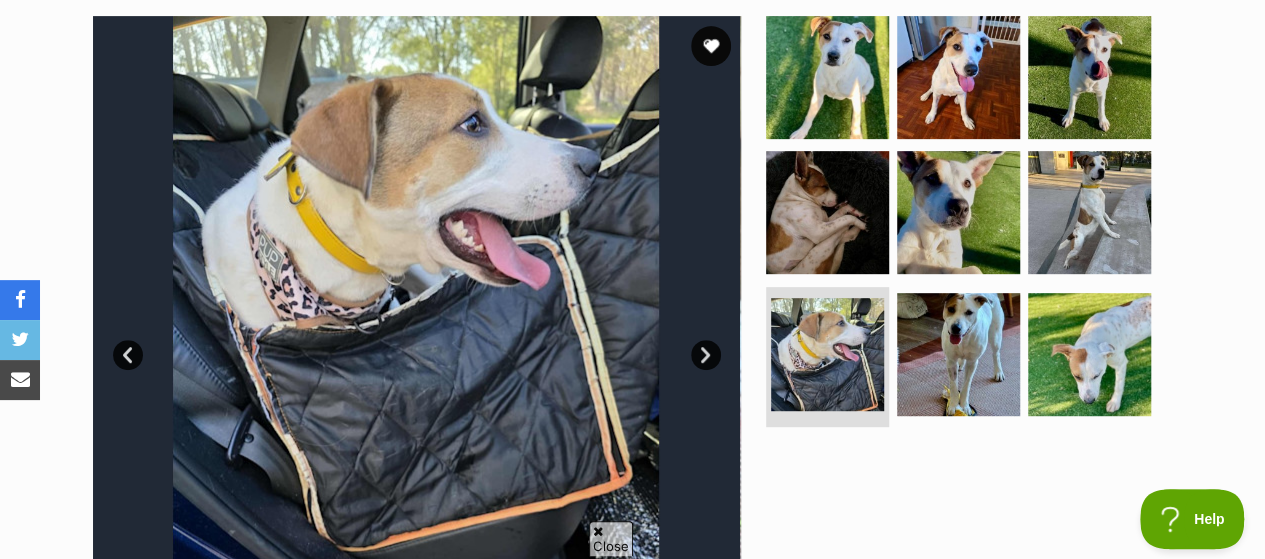 click on "Next" at bounding box center (706, 355) 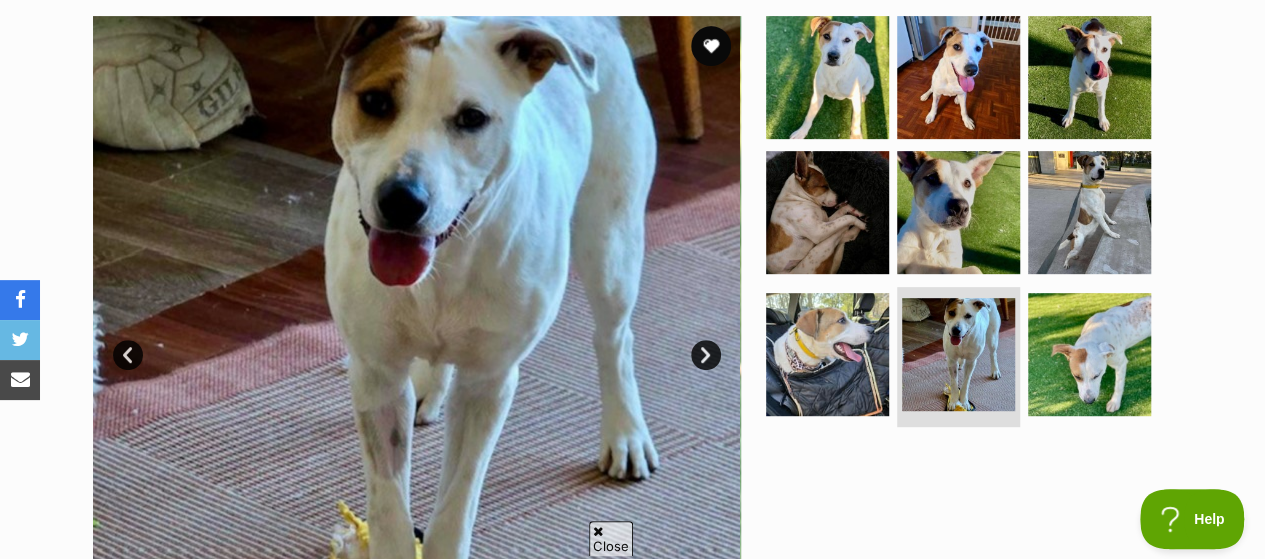 click on "Next" at bounding box center (706, 355) 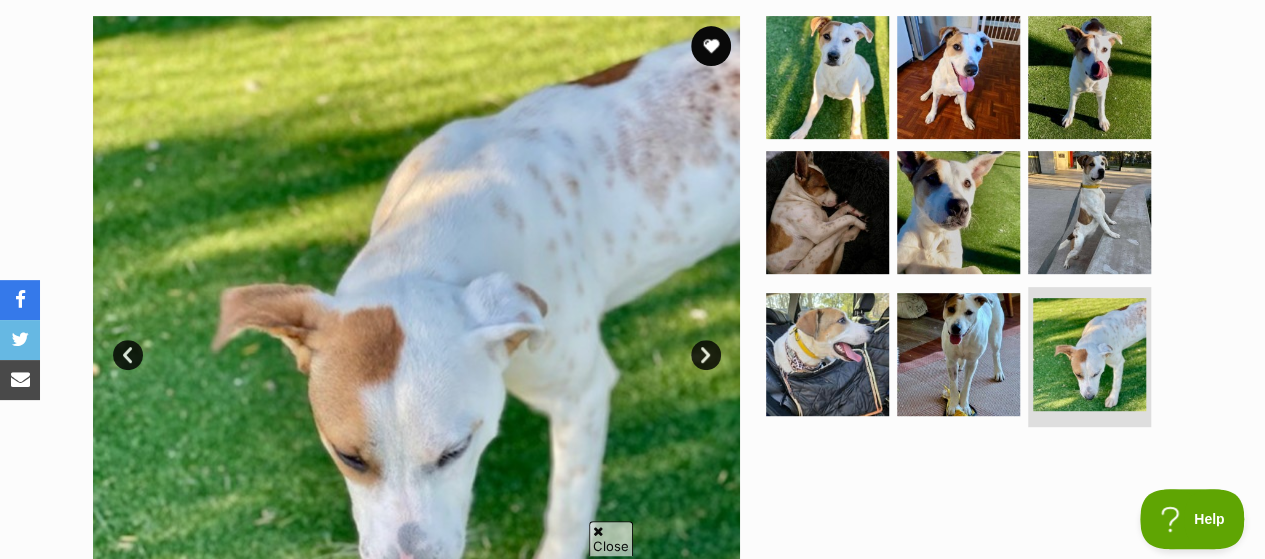 click on "Next" at bounding box center [706, 355] 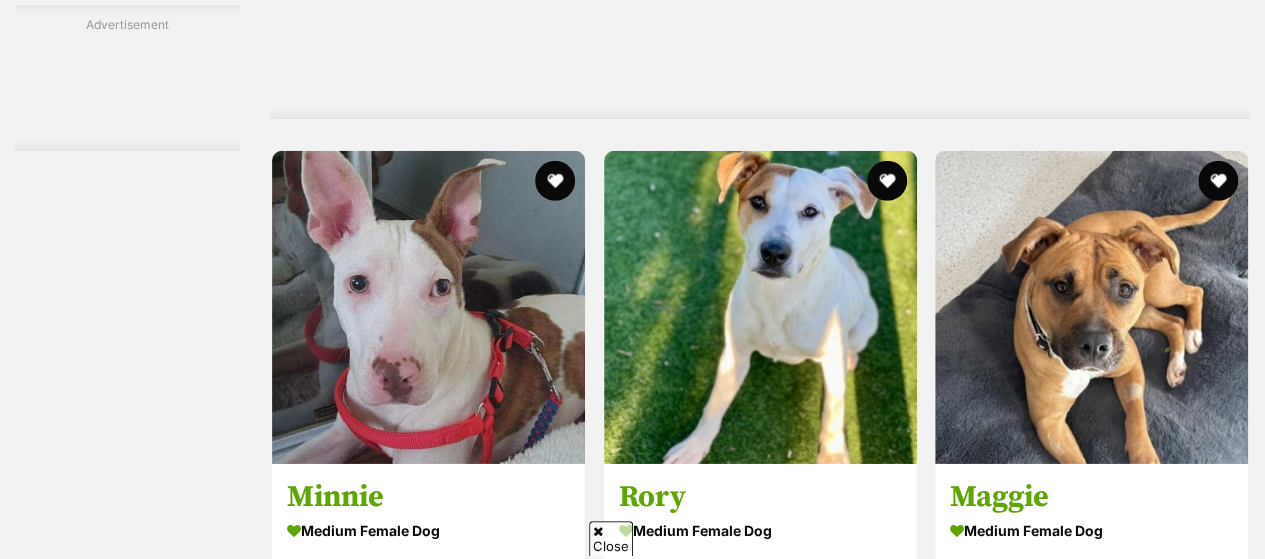 scroll, scrollTop: 6800, scrollLeft: 0, axis: vertical 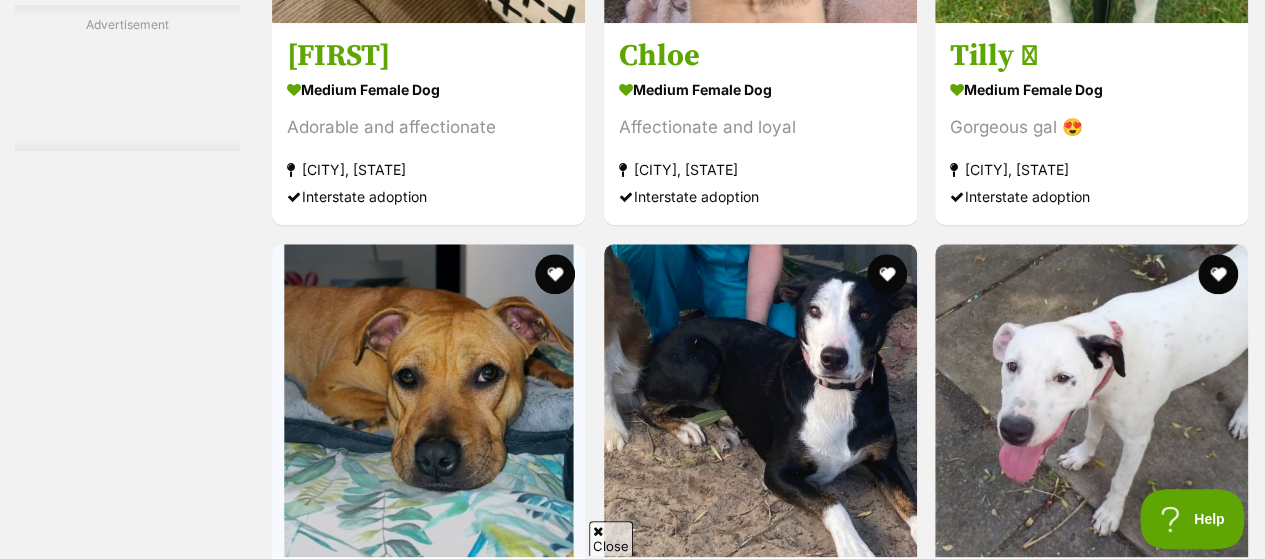 click at bounding box center [1091, 1655] 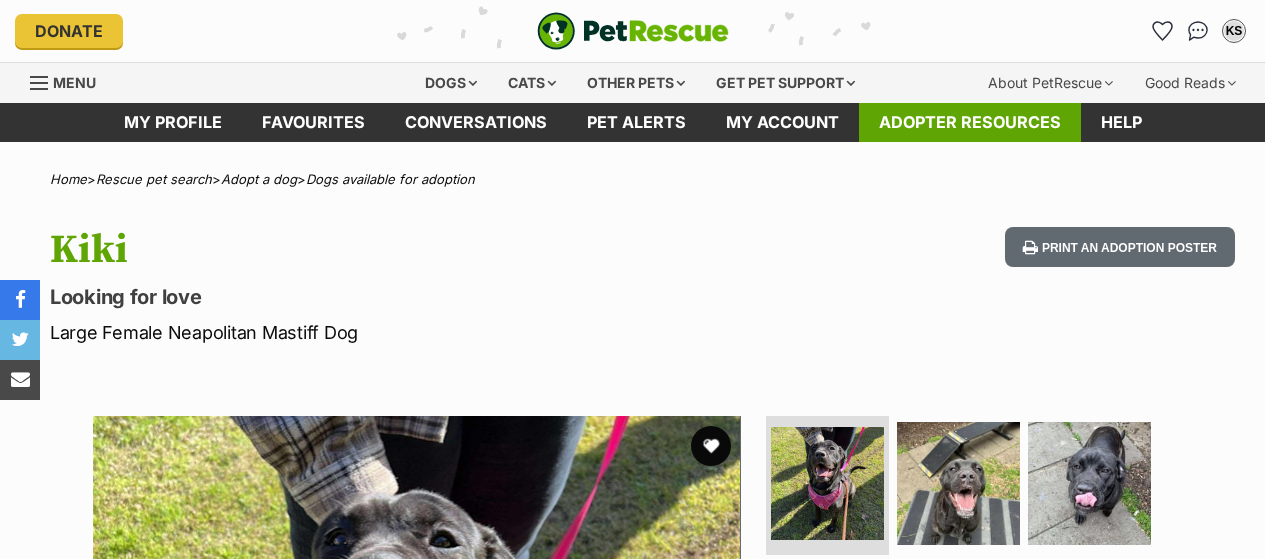 scroll, scrollTop: 0, scrollLeft: 0, axis: both 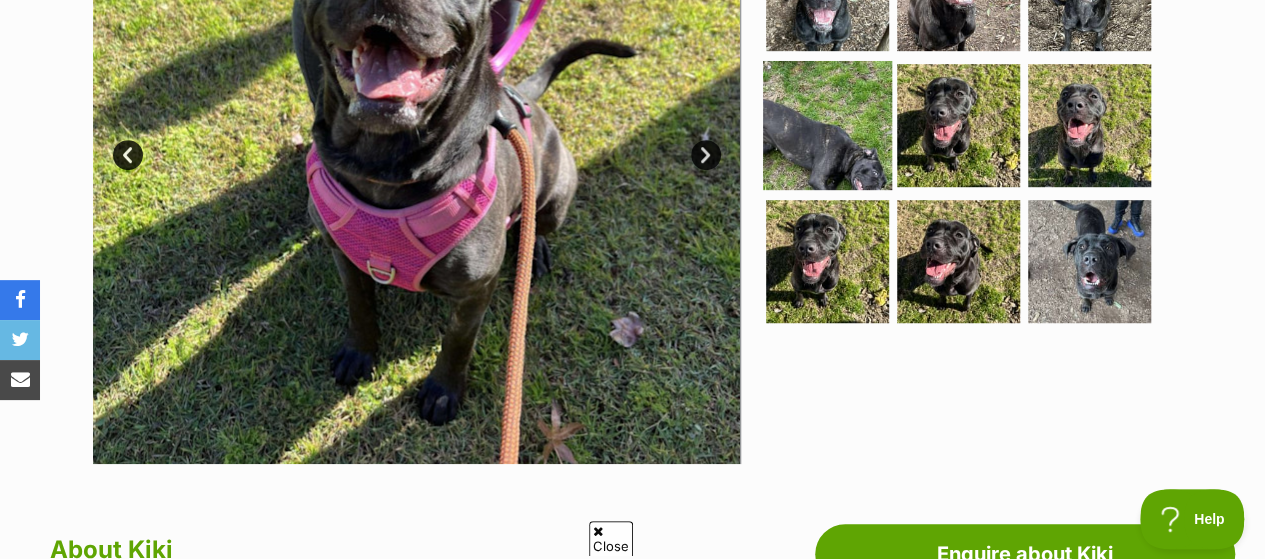click at bounding box center [827, 125] 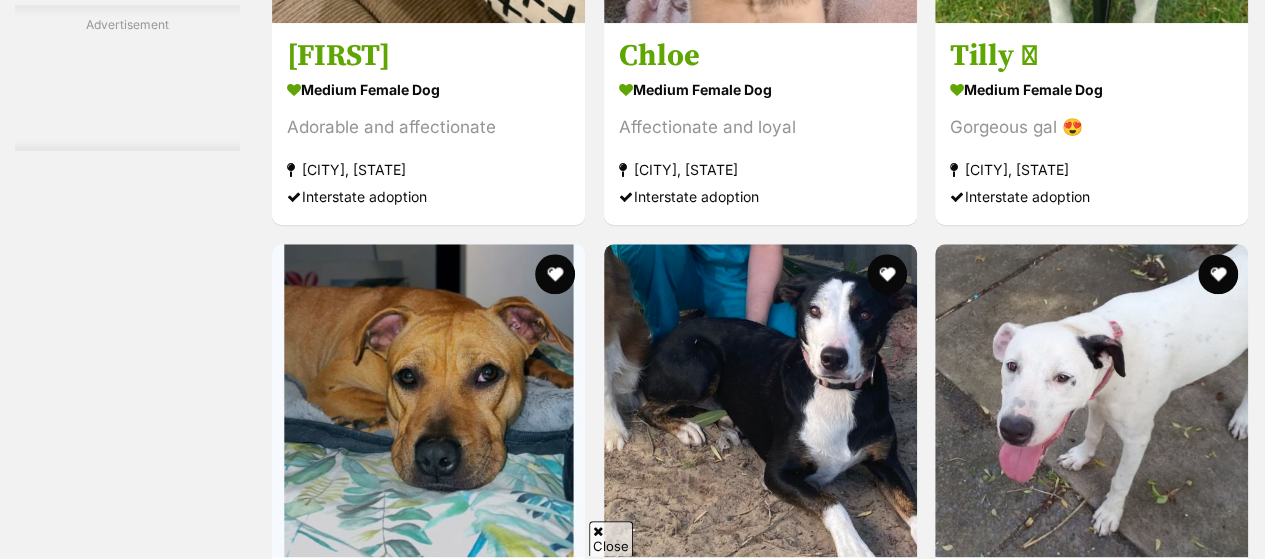 scroll, scrollTop: 0, scrollLeft: 0, axis: both 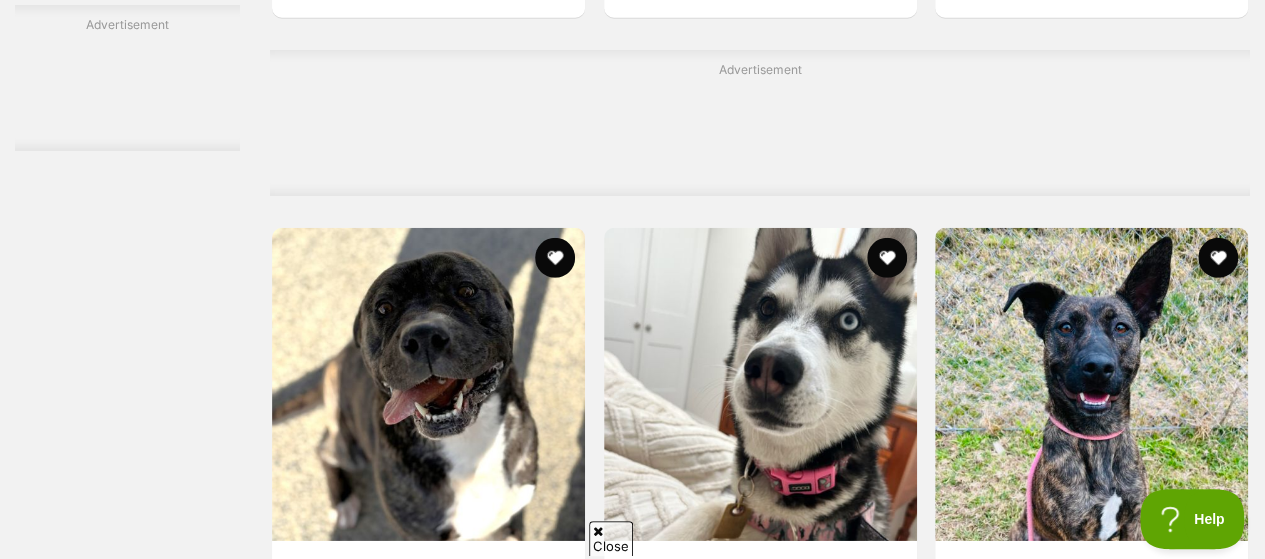 click on "Next" at bounding box center (841, 2580) 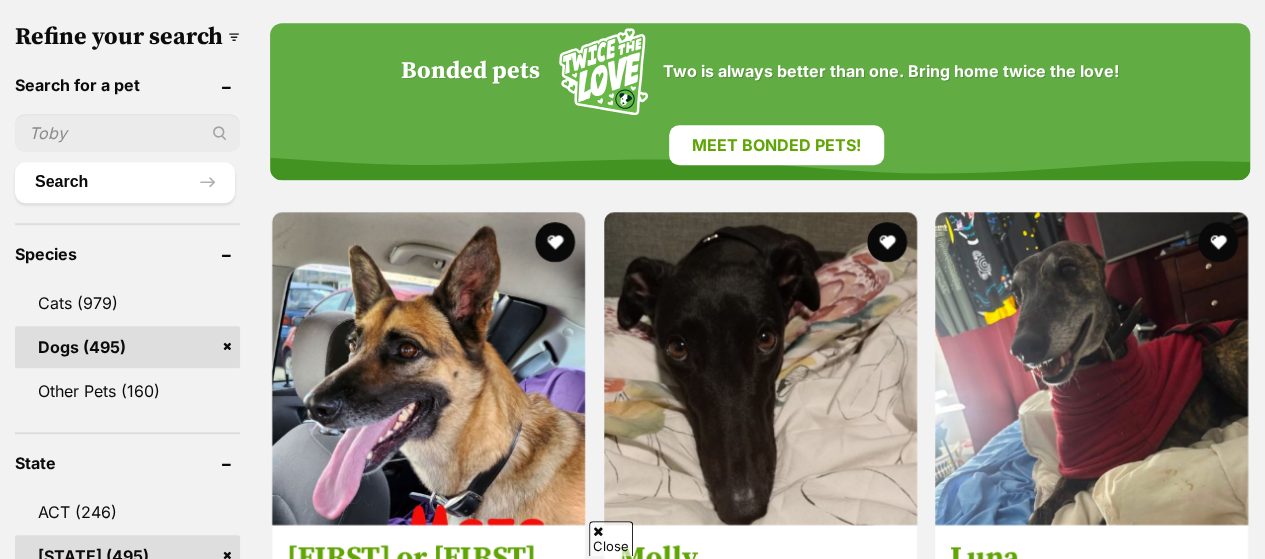 scroll, scrollTop: 700, scrollLeft: 0, axis: vertical 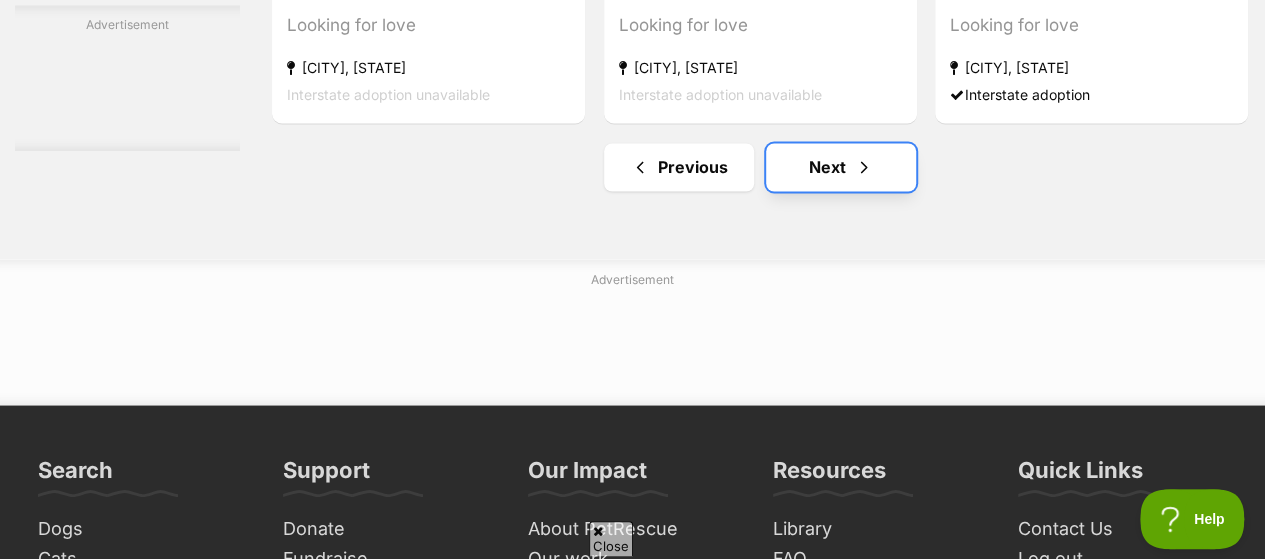 click on "Next" at bounding box center (841, 167) 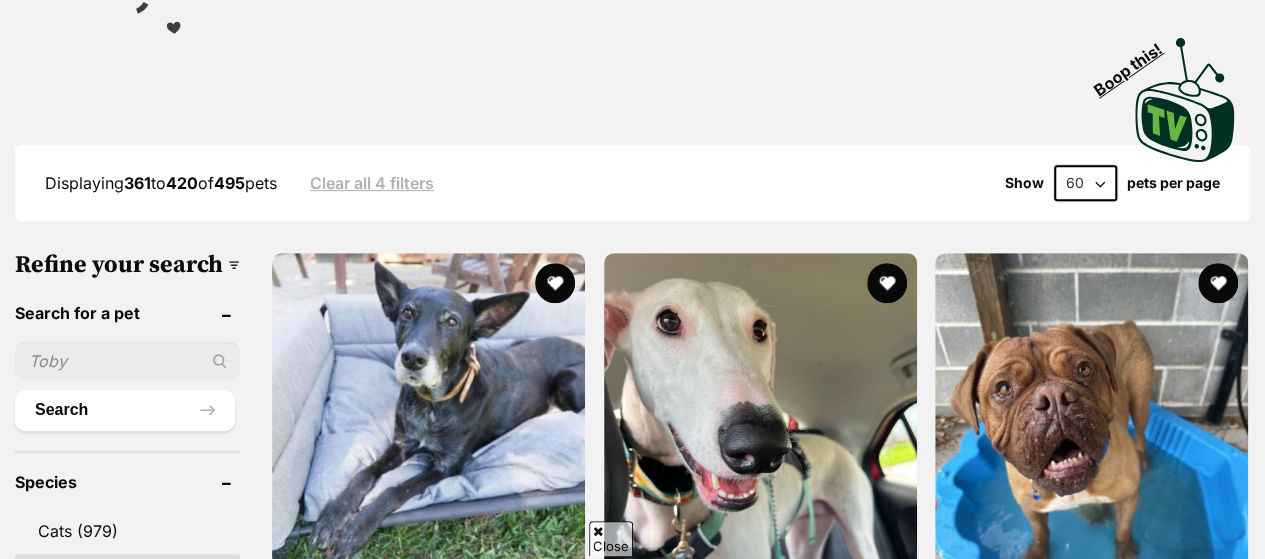 scroll, scrollTop: 776, scrollLeft: 0, axis: vertical 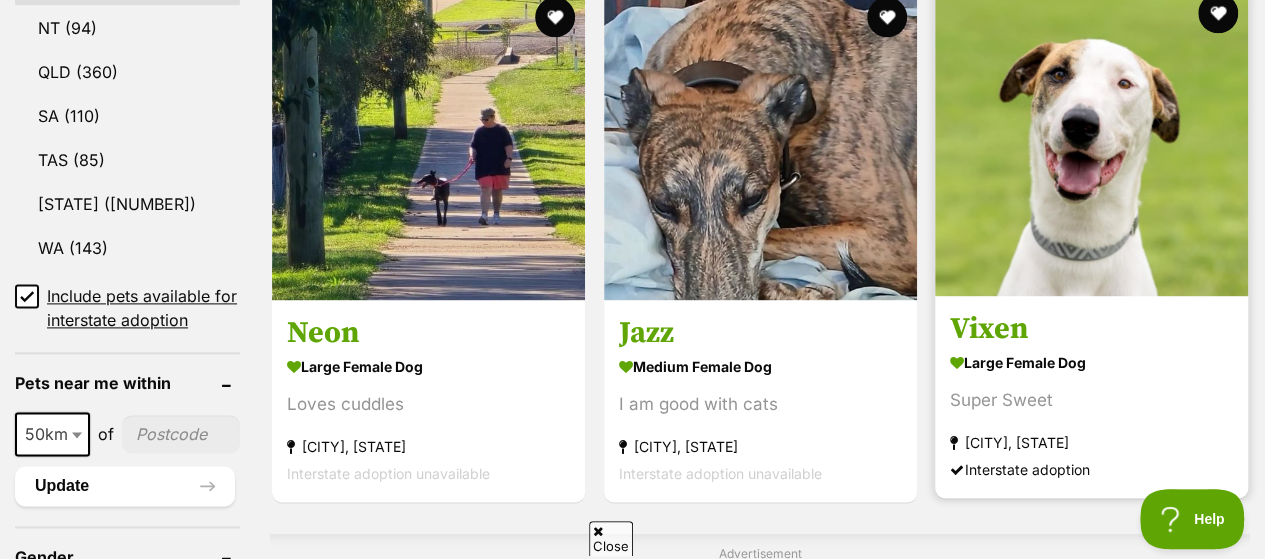 click at bounding box center (1091, 139) 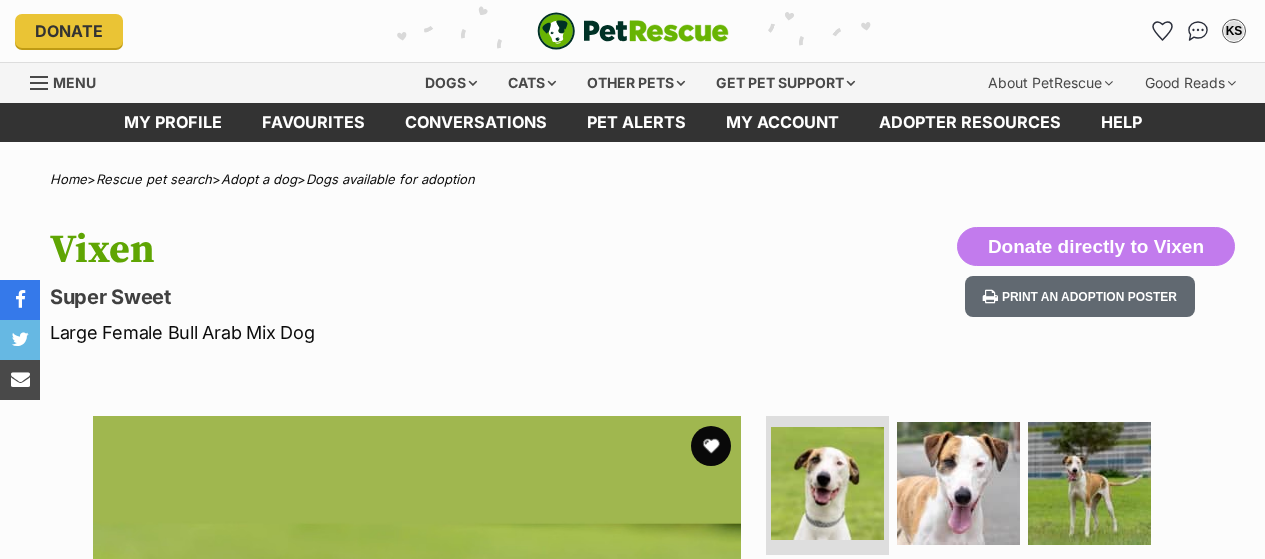 scroll, scrollTop: 0, scrollLeft: 0, axis: both 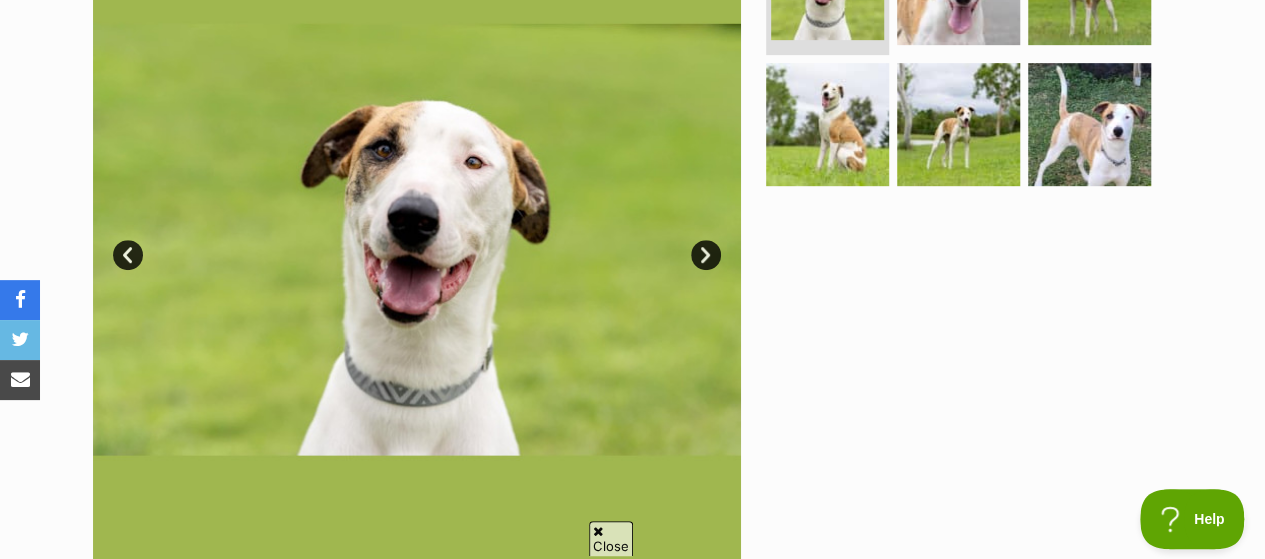 click on "Next" at bounding box center [706, 255] 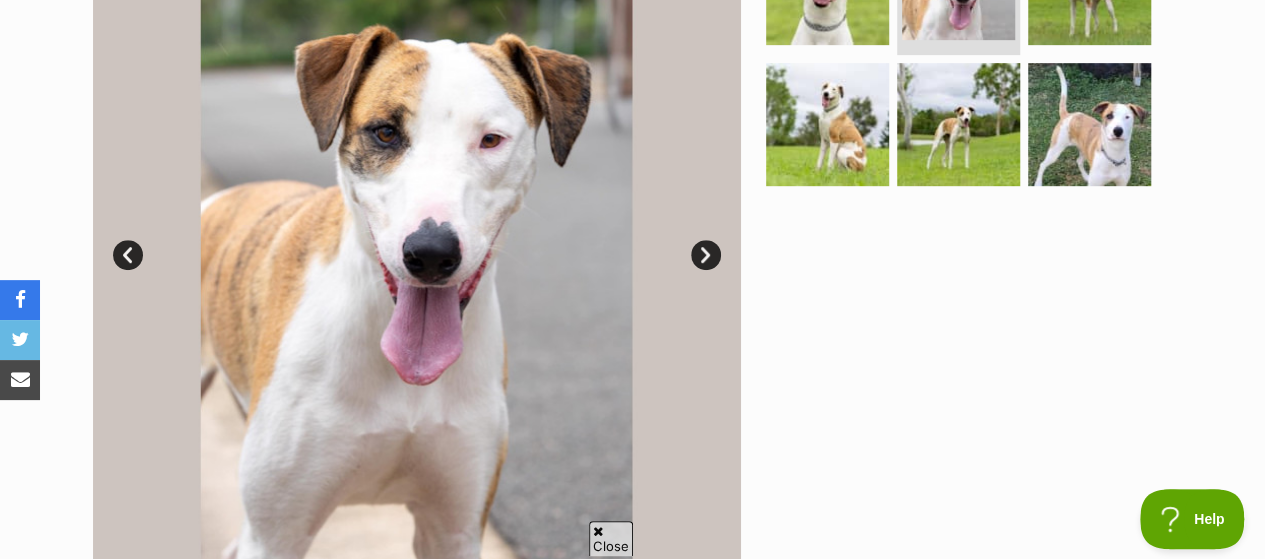 click on "Next" at bounding box center (706, 255) 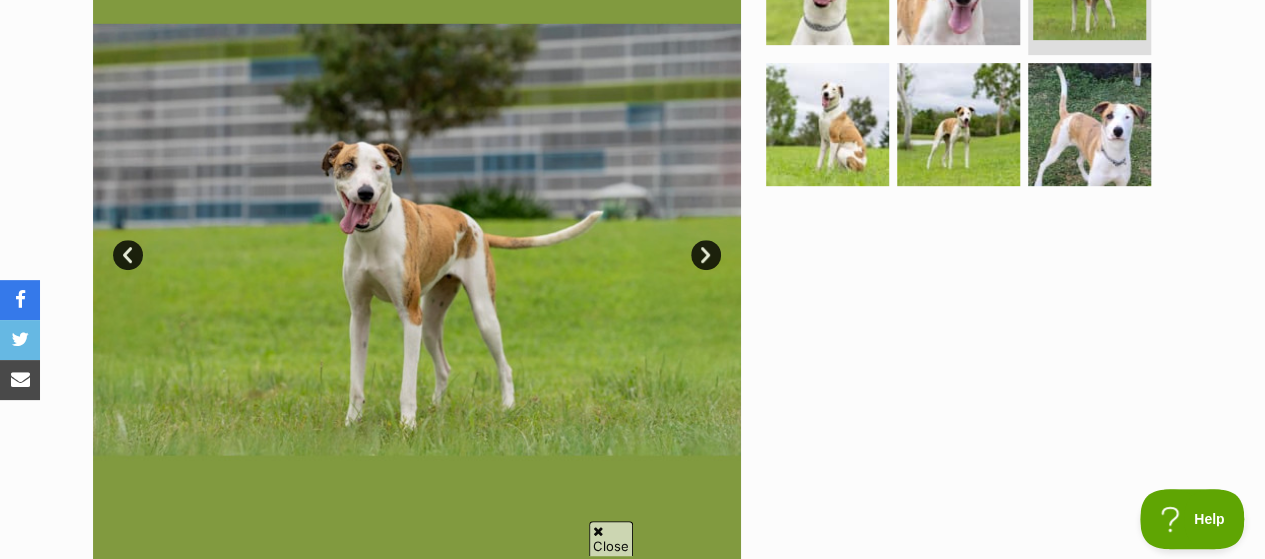 click on "Next" at bounding box center (706, 255) 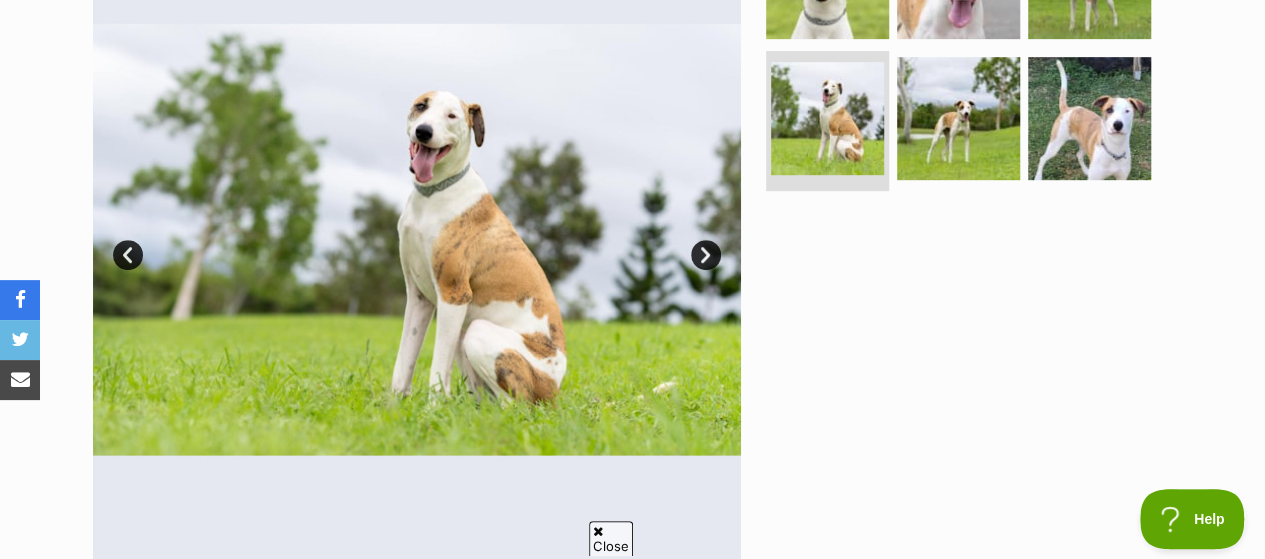 click on "Next" at bounding box center (706, 255) 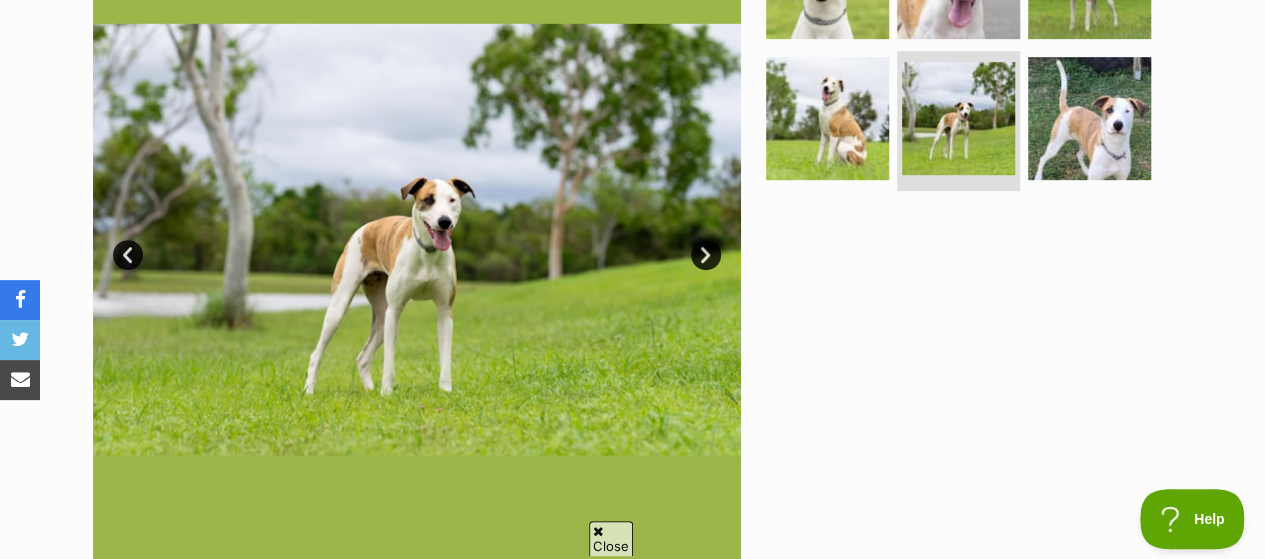 click on "Next" at bounding box center [706, 255] 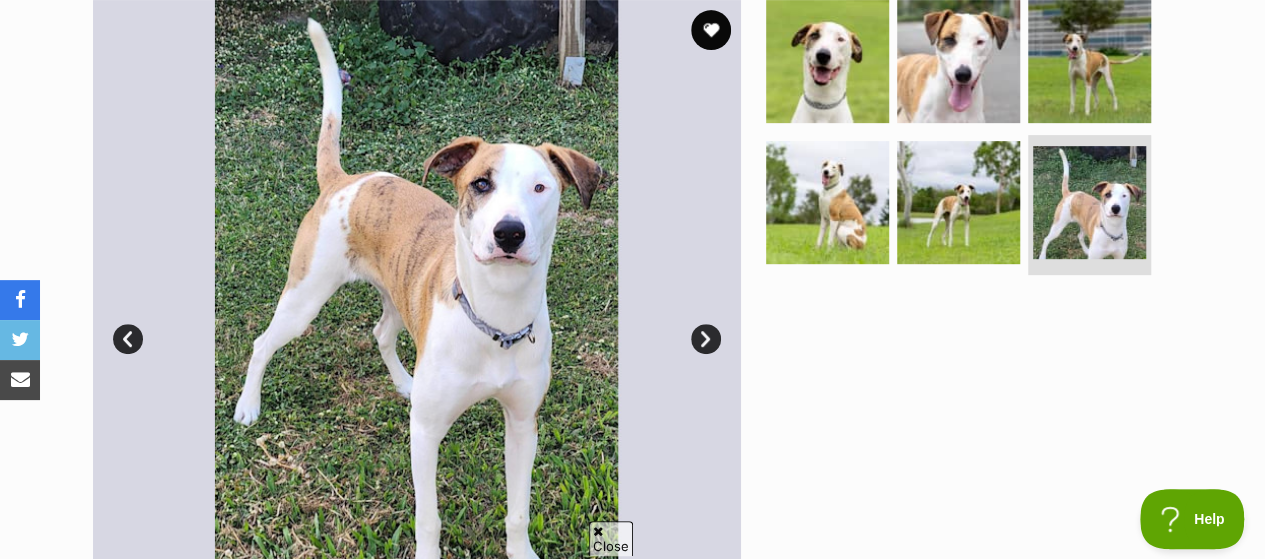 scroll, scrollTop: 400, scrollLeft: 0, axis: vertical 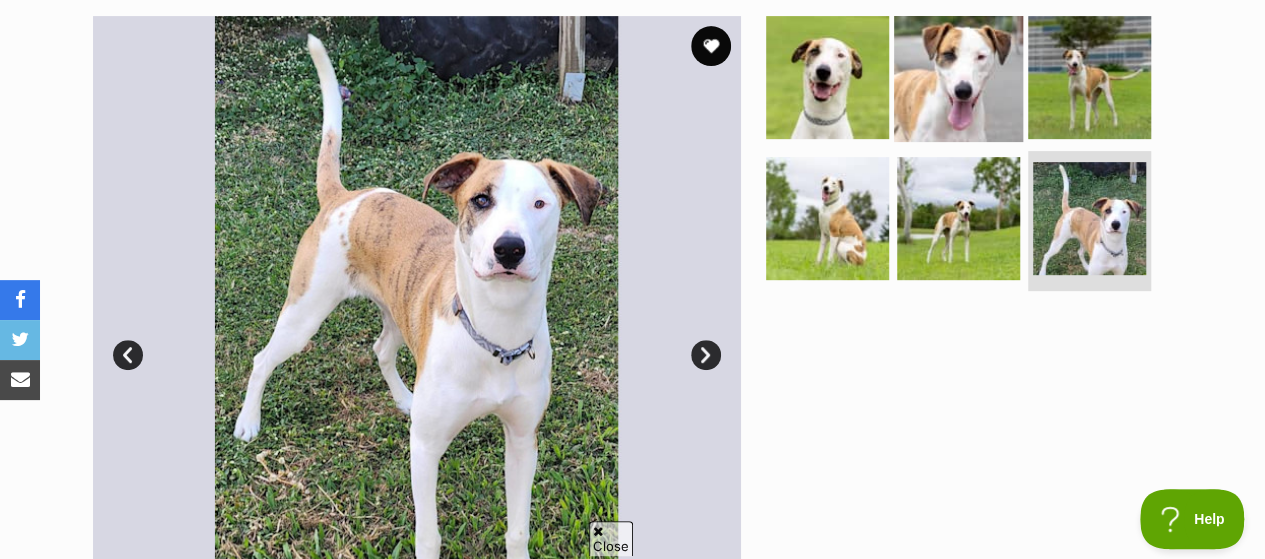 click at bounding box center (958, 76) 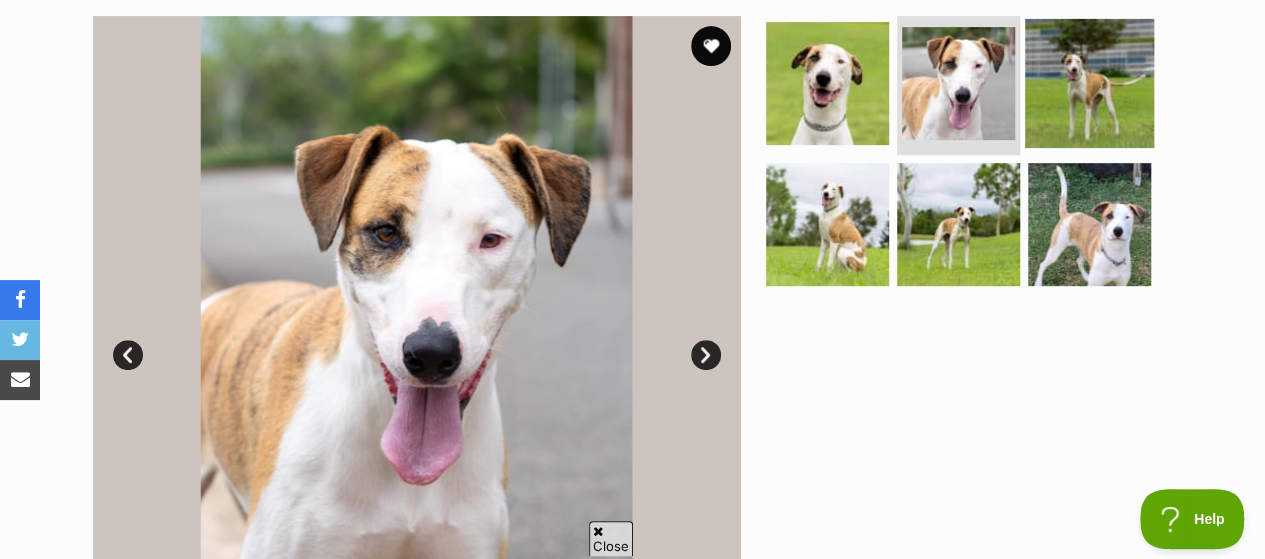 click at bounding box center [1089, 82] 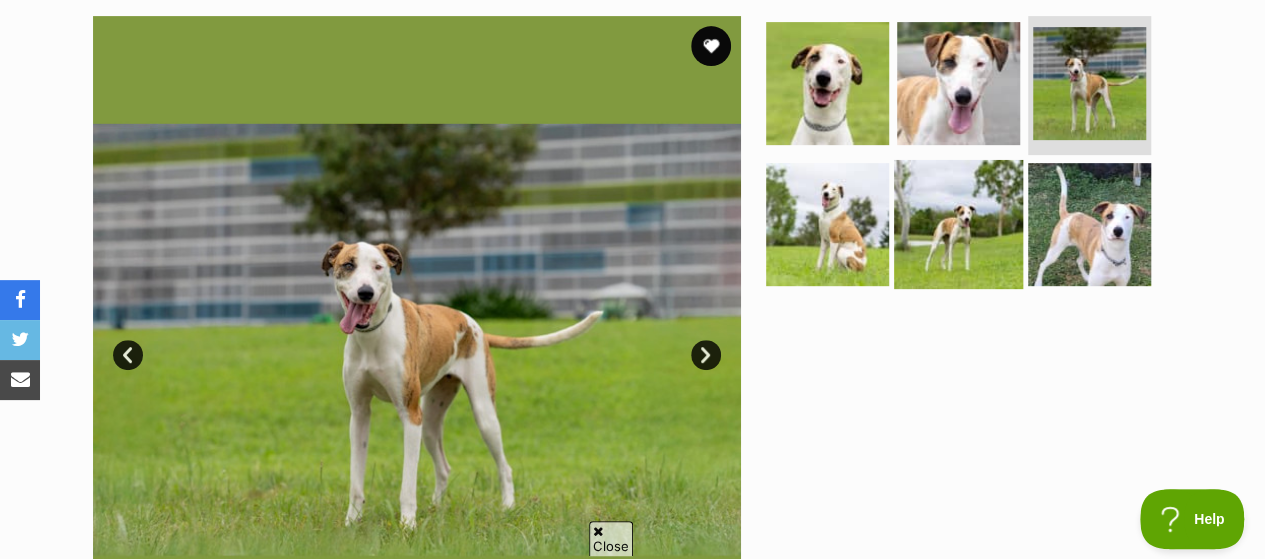 click at bounding box center (958, 224) 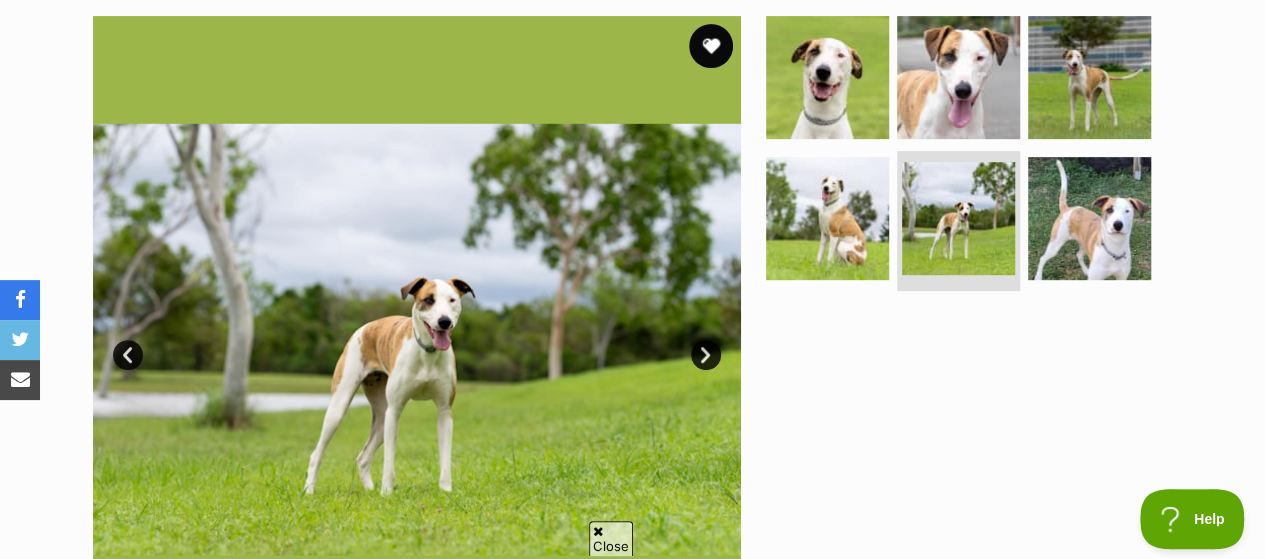 click at bounding box center (711, 46) 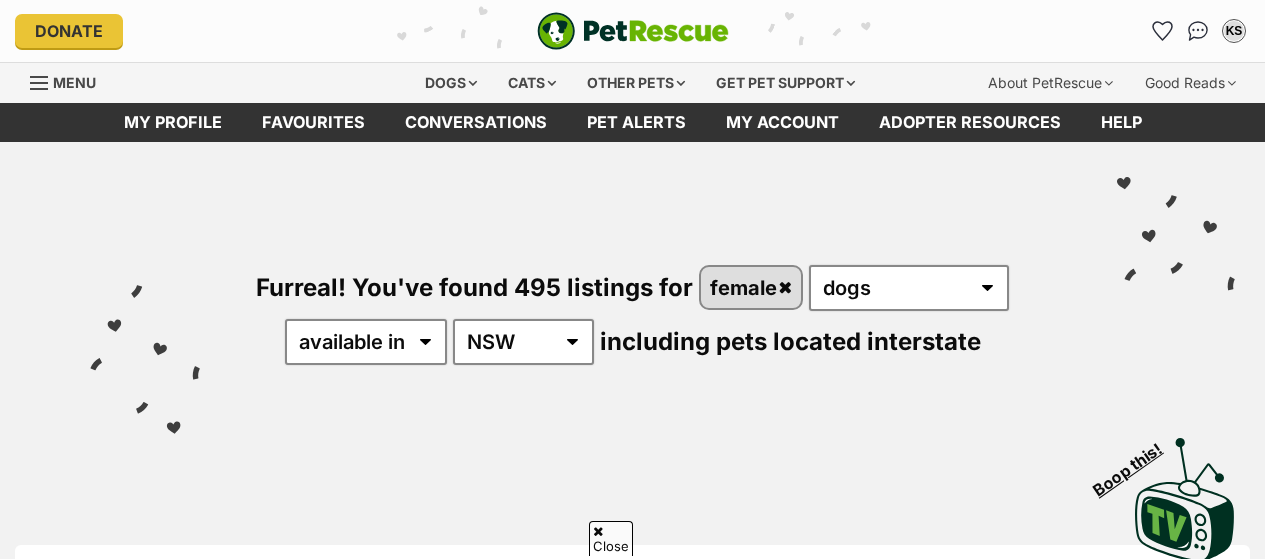 click at bounding box center (1218, 1213) 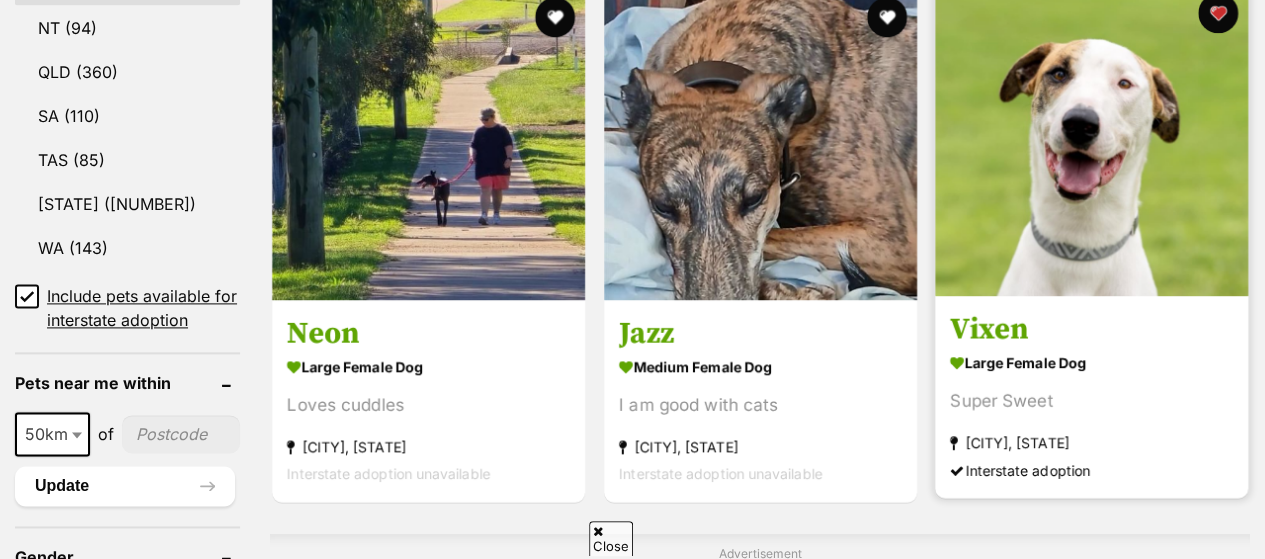 scroll, scrollTop: 1200, scrollLeft: 0, axis: vertical 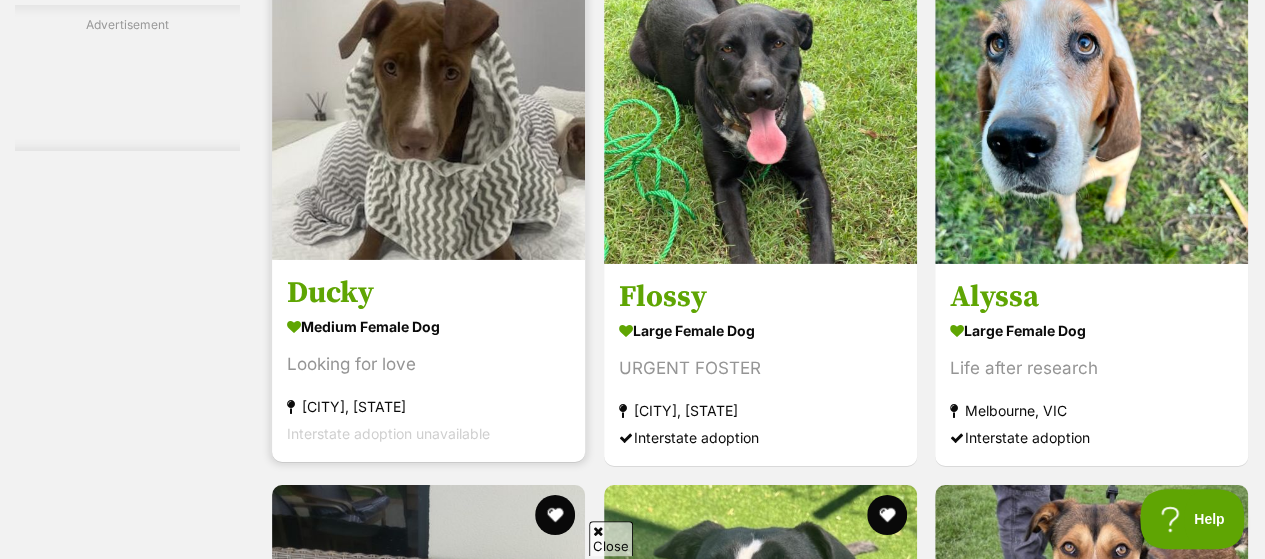 click at bounding box center (428, 103) 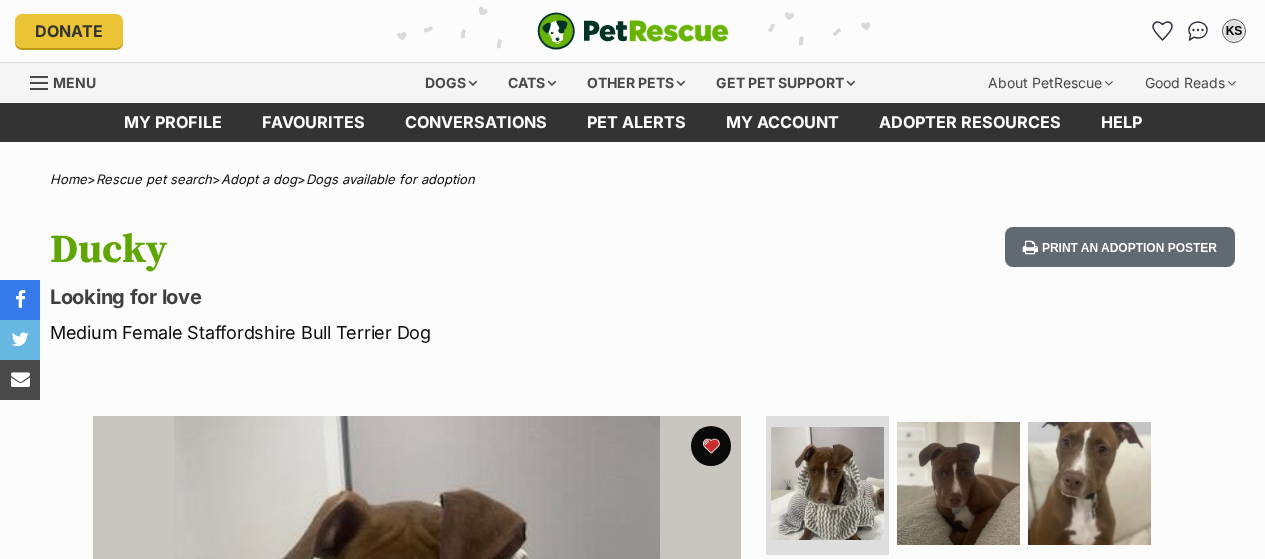 scroll, scrollTop: 0, scrollLeft: 0, axis: both 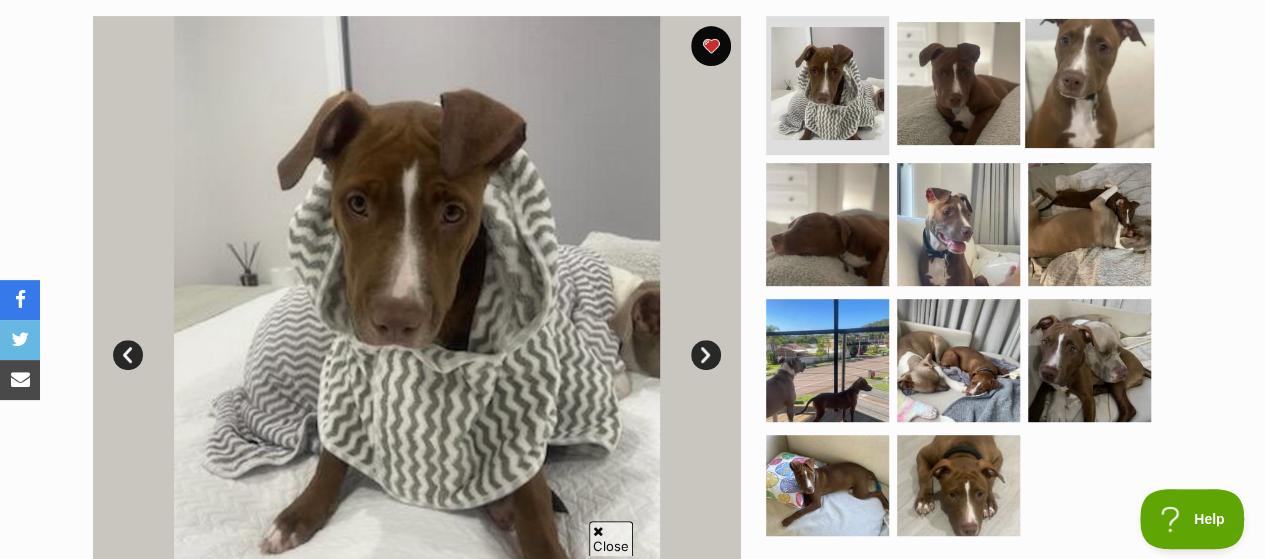click at bounding box center [1089, 82] 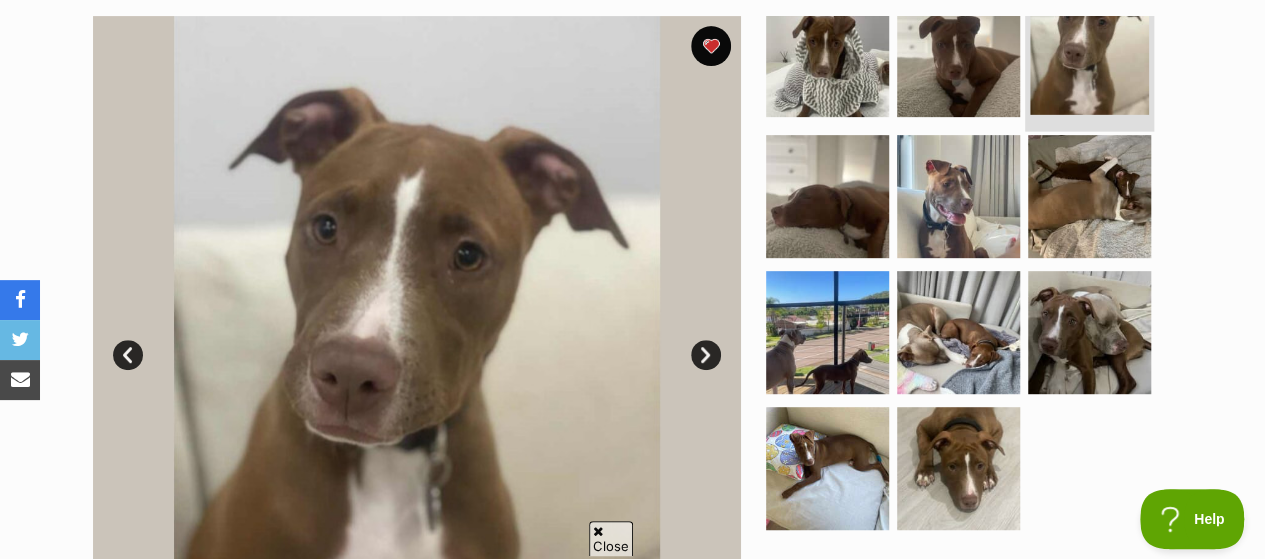 scroll, scrollTop: 40, scrollLeft: 0, axis: vertical 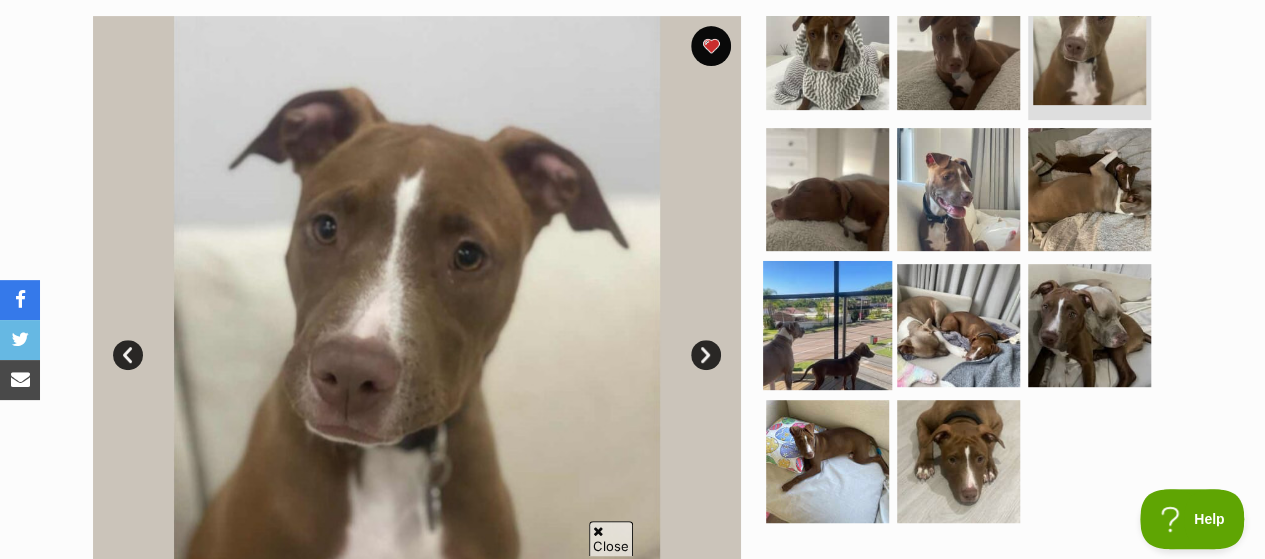 click at bounding box center (827, 325) 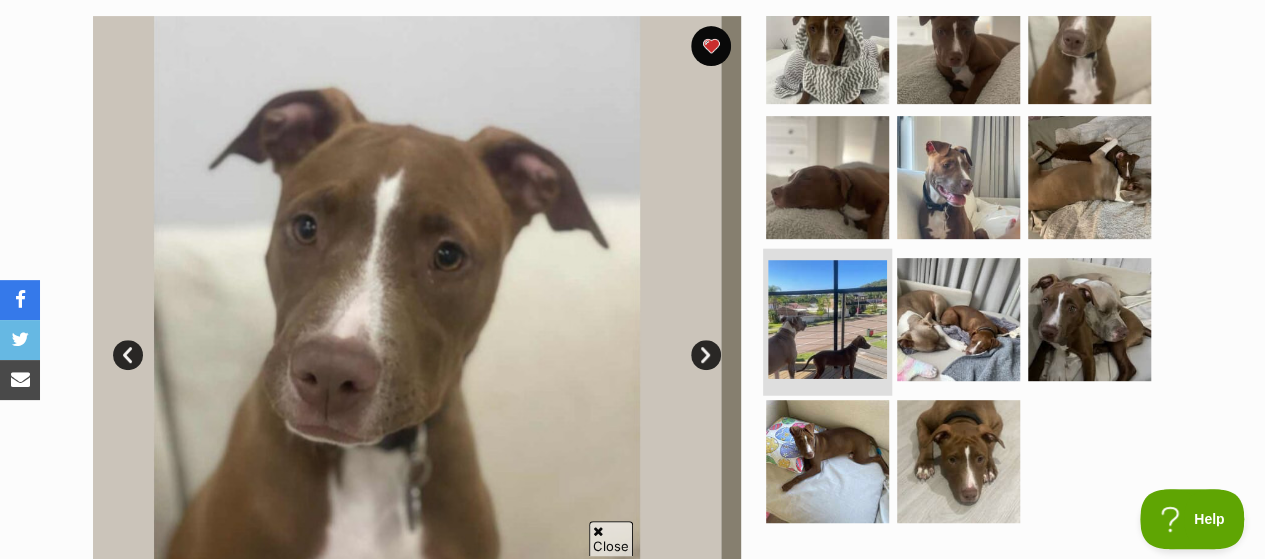 scroll, scrollTop: 34, scrollLeft: 0, axis: vertical 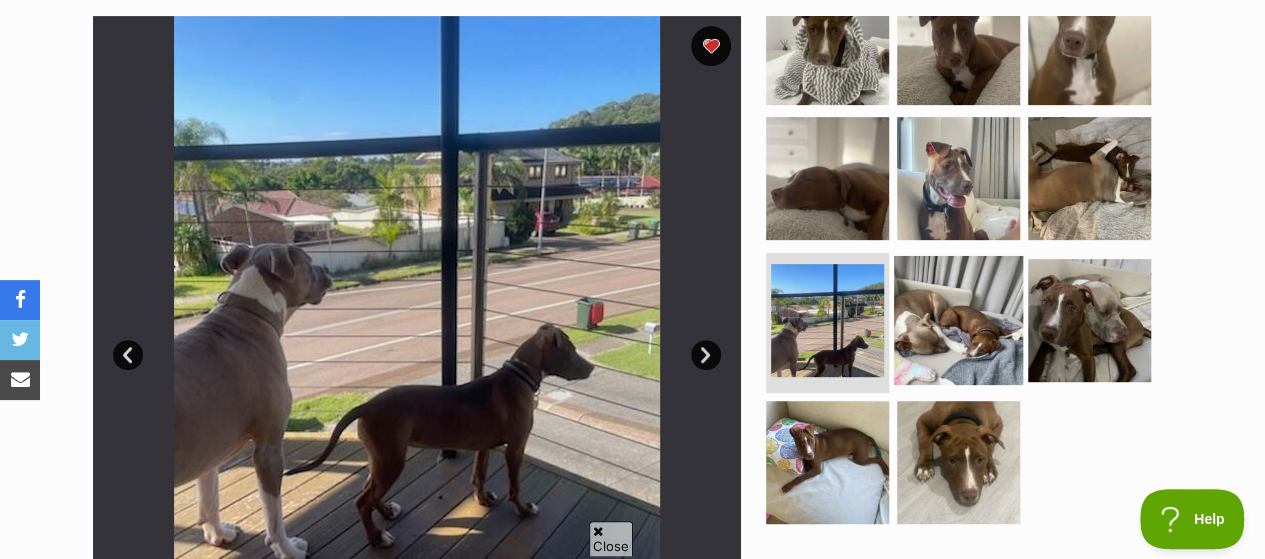 click at bounding box center (958, 320) 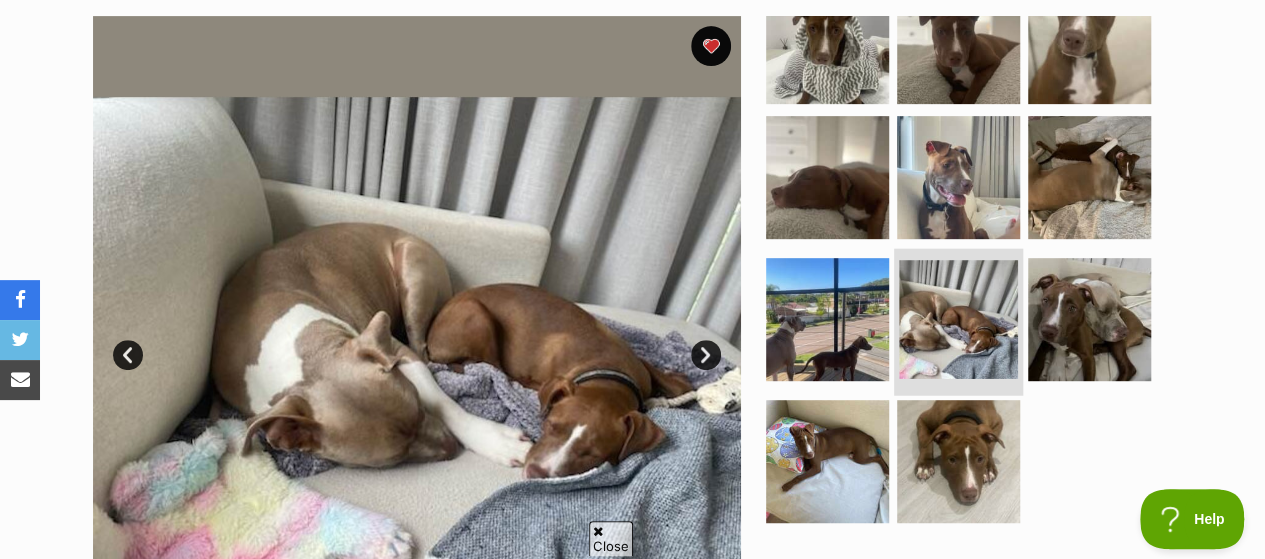 scroll, scrollTop: 40, scrollLeft: 0, axis: vertical 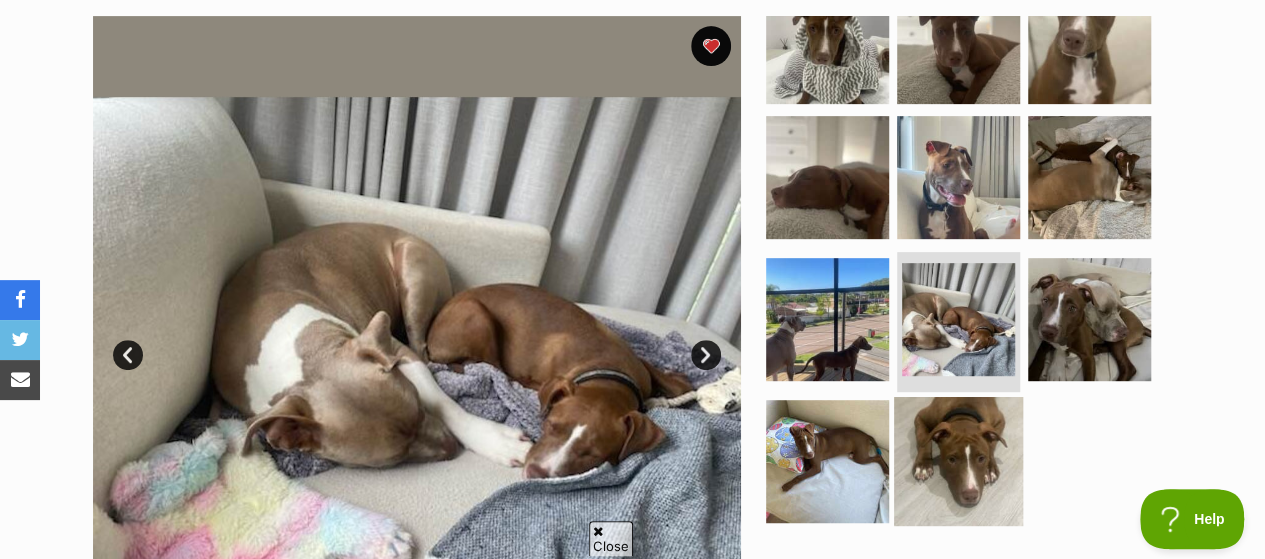 click at bounding box center [958, 461] 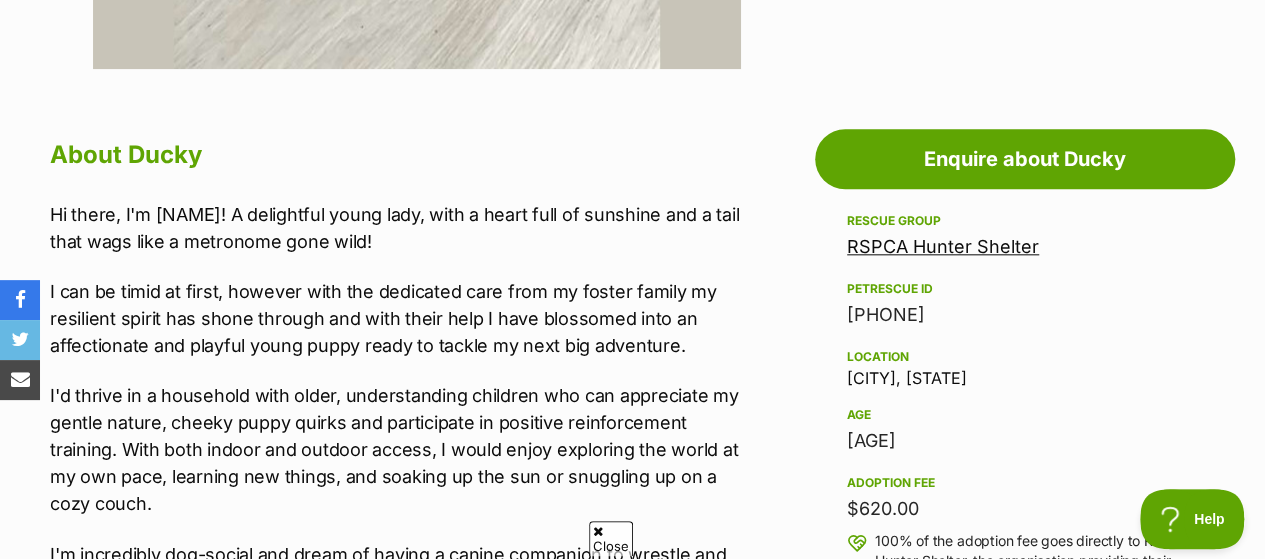 scroll, scrollTop: 1200, scrollLeft: 0, axis: vertical 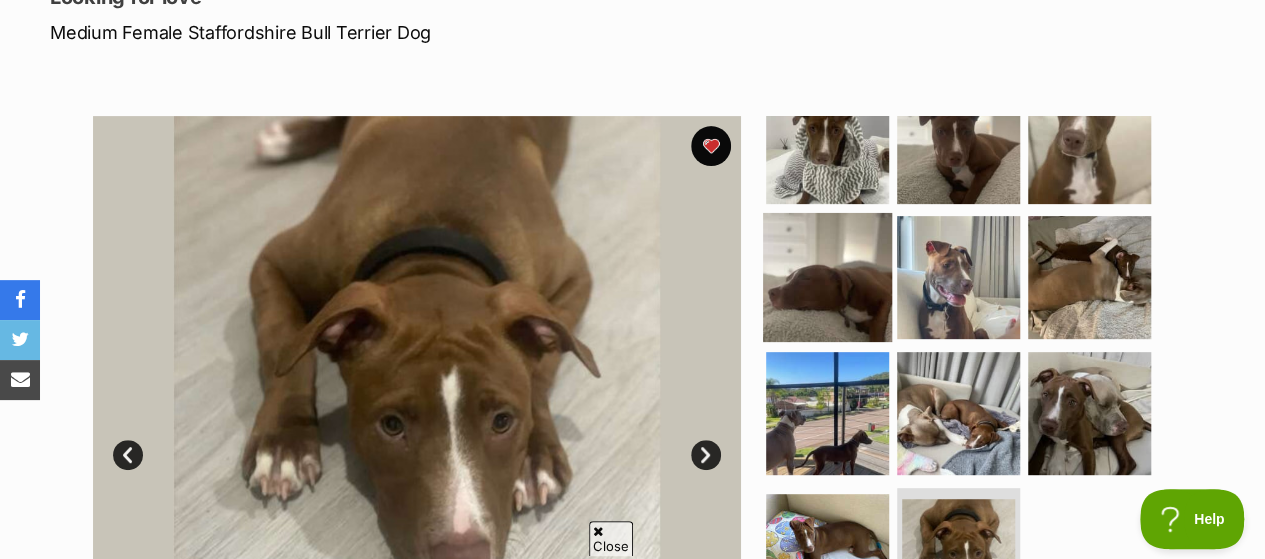 click at bounding box center (827, 277) 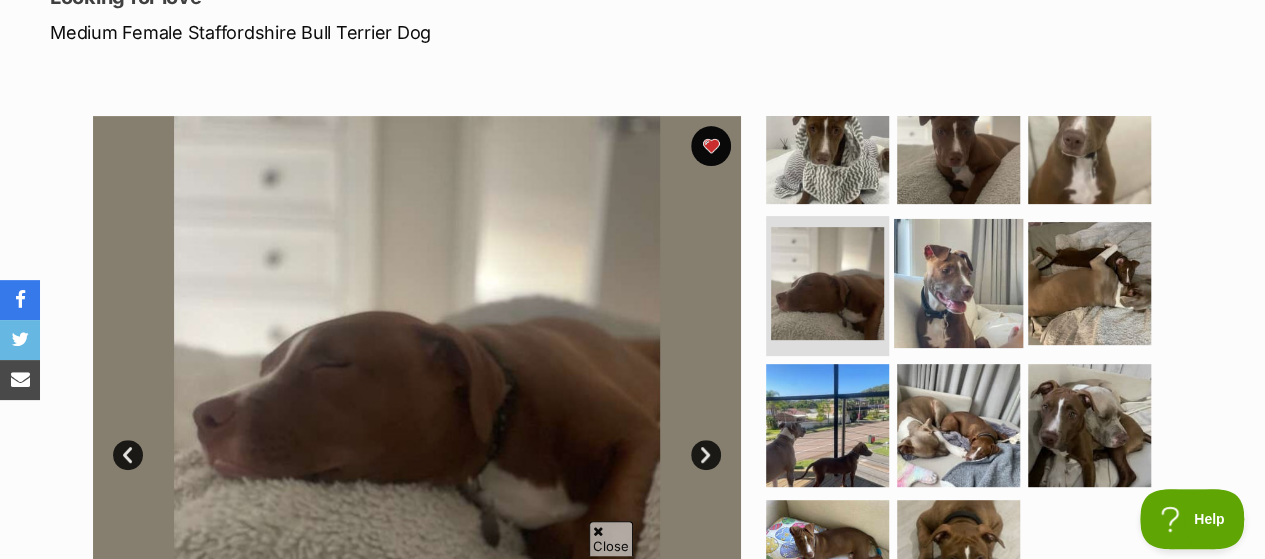 click at bounding box center [958, 283] 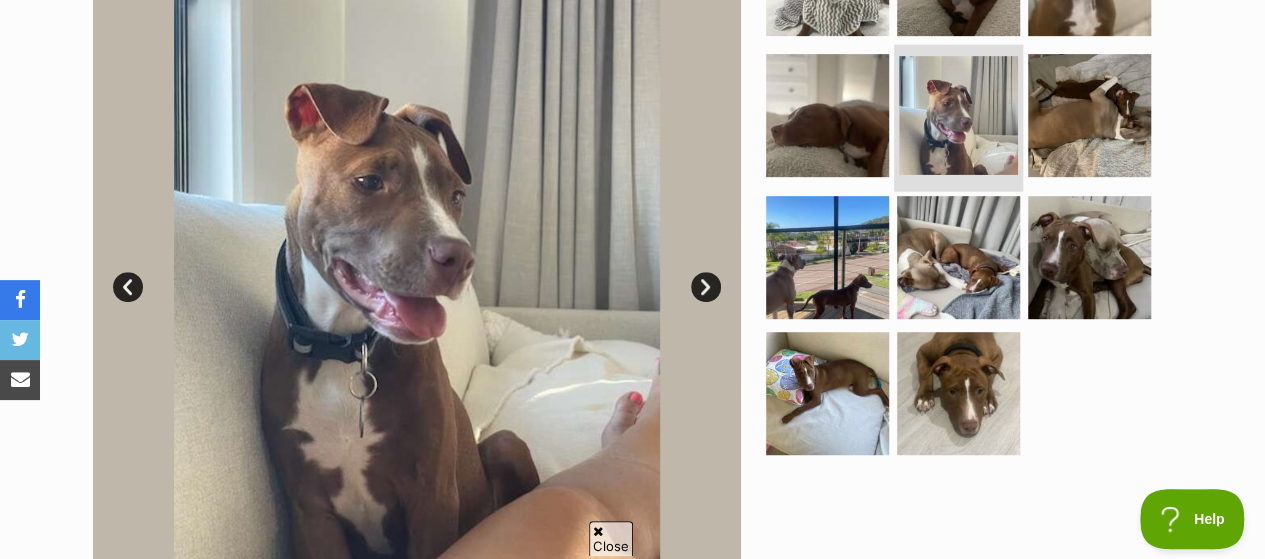 scroll, scrollTop: 500, scrollLeft: 0, axis: vertical 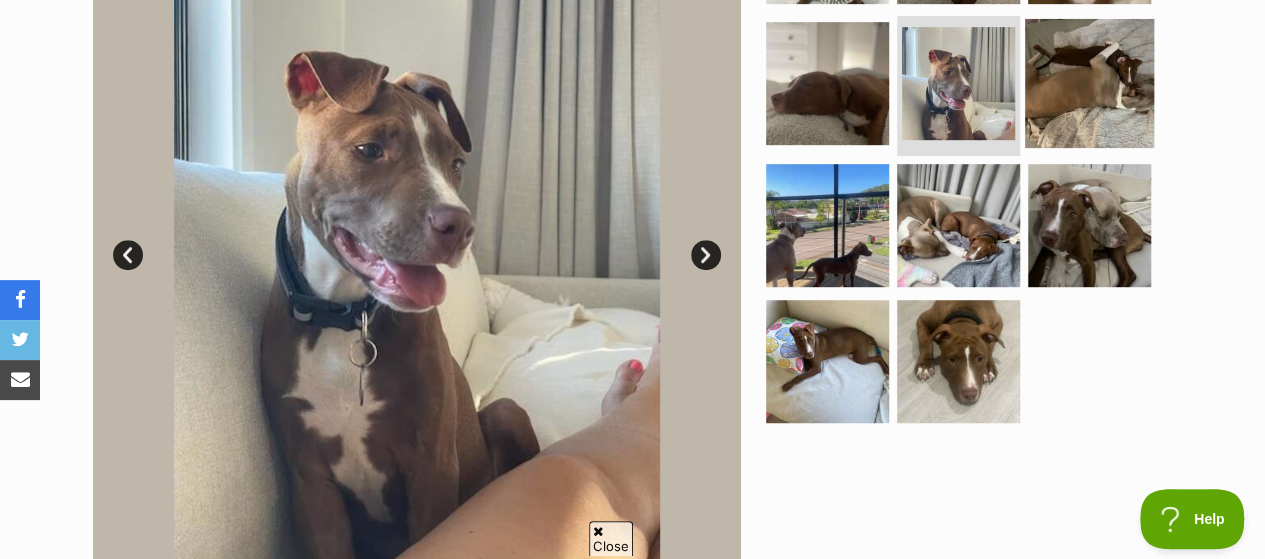 click at bounding box center [1089, 83] 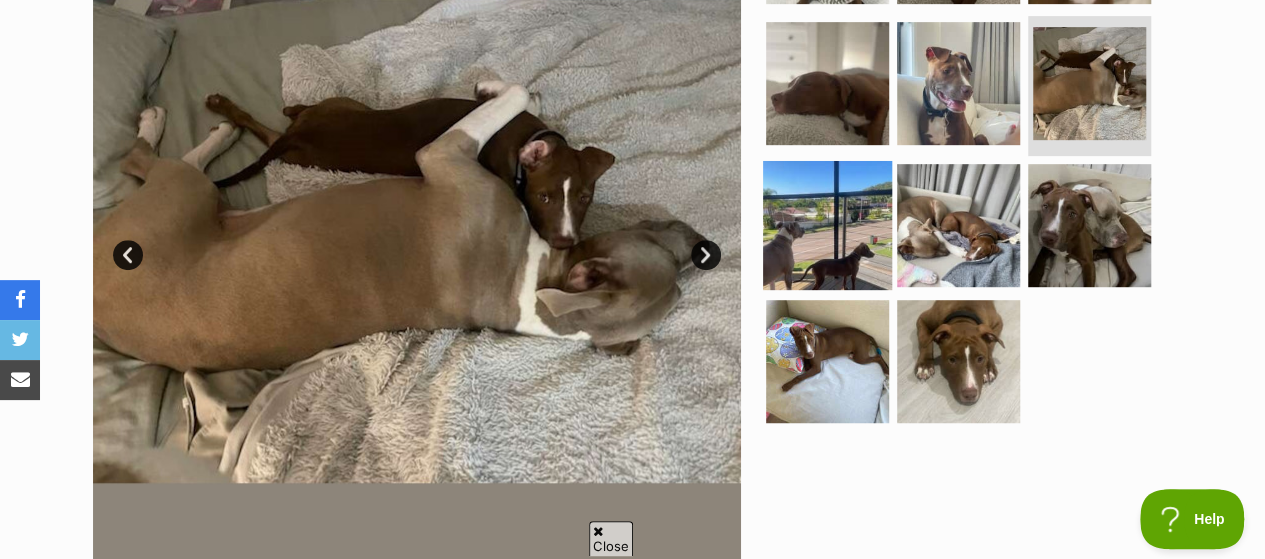 click at bounding box center [827, 225] 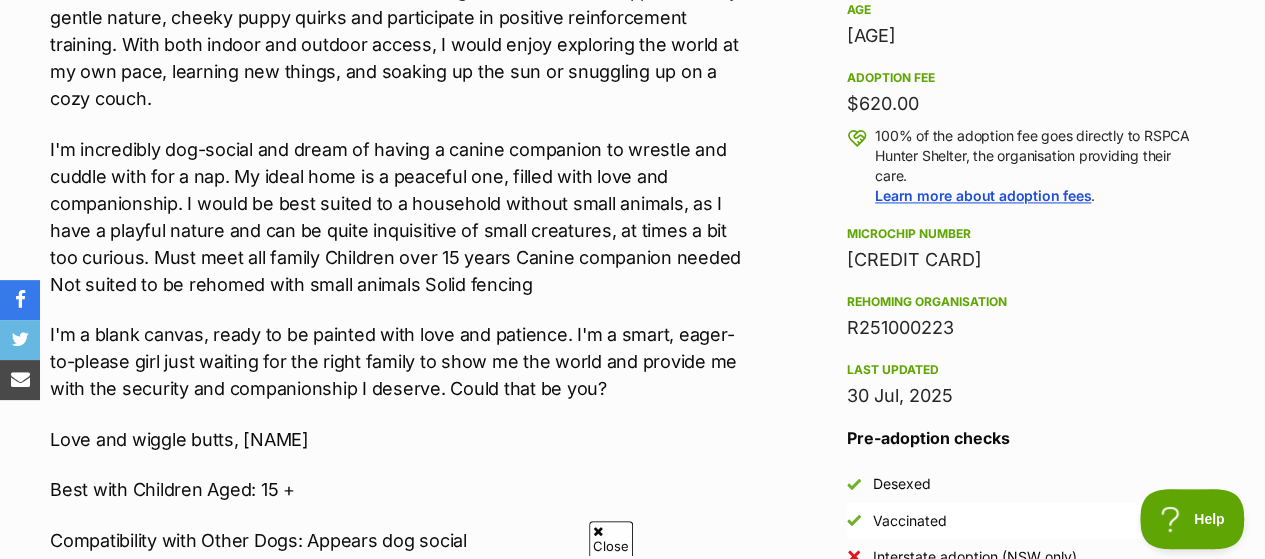 scroll, scrollTop: 1200, scrollLeft: 0, axis: vertical 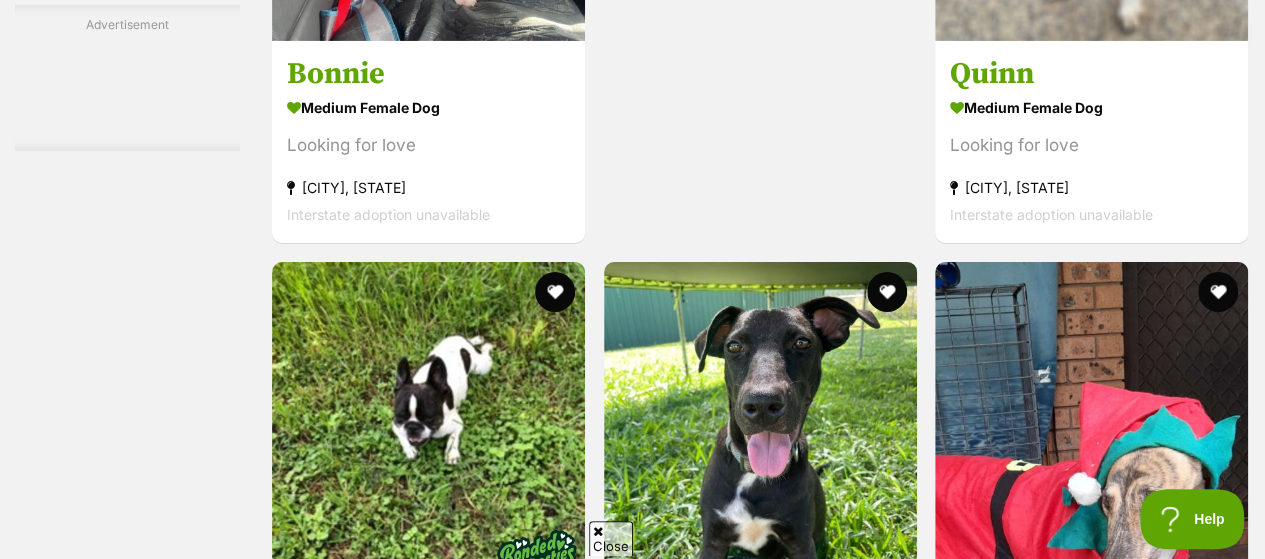 click at bounding box center [760, 1673] 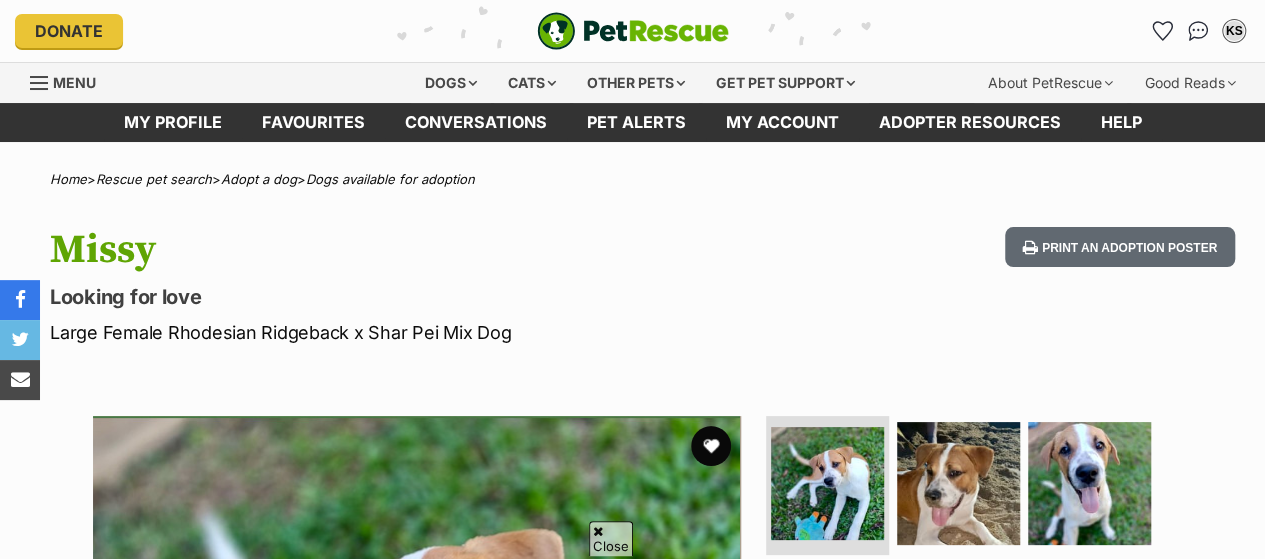scroll, scrollTop: 300, scrollLeft: 0, axis: vertical 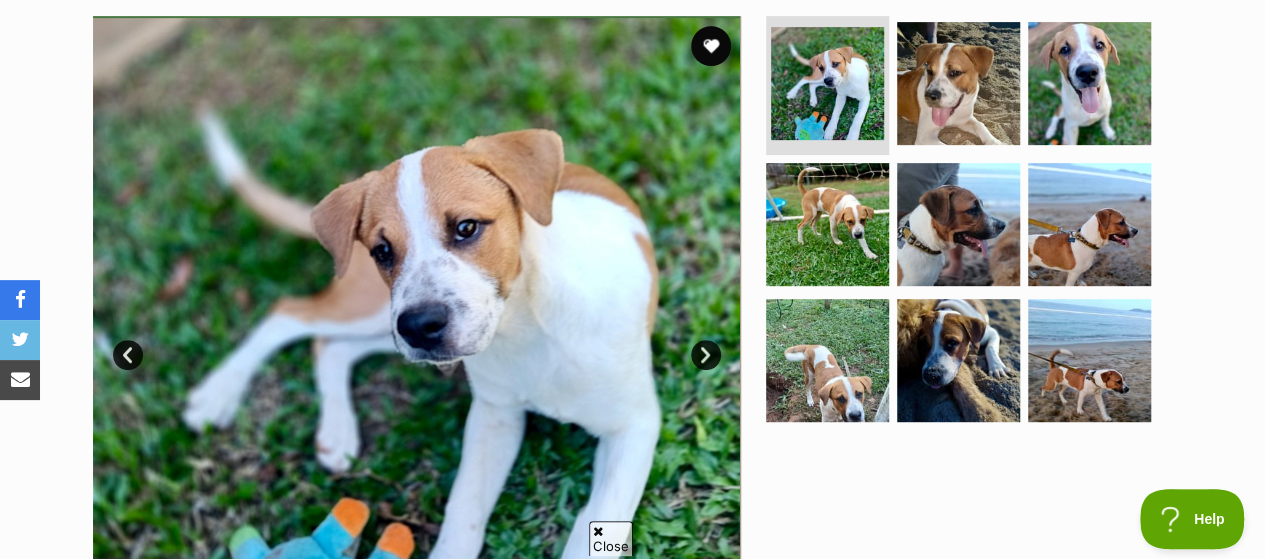 click on "Next" at bounding box center (706, 355) 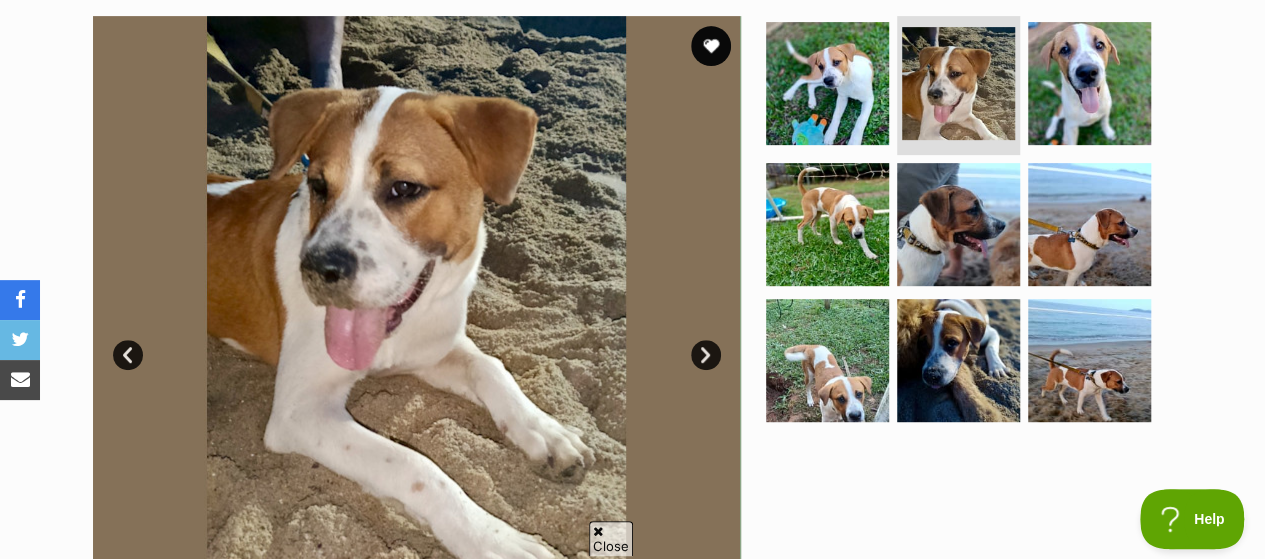 click on "Next" at bounding box center [706, 355] 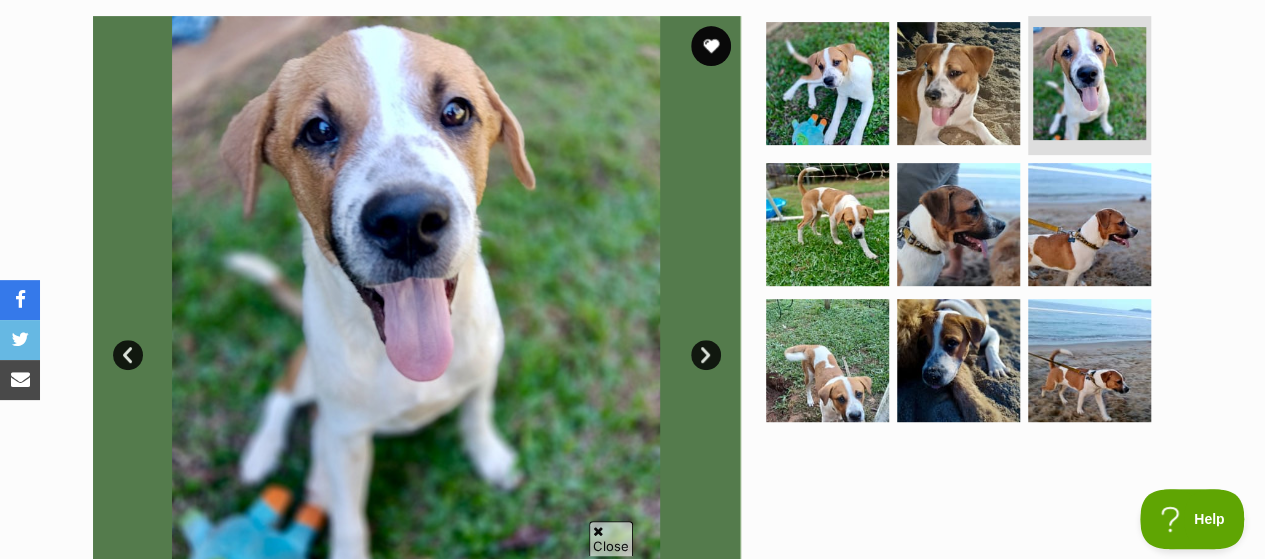 click on "Next" at bounding box center (706, 355) 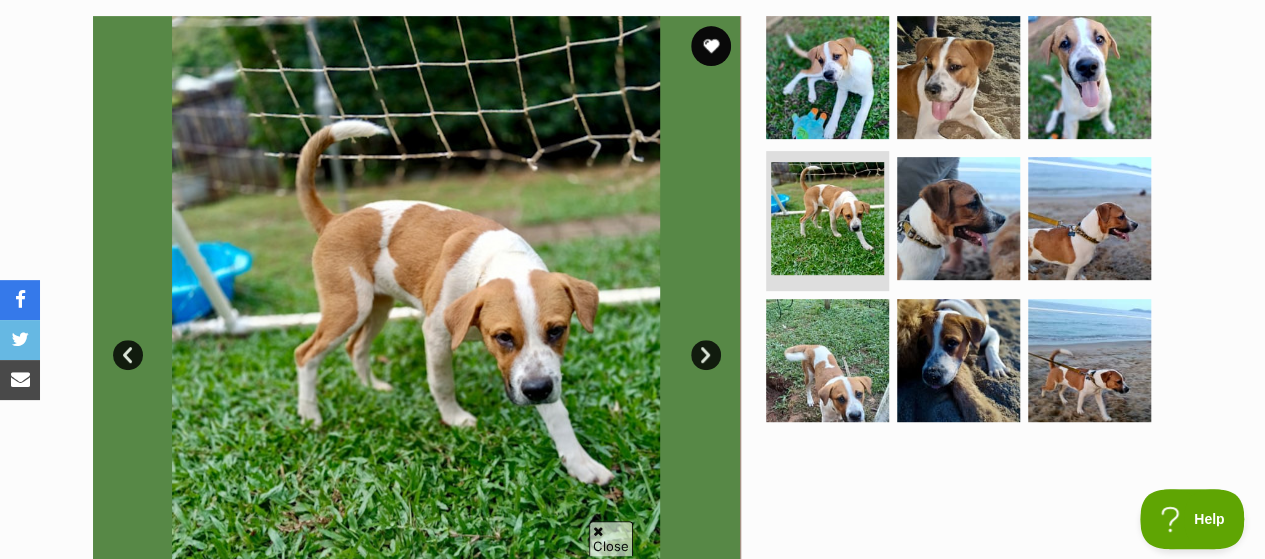 click on "Next" at bounding box center [706, 355] 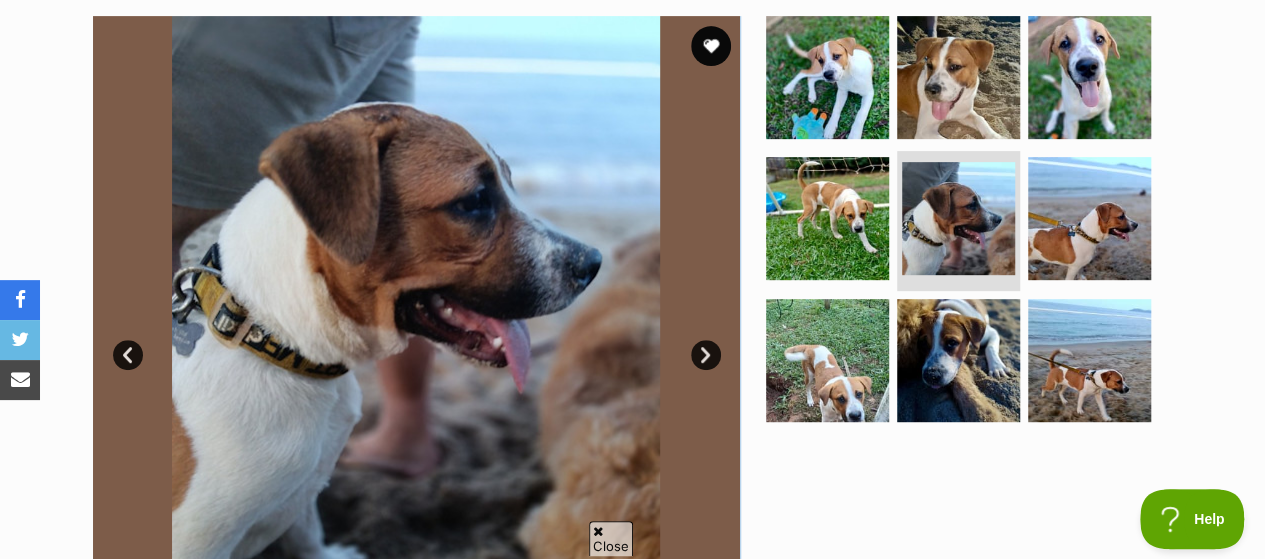 click on "Next" at bounding box center (706, 355) 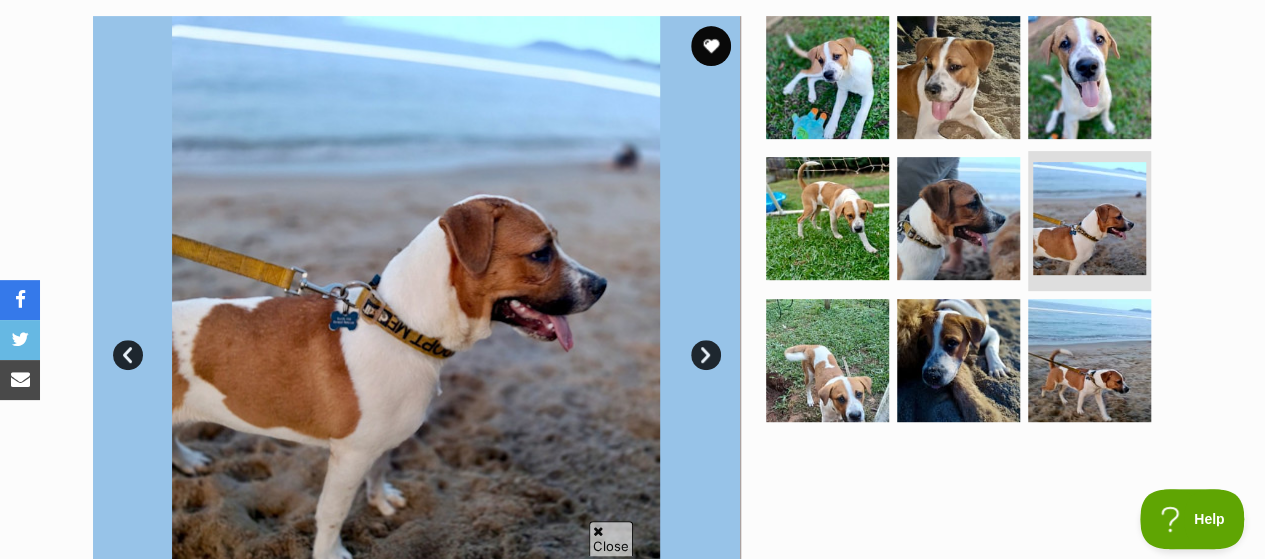 click on "Next" at bounding box center [706, 355] 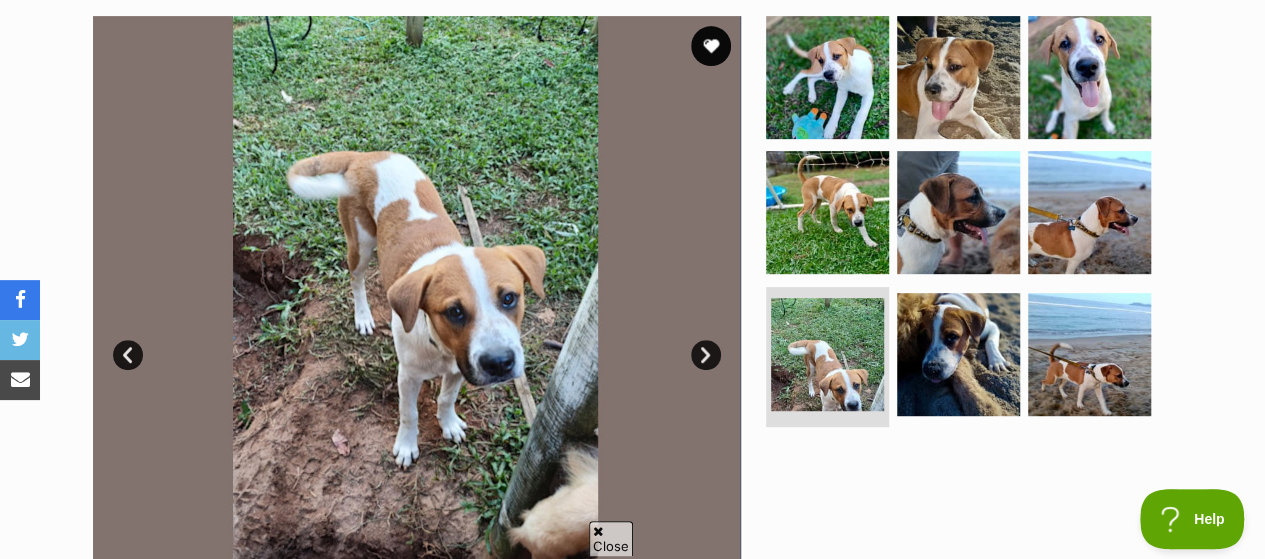 click on "Next" at bounding box center [706, 355] 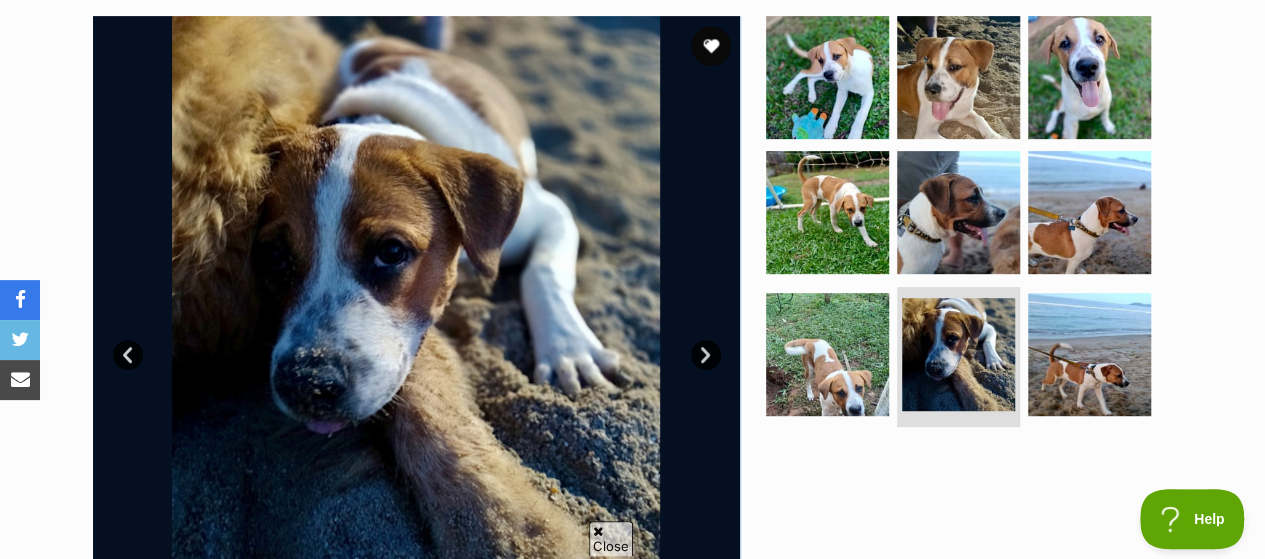 click on "Next" at bounding box center (706, 355) 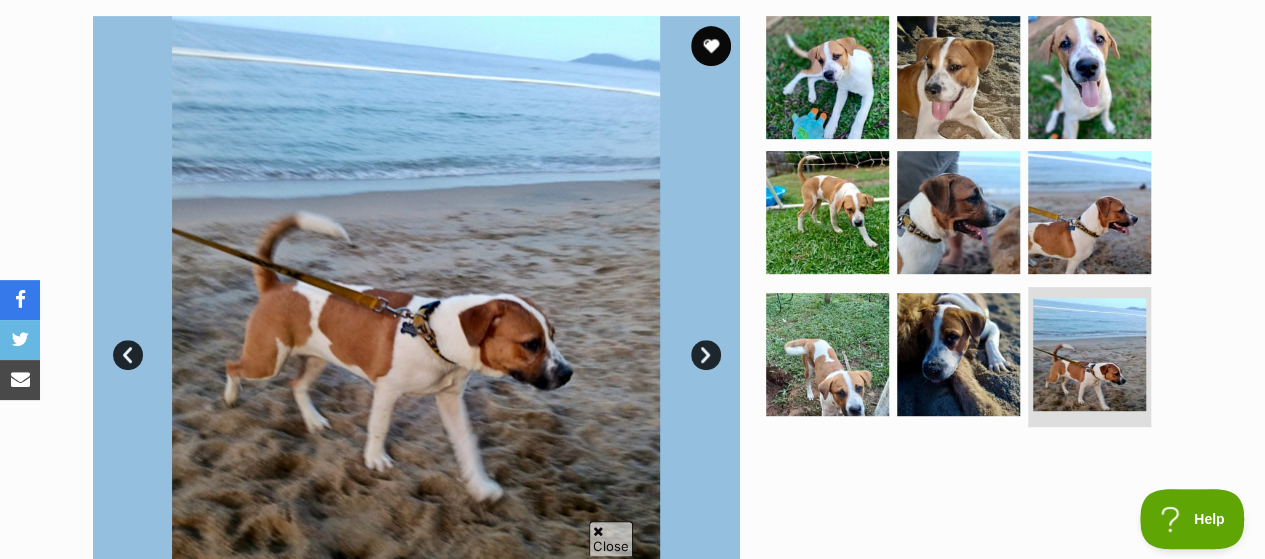 click on "Next" at bounding box center (706, 355) 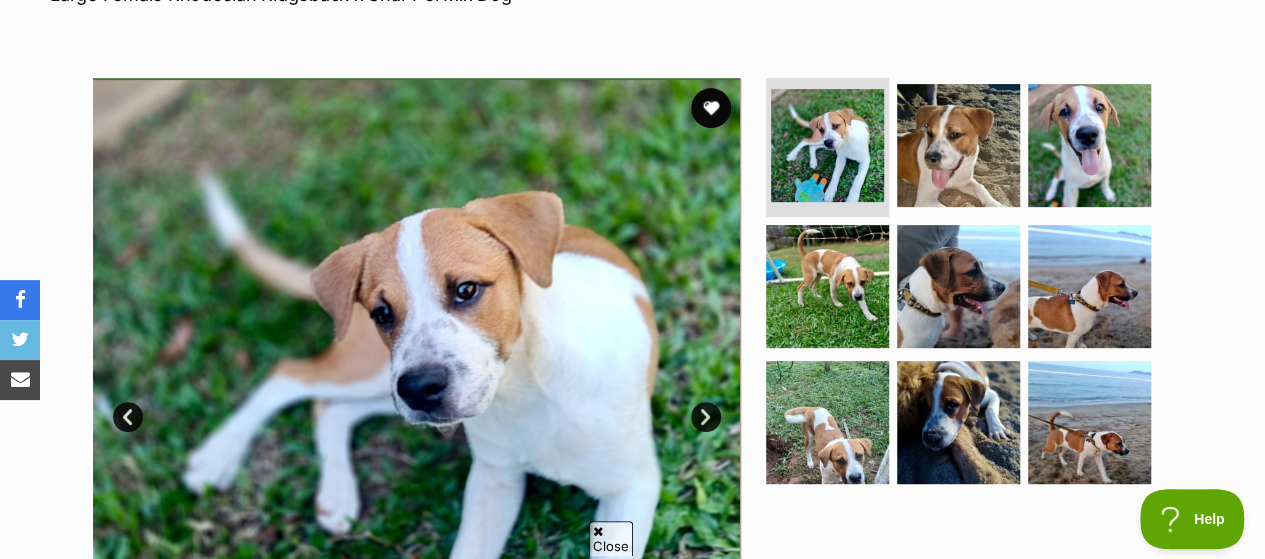 scroll, scrollTop: 100, scrollLeft: 0, axis: vertical 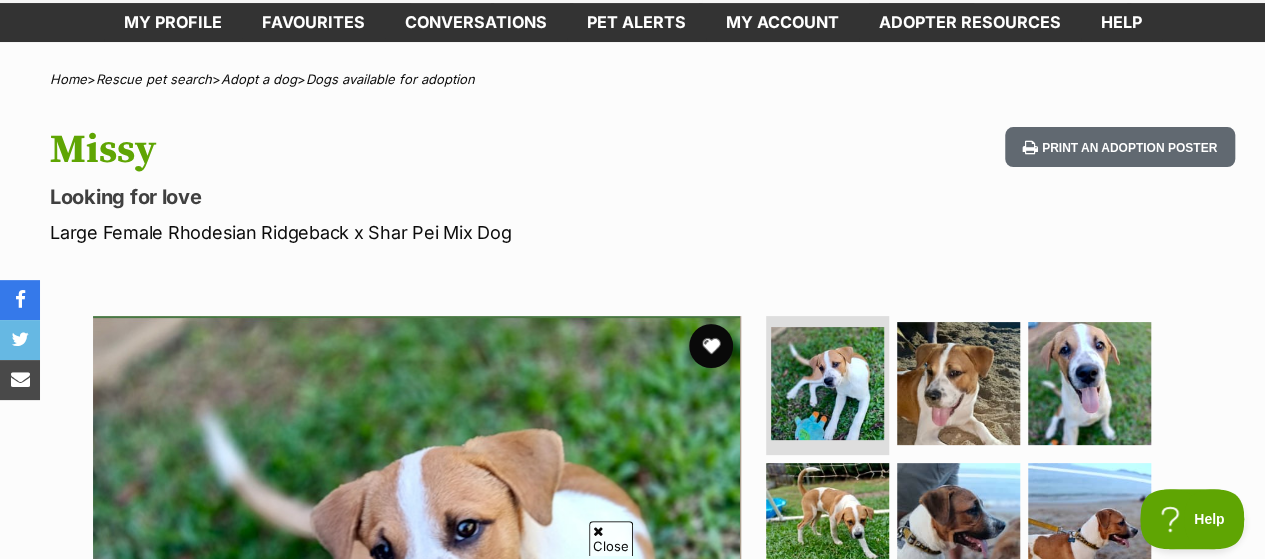 click at bounding box center (711, 346) 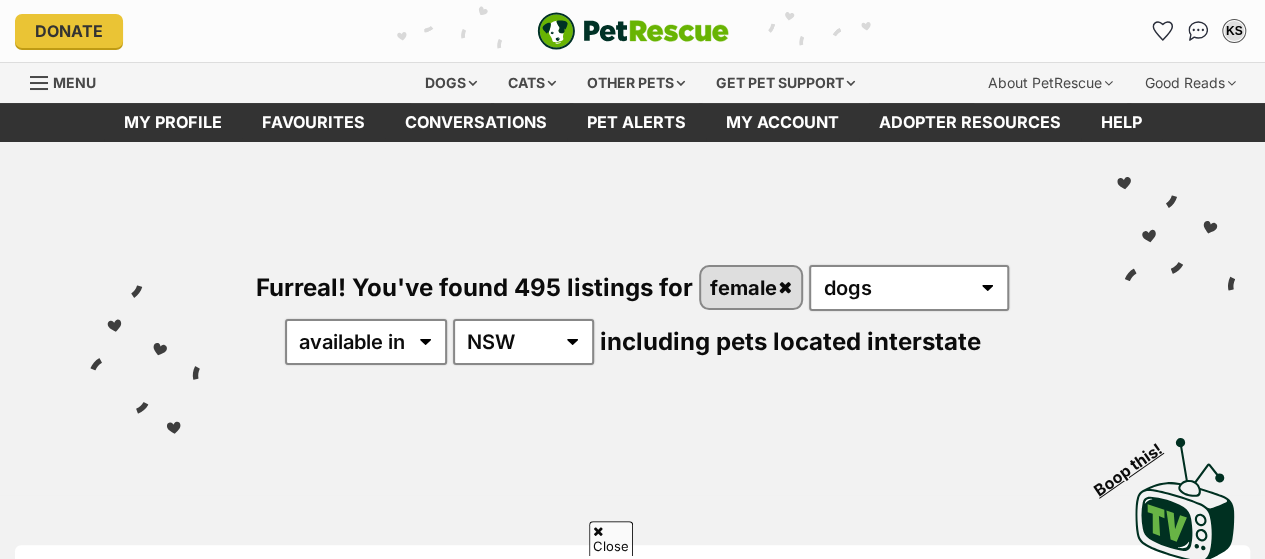 scroll, scrollTop: 10600, scrollLeft: 0, axis: vertical 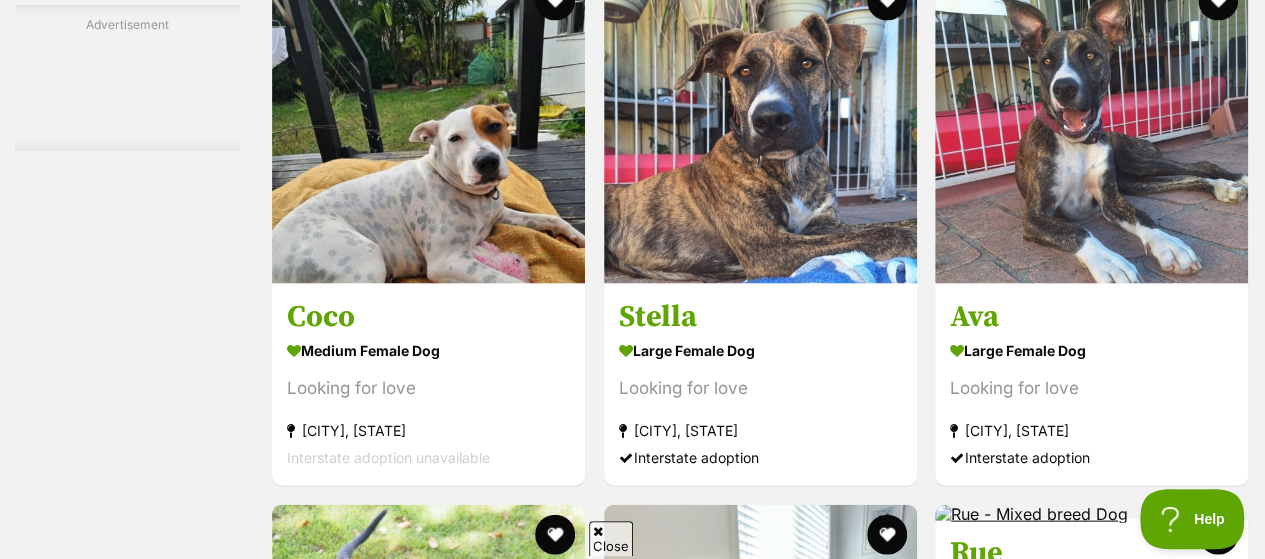 click at bounding box center [886, 3049] 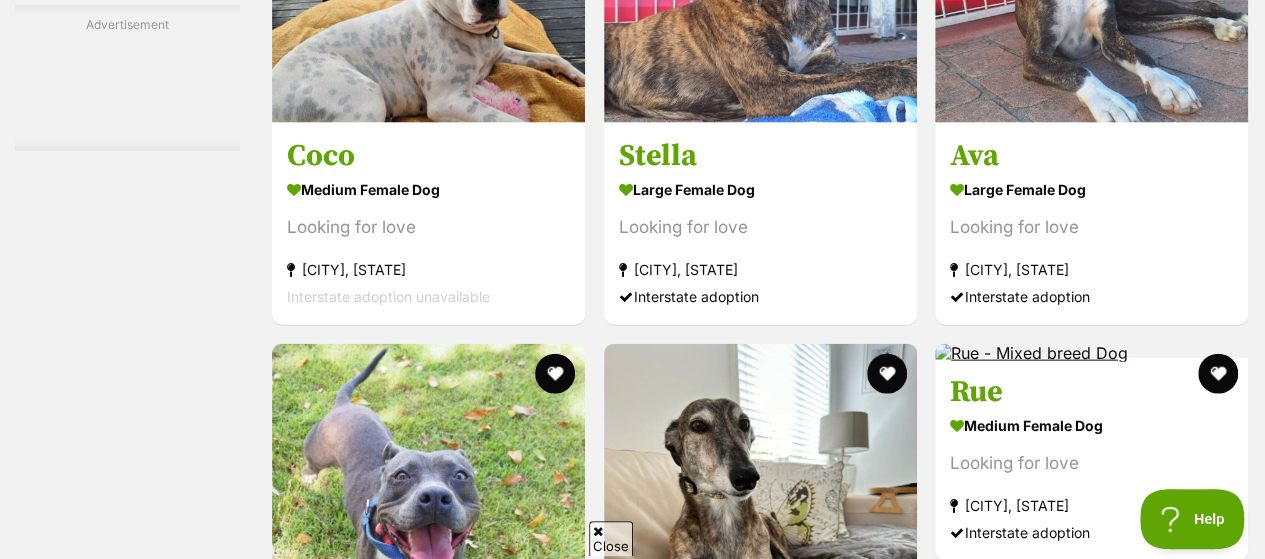 scroll, scrollTop: 9798, scrollLeft: 0, axis: vertical 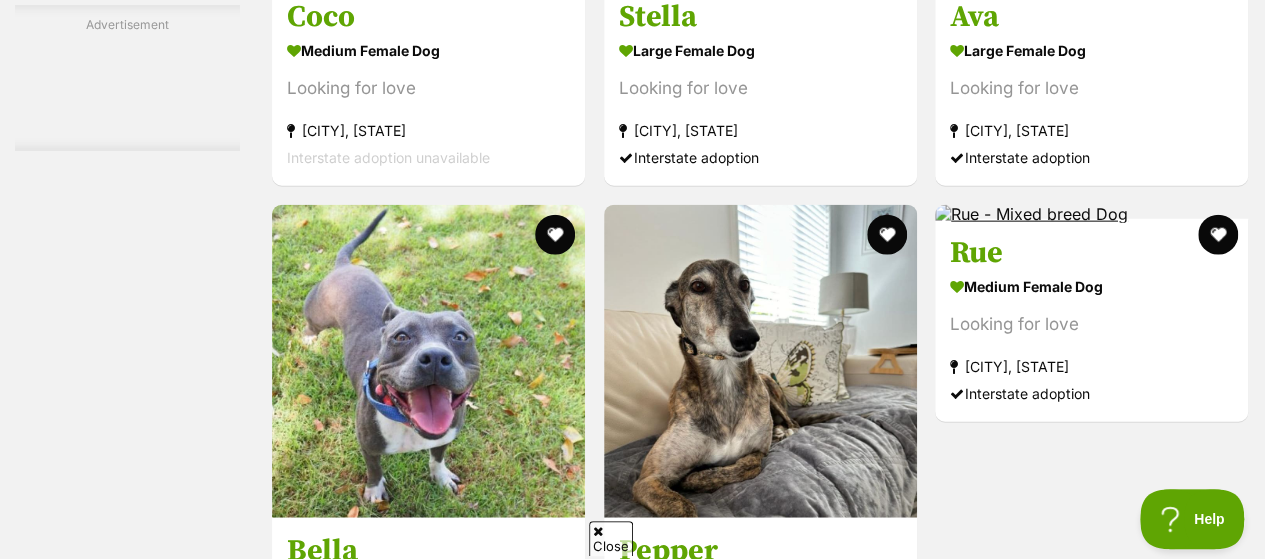 click on "Next" at bounding box center [841, 3282] 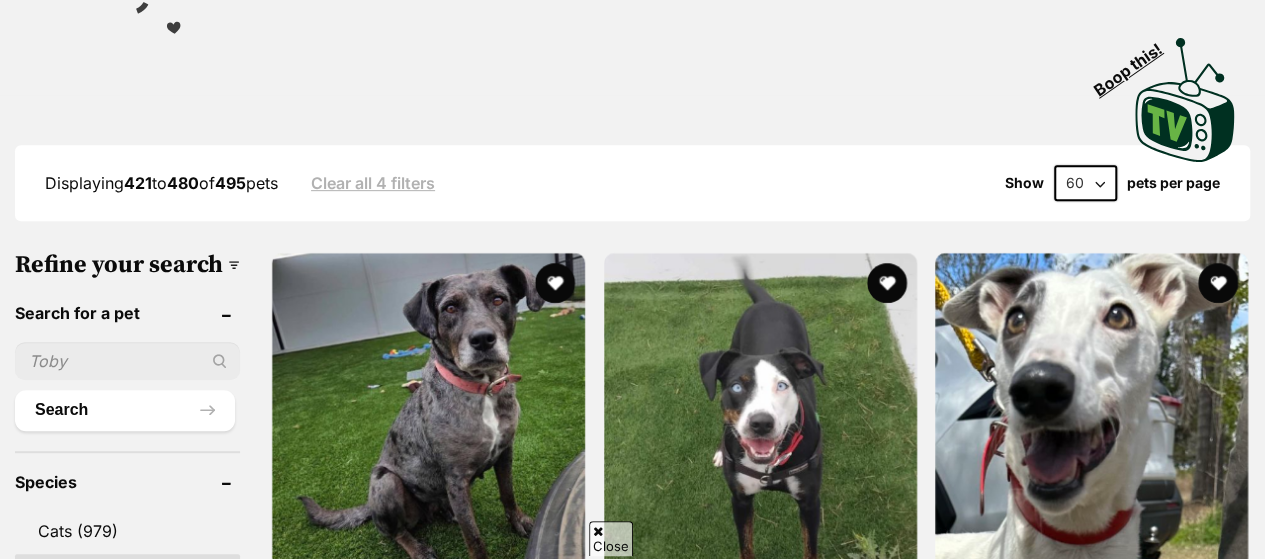 scroll, scrollTop: 400, scrollLeft: 0, axis: vertical 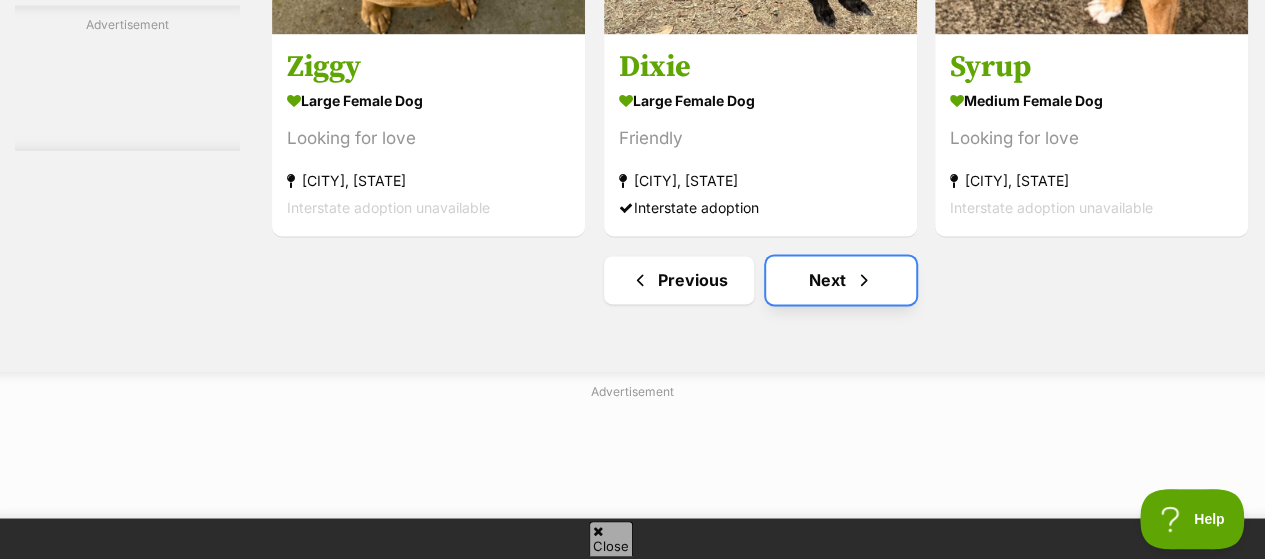 click on "Next" at bounding box center [841, 280] 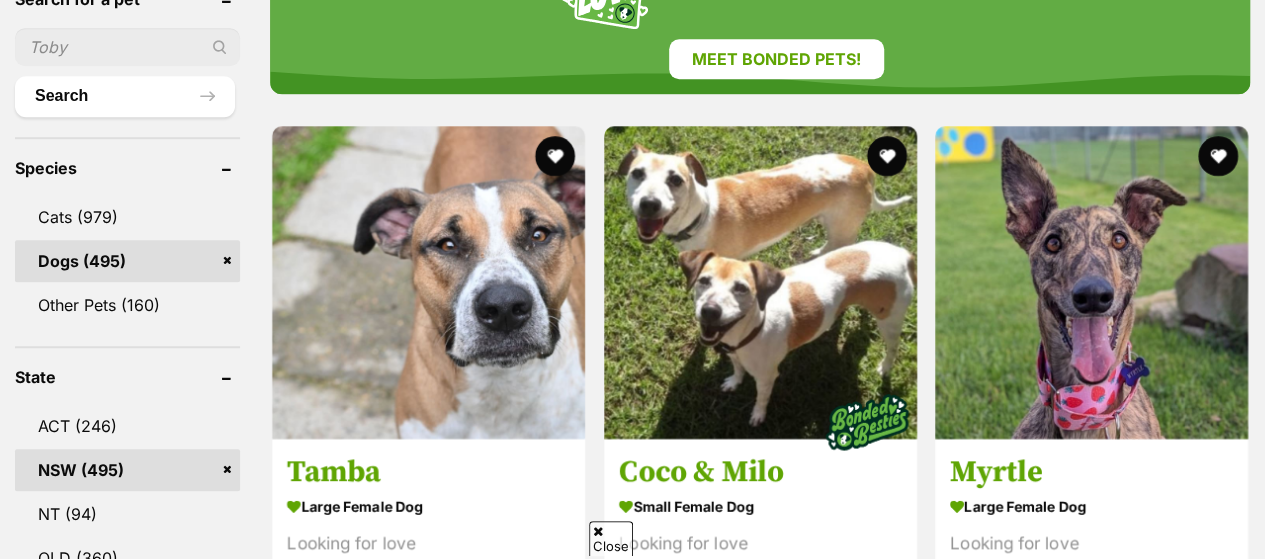 scroll, scrollTop: 800, scrollLeft: 0, axis: vertical 